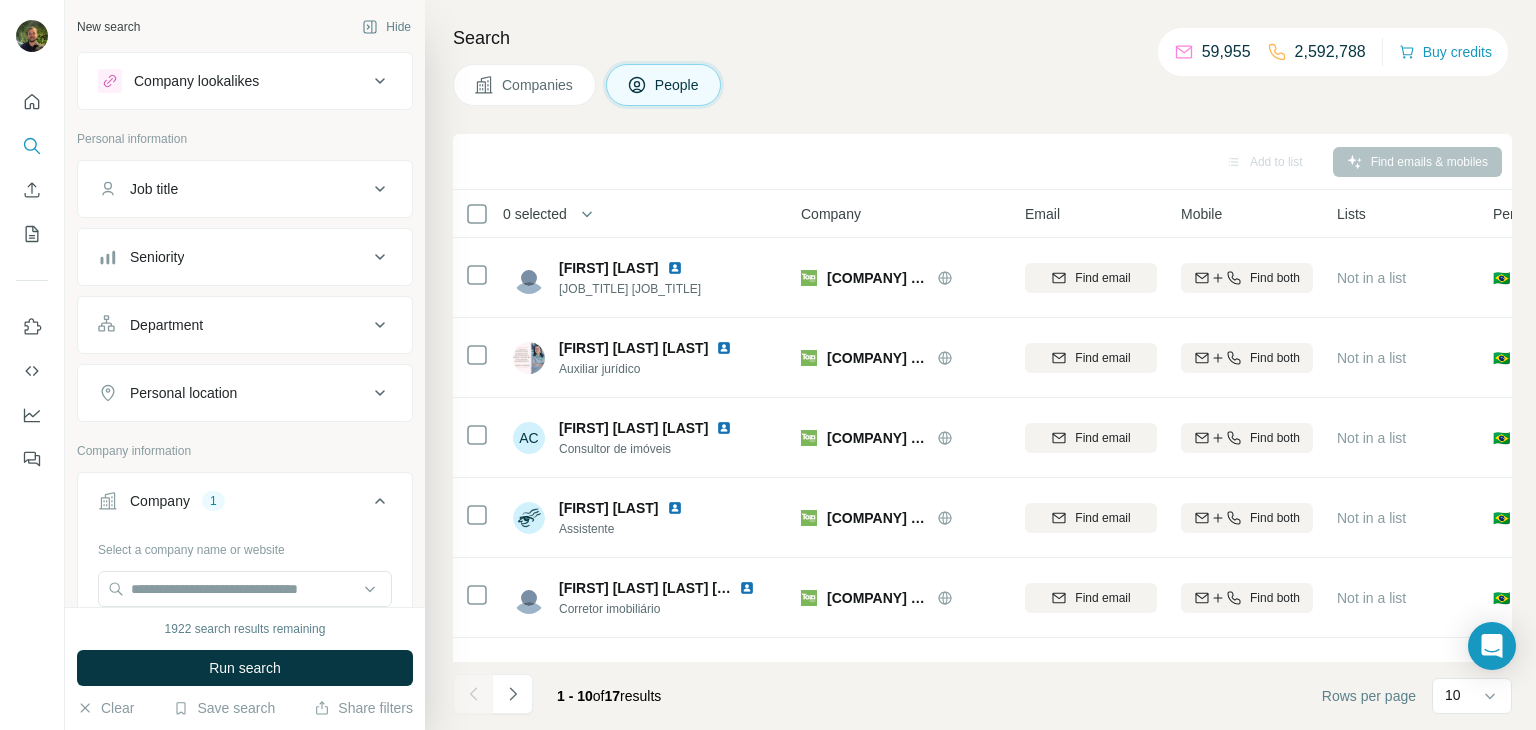 scroll, scrollTop: 0, scrollLeft: 0, axis: both 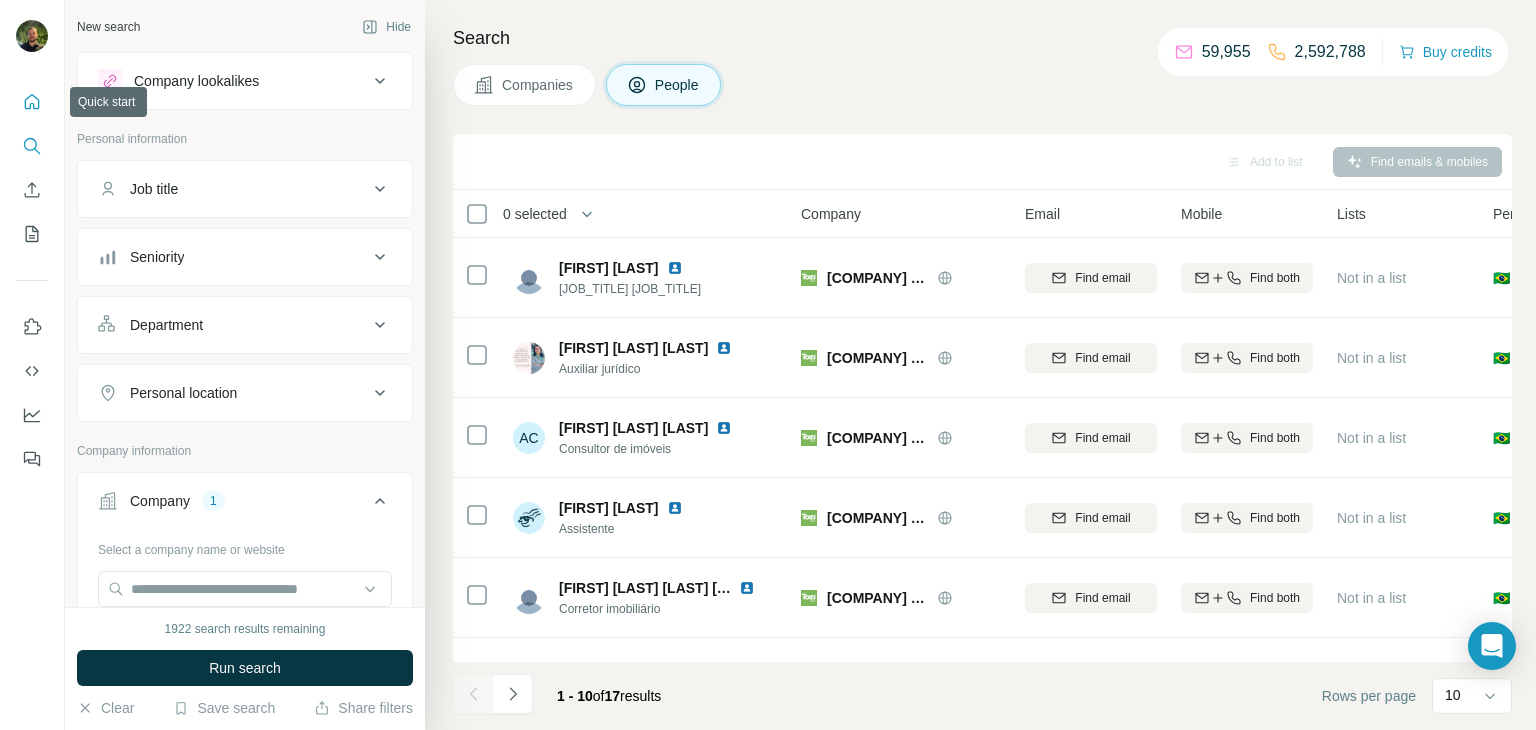 click at bounding box center [32, 102] 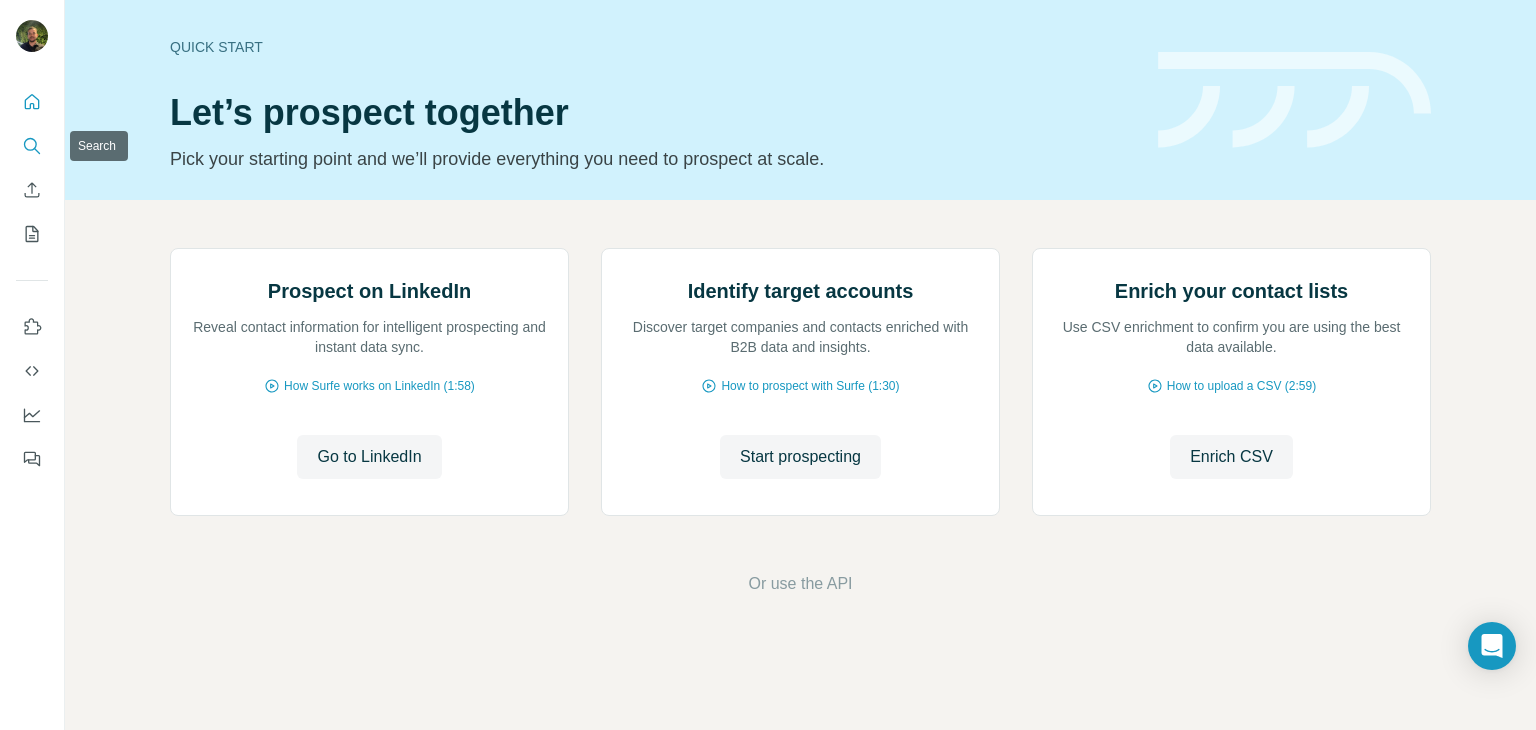 click 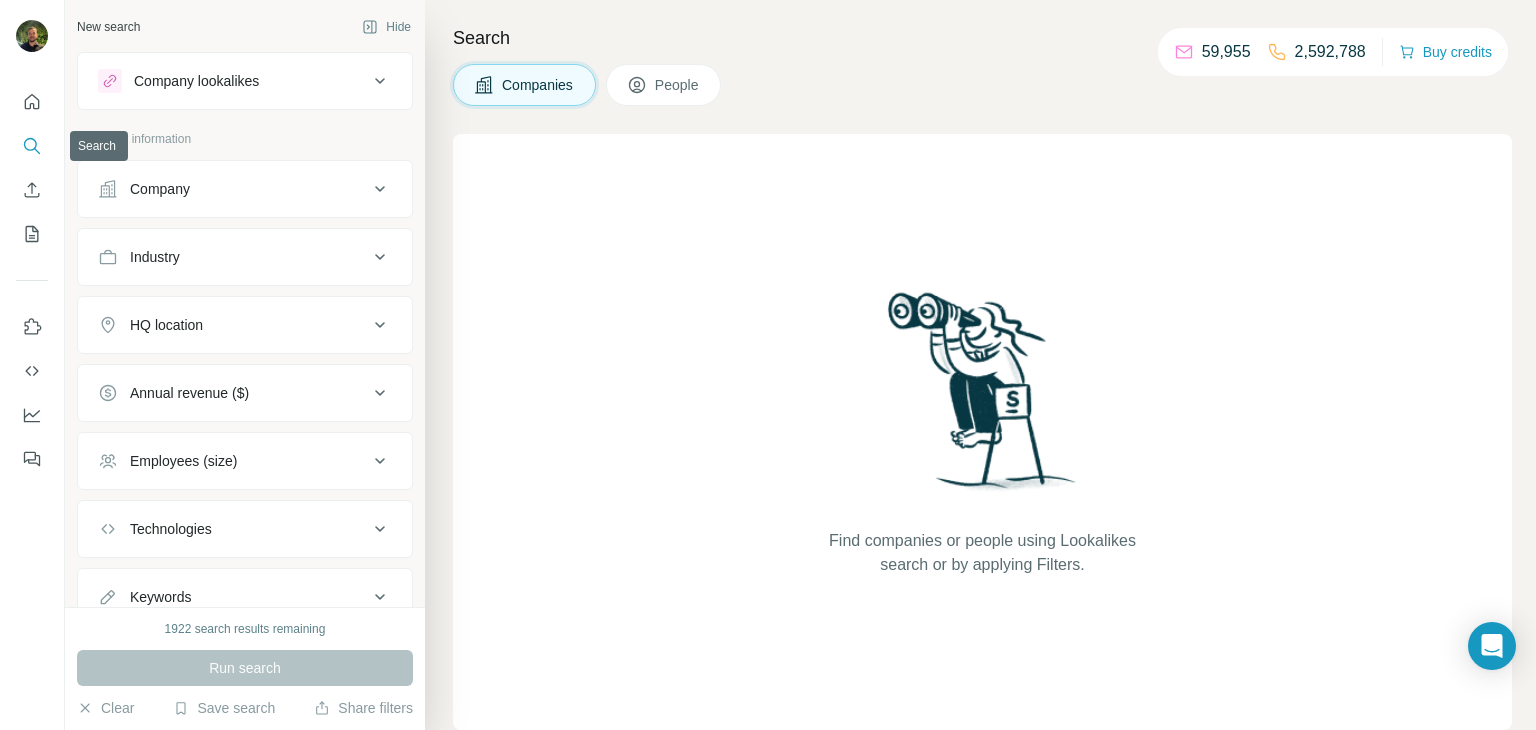 click on "Company" at bounding box center [160, 189] 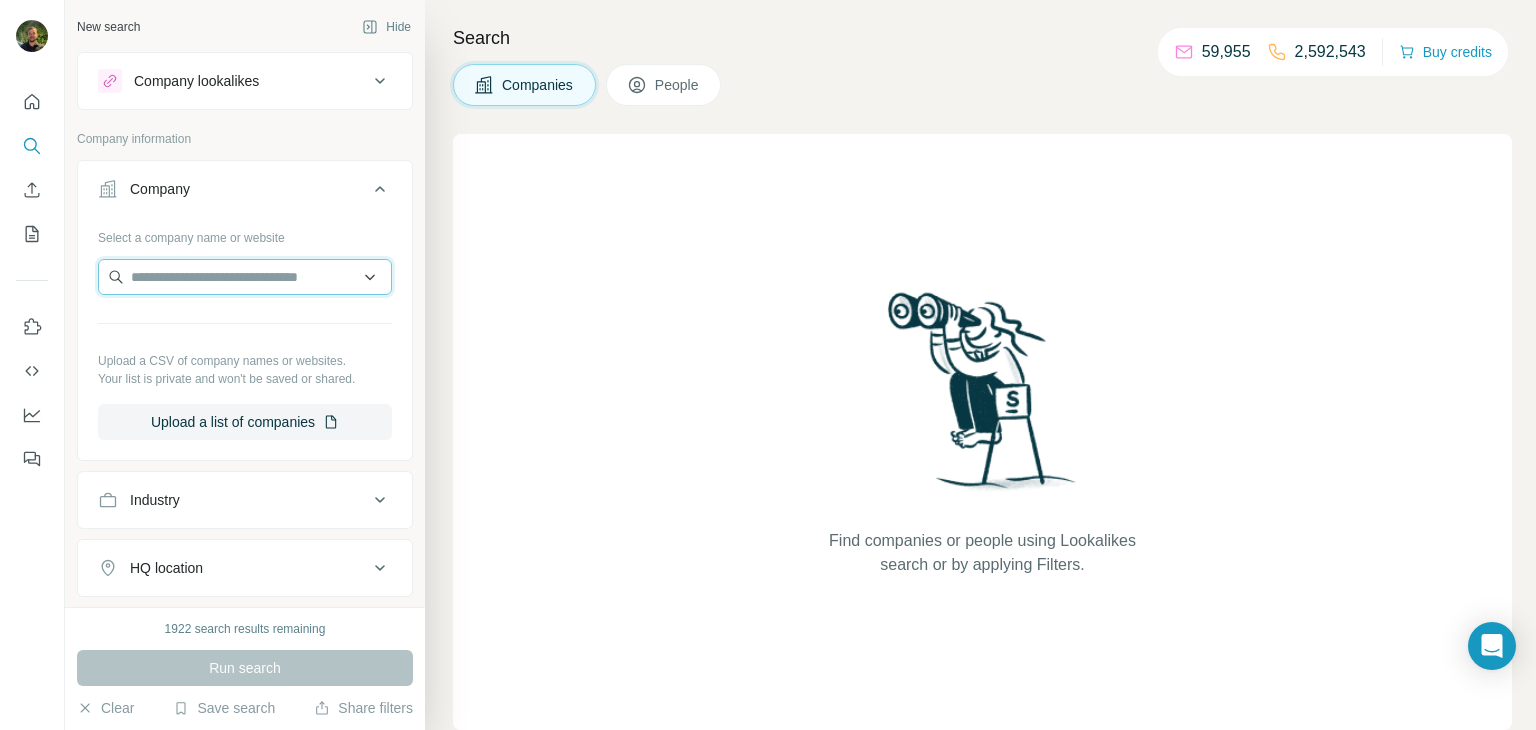 click at bounding box center [245, 277] 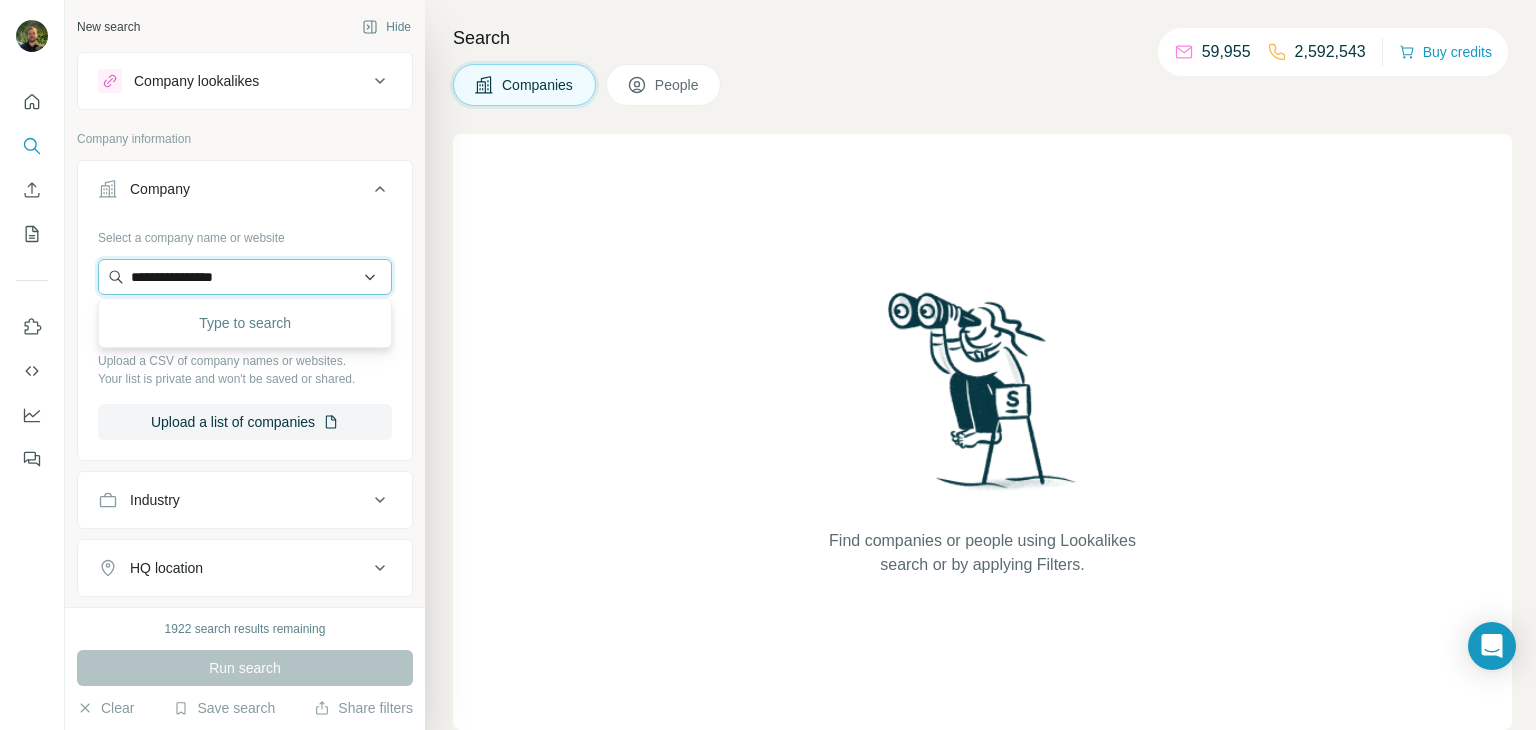 click on "**********" at bounding box center (245, 277) 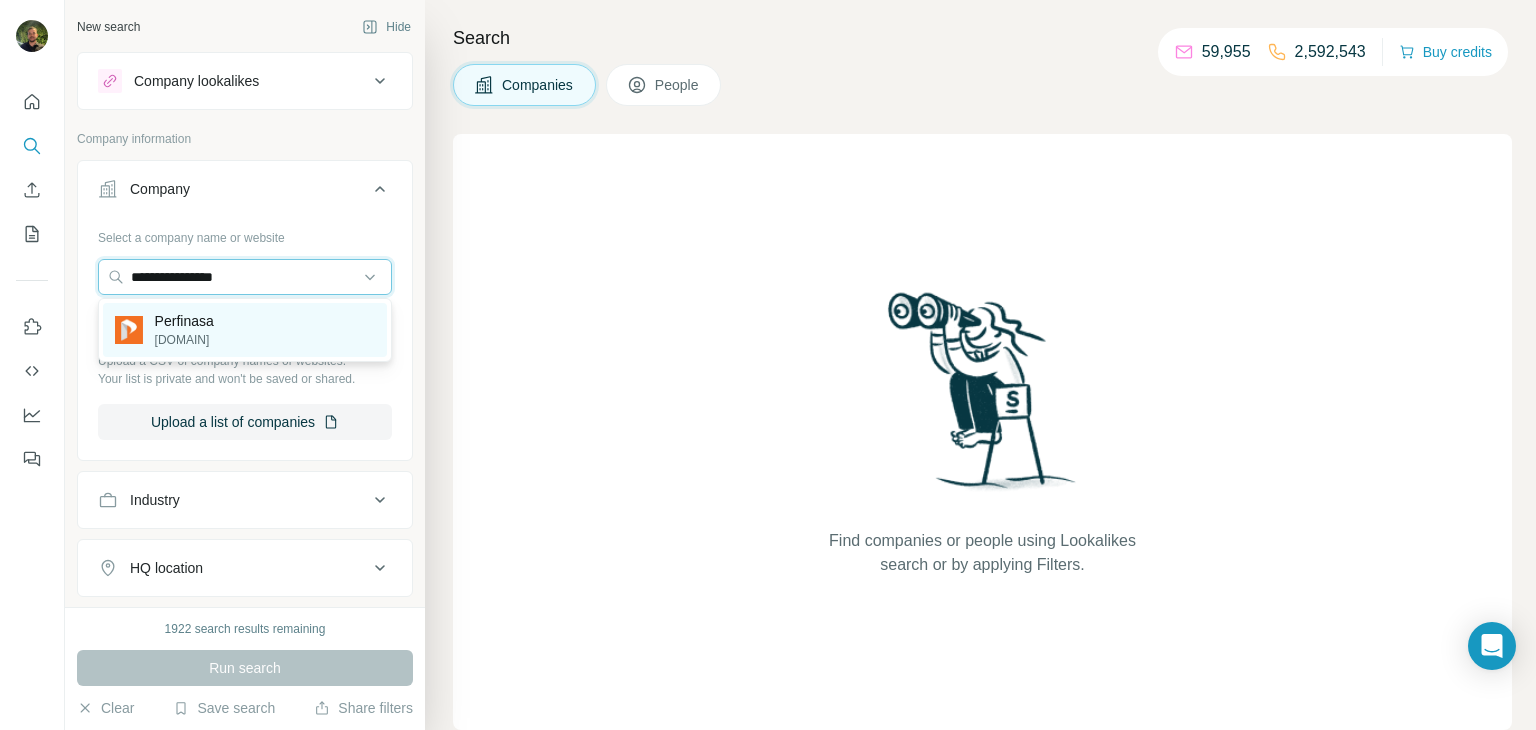 type on "**********" 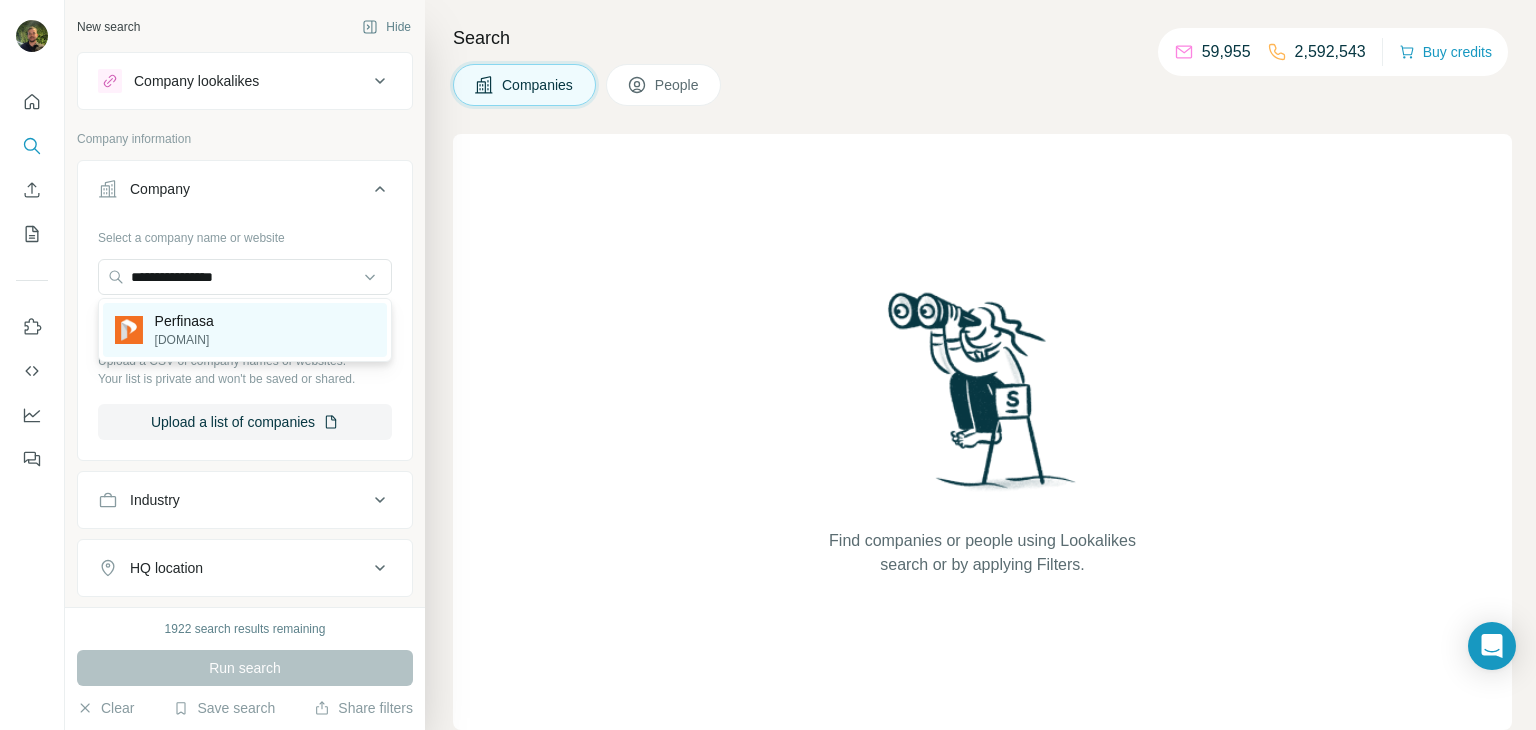 click on "[DOMAIN]" at bounding box center [184, 340] 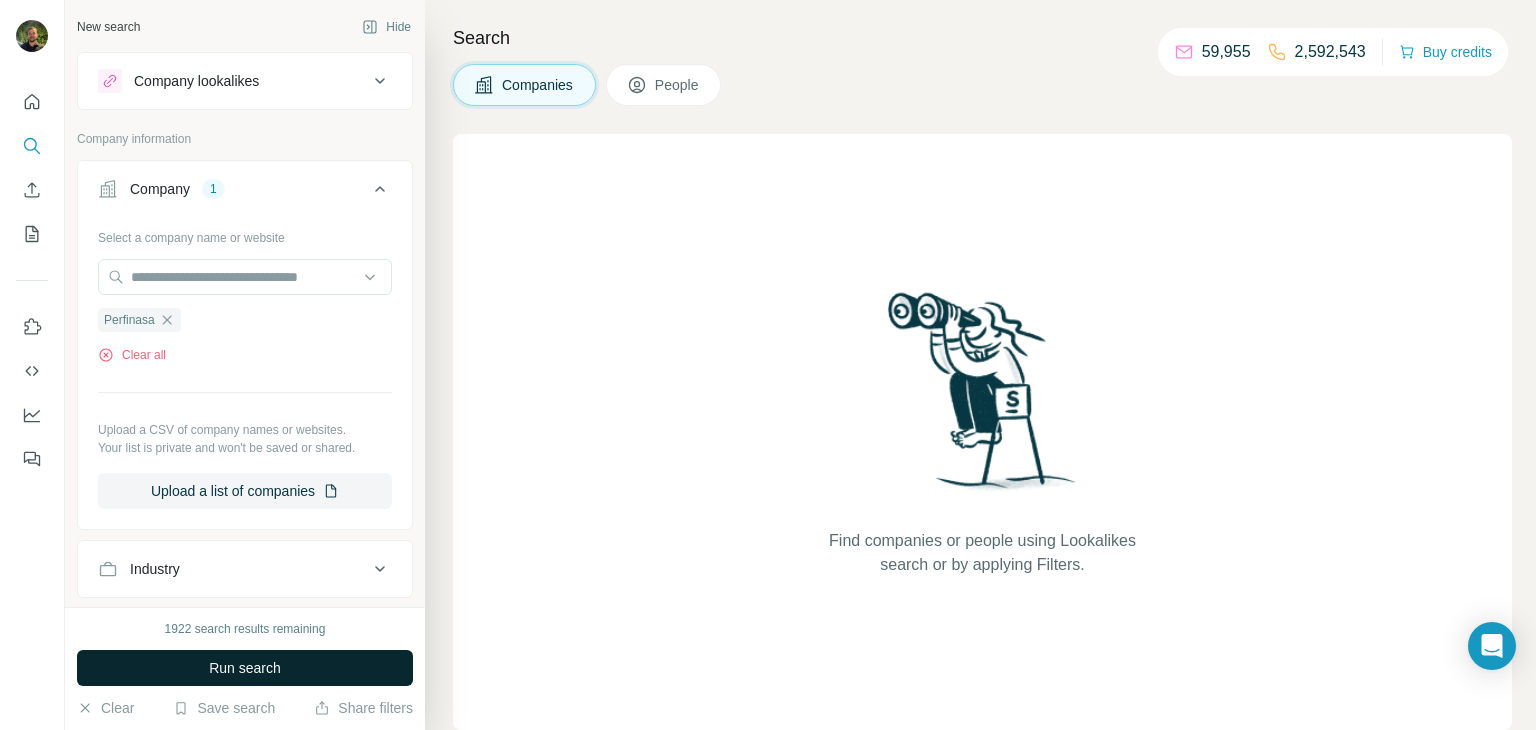 click on "Run search" at bounding box center (245, 668) 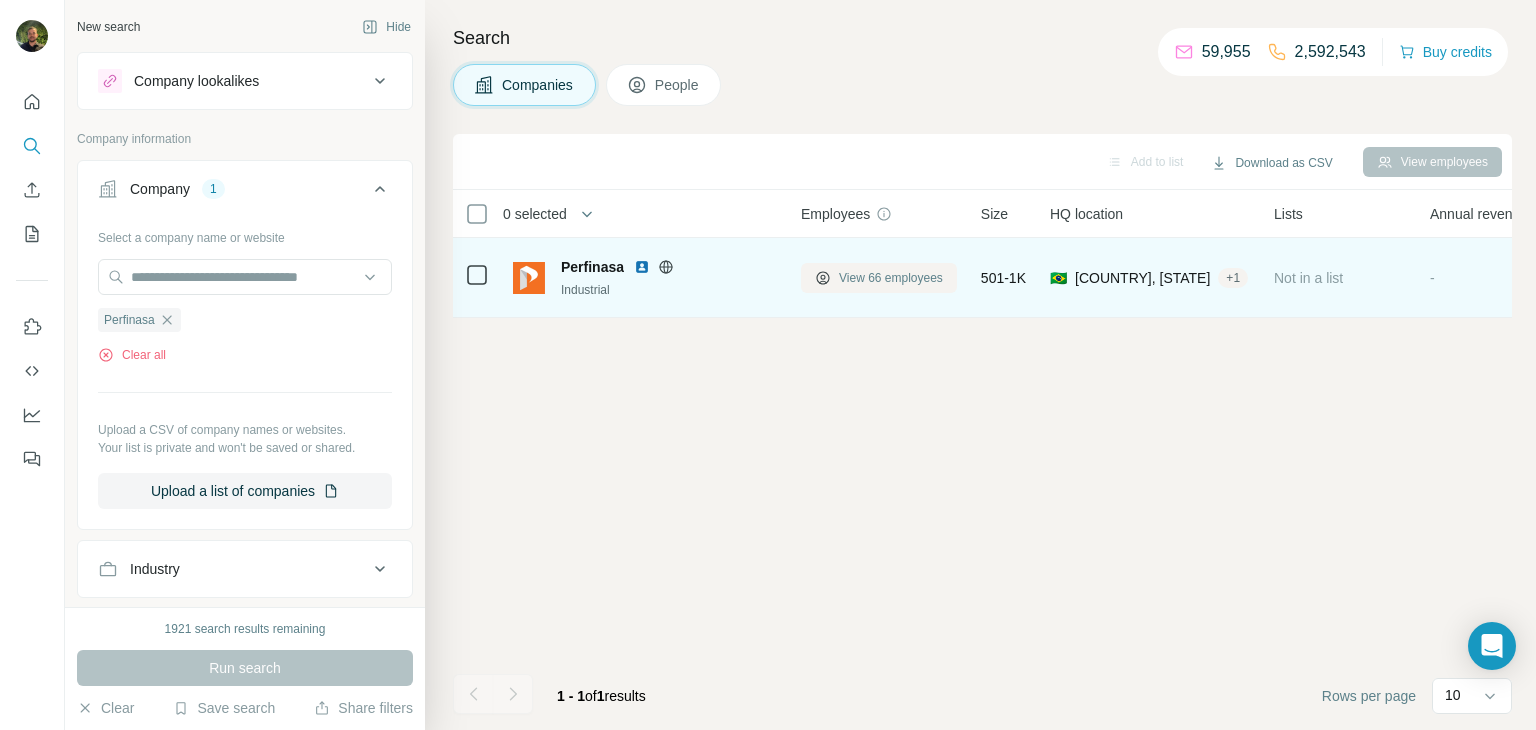 click on "View 66 employees" at bounding box center [891, 278] 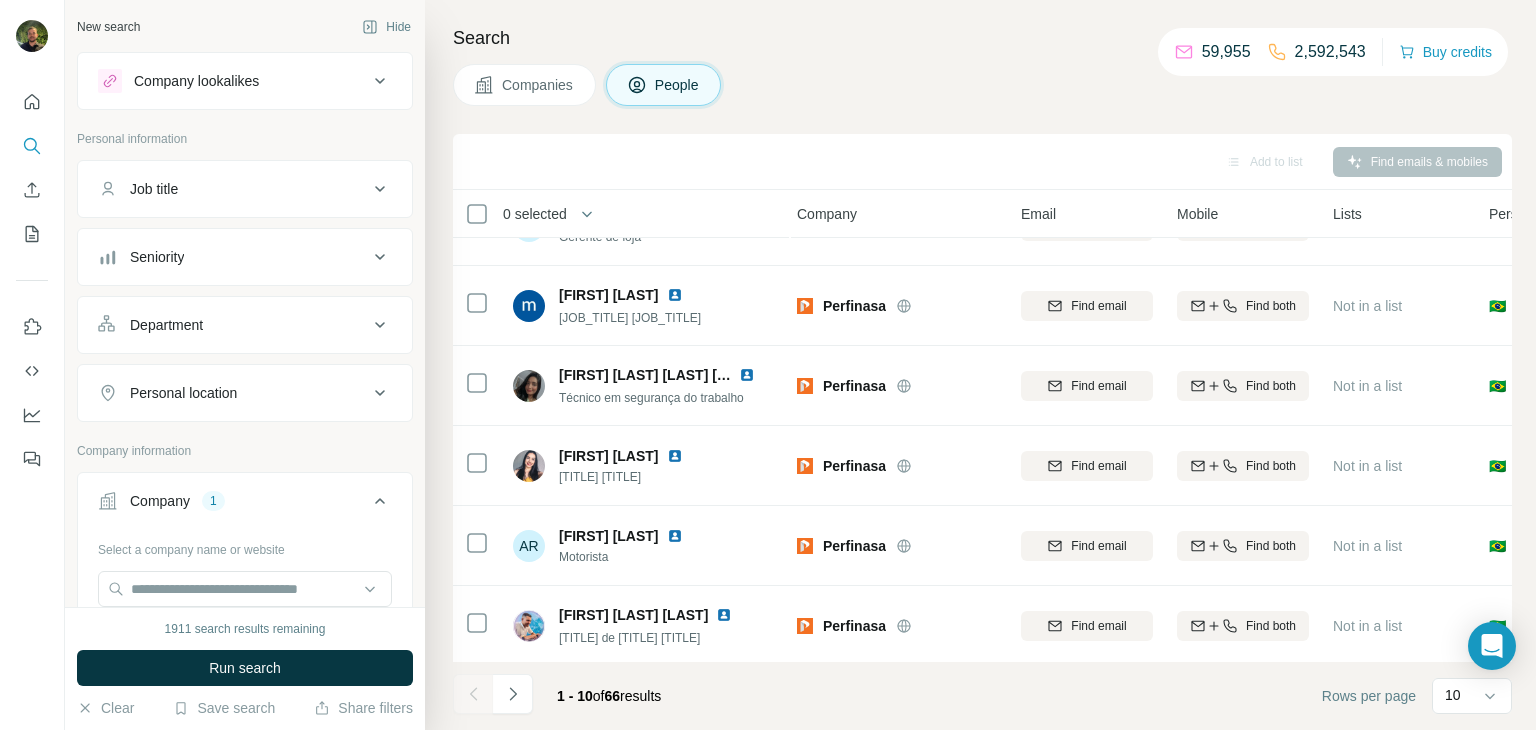 scroll, scrollTop: 376, scrollLeft: 4, axis: both 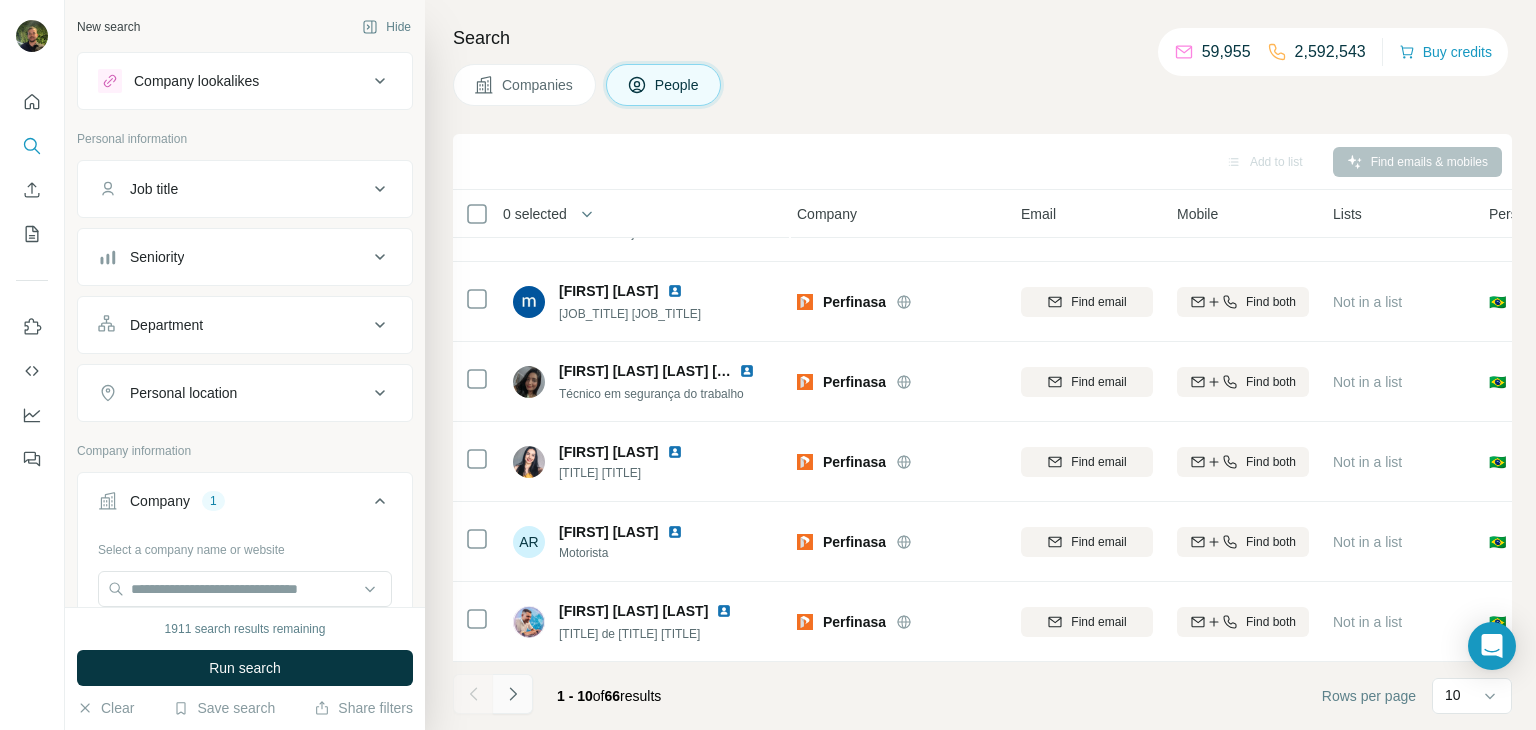 click 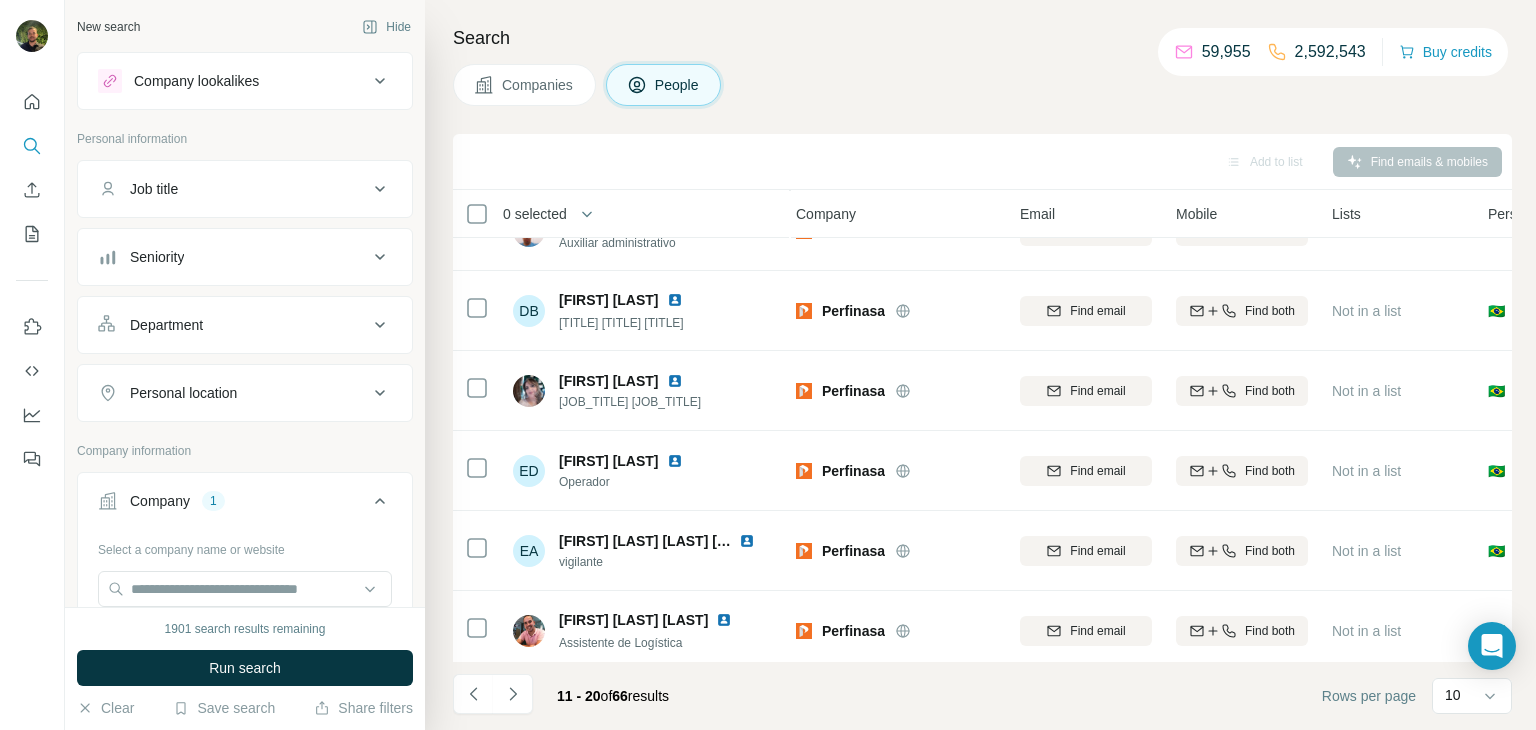 scroll, scrollTop: 376, scrollLeft: 5, axis: both 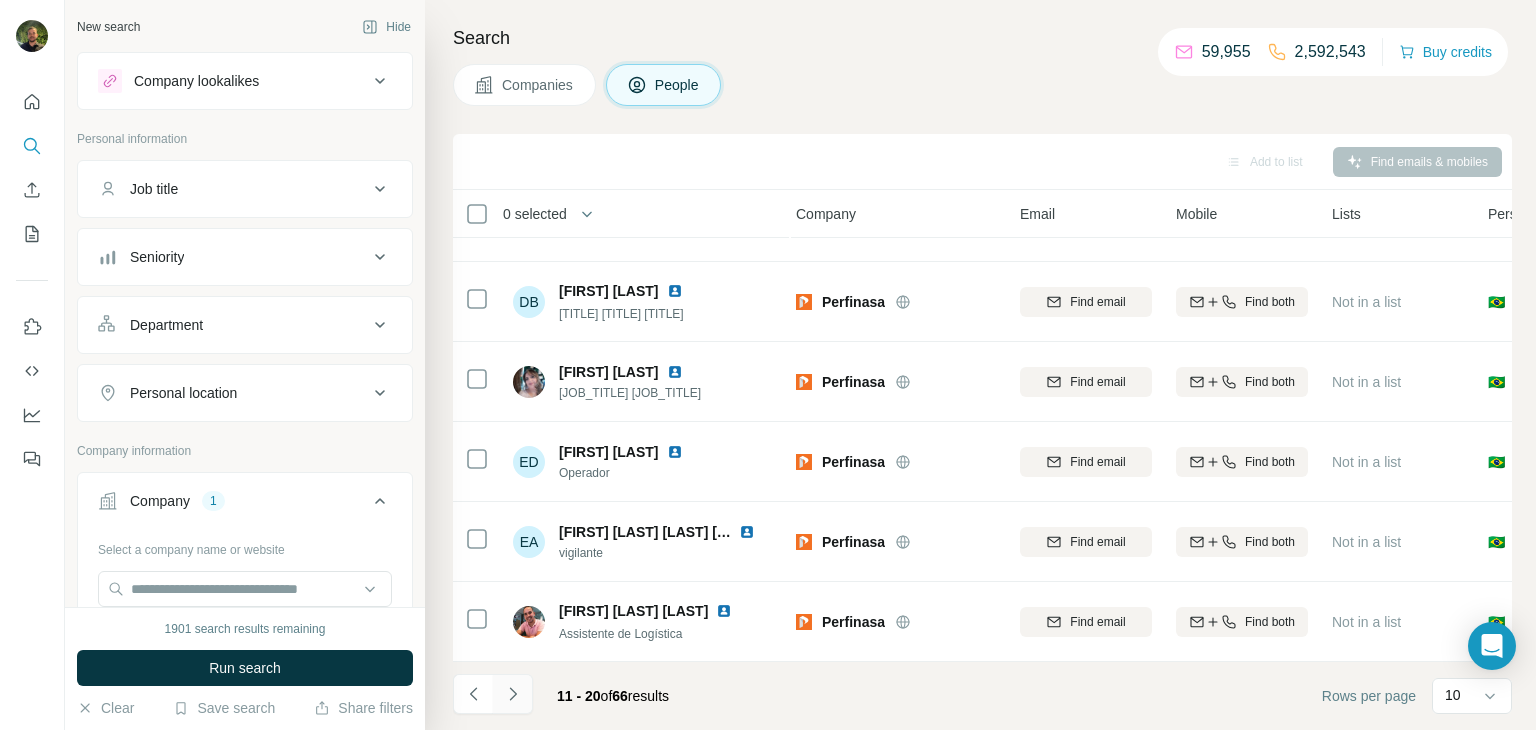 click 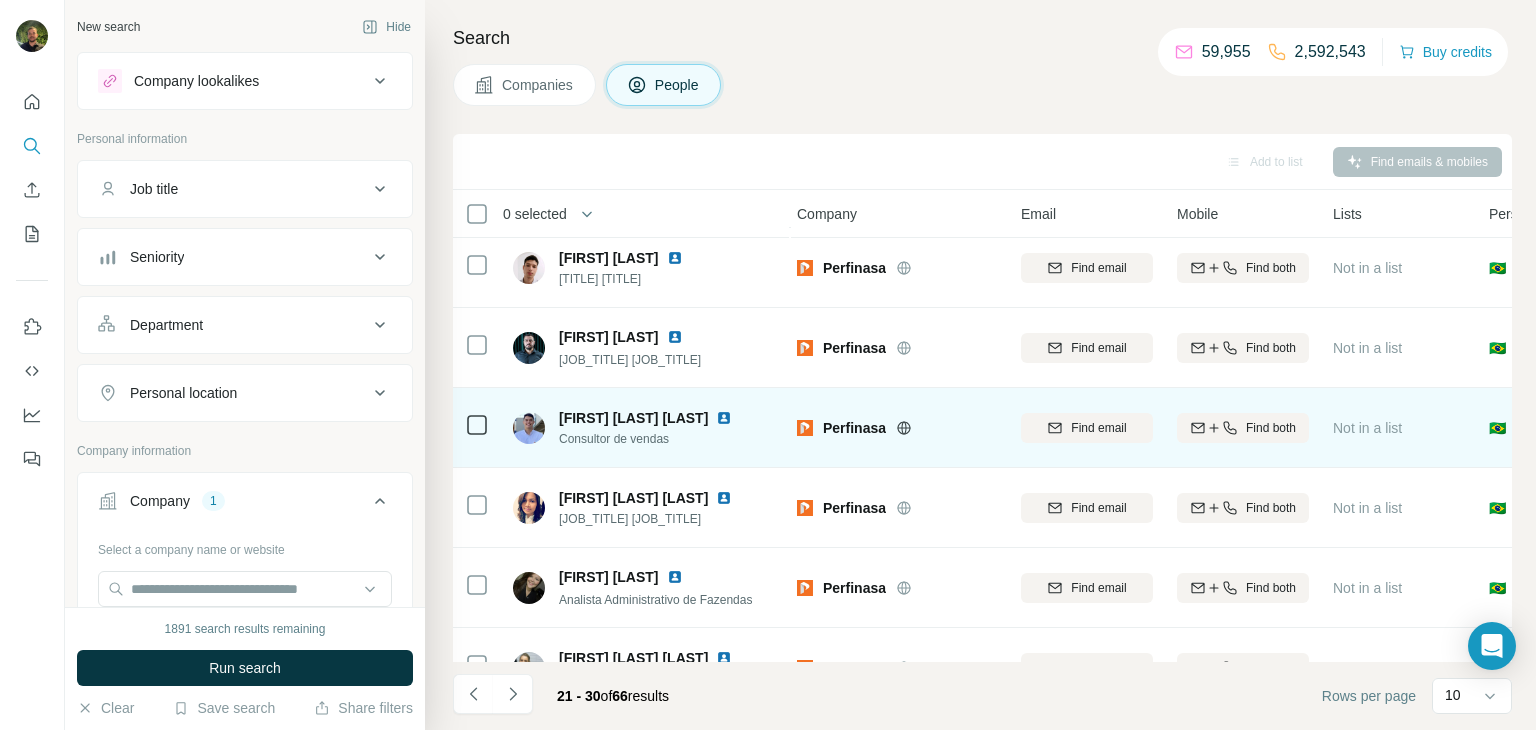 scroll, scrollTop: 376, scrollLeft: 4, axis: both 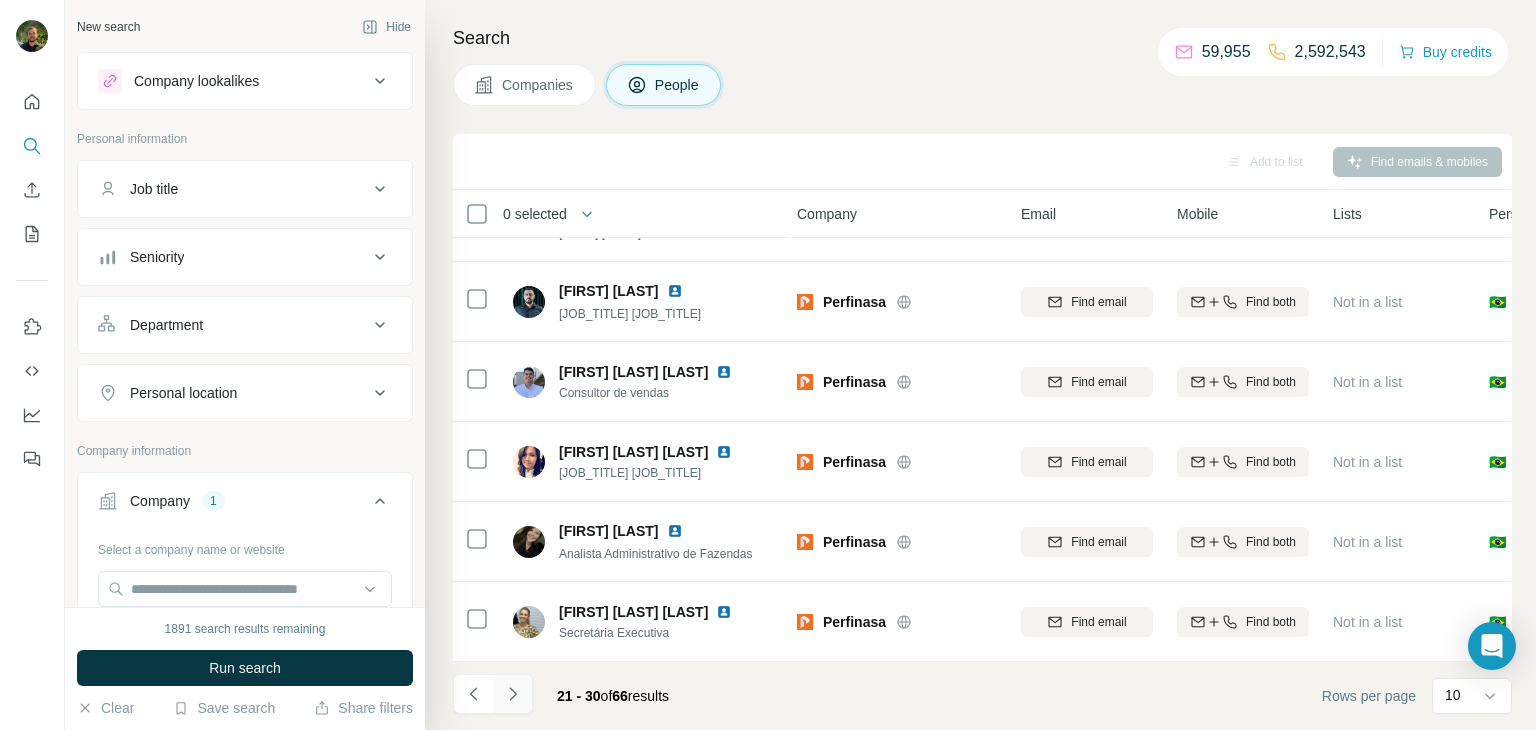 click 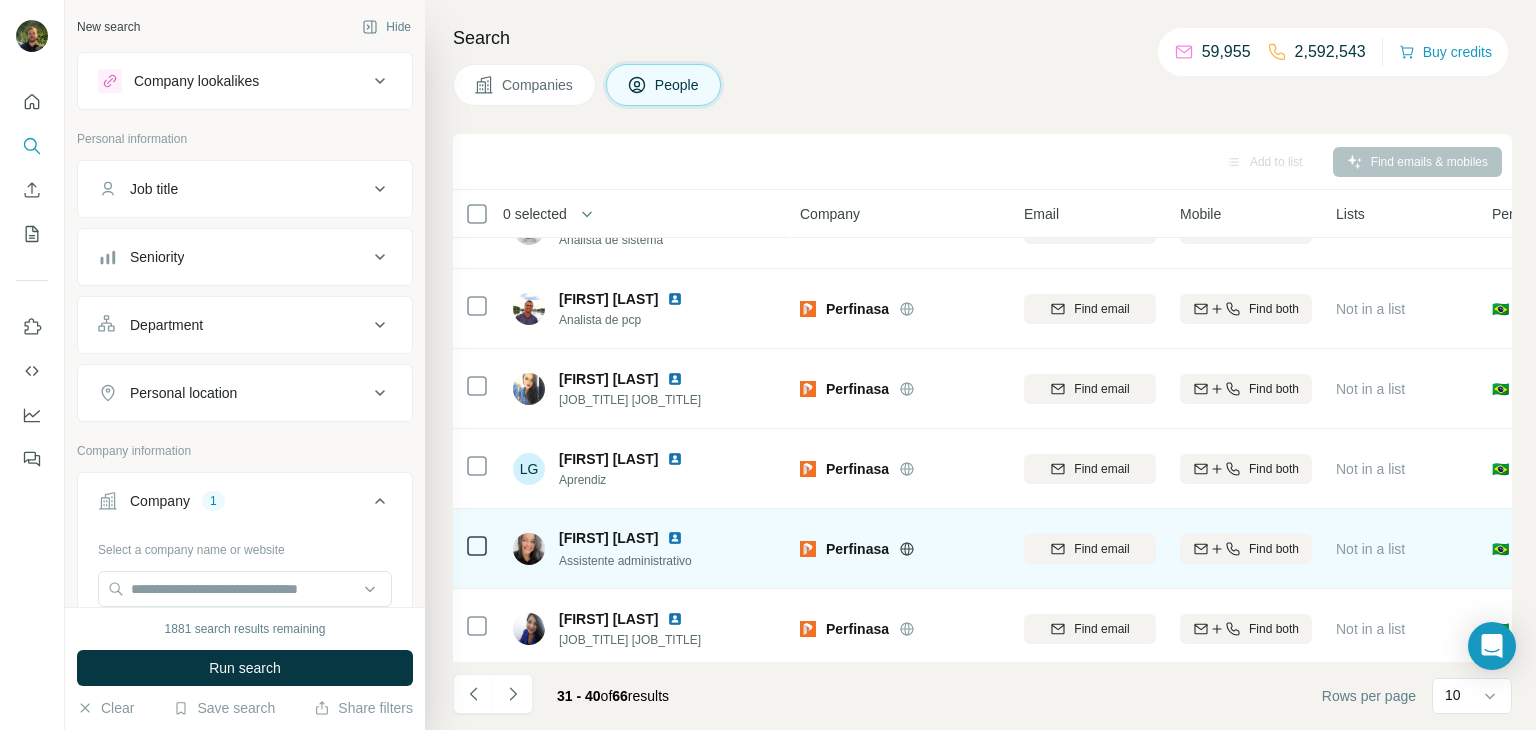 scroll, scrollTop: 376, scrollLeft: 1, axis: both 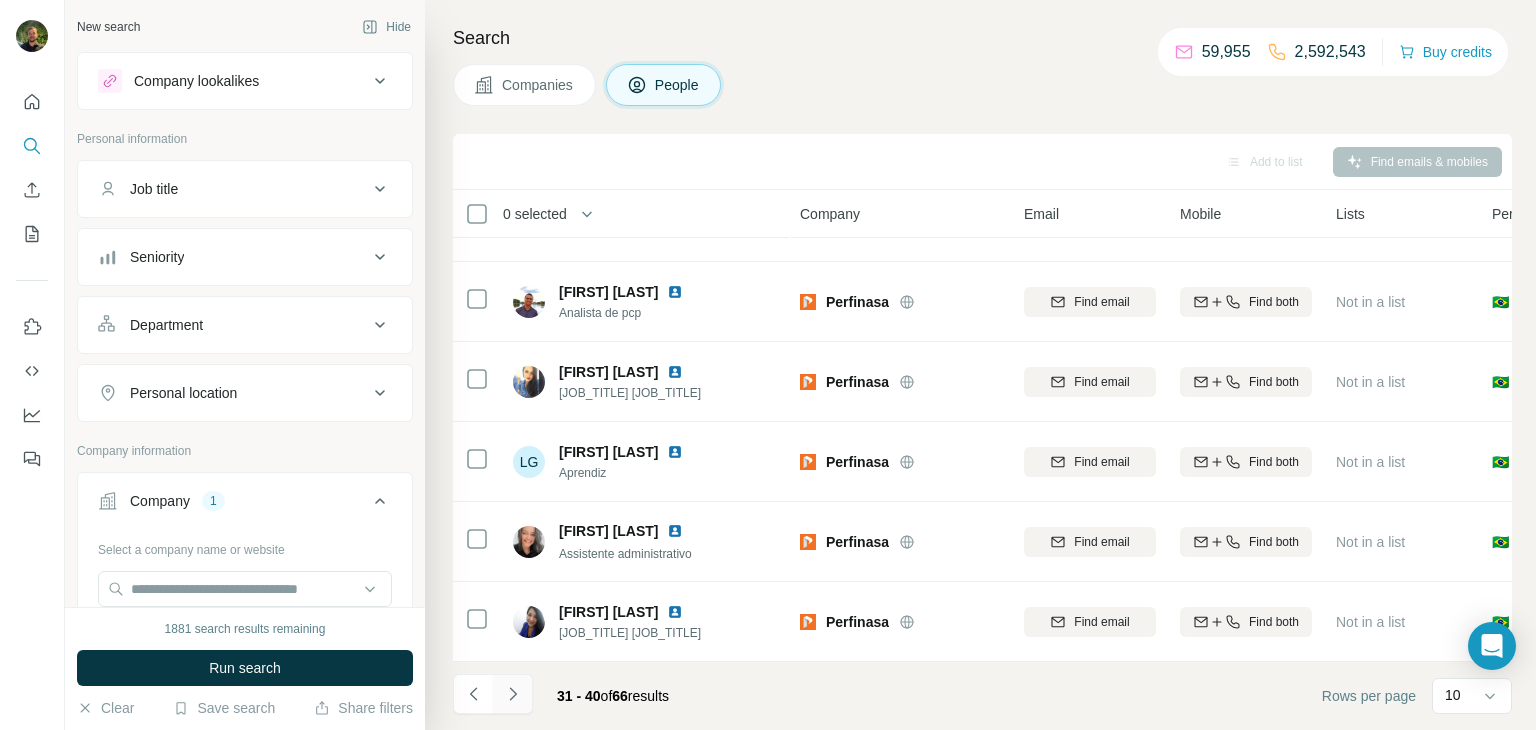 click 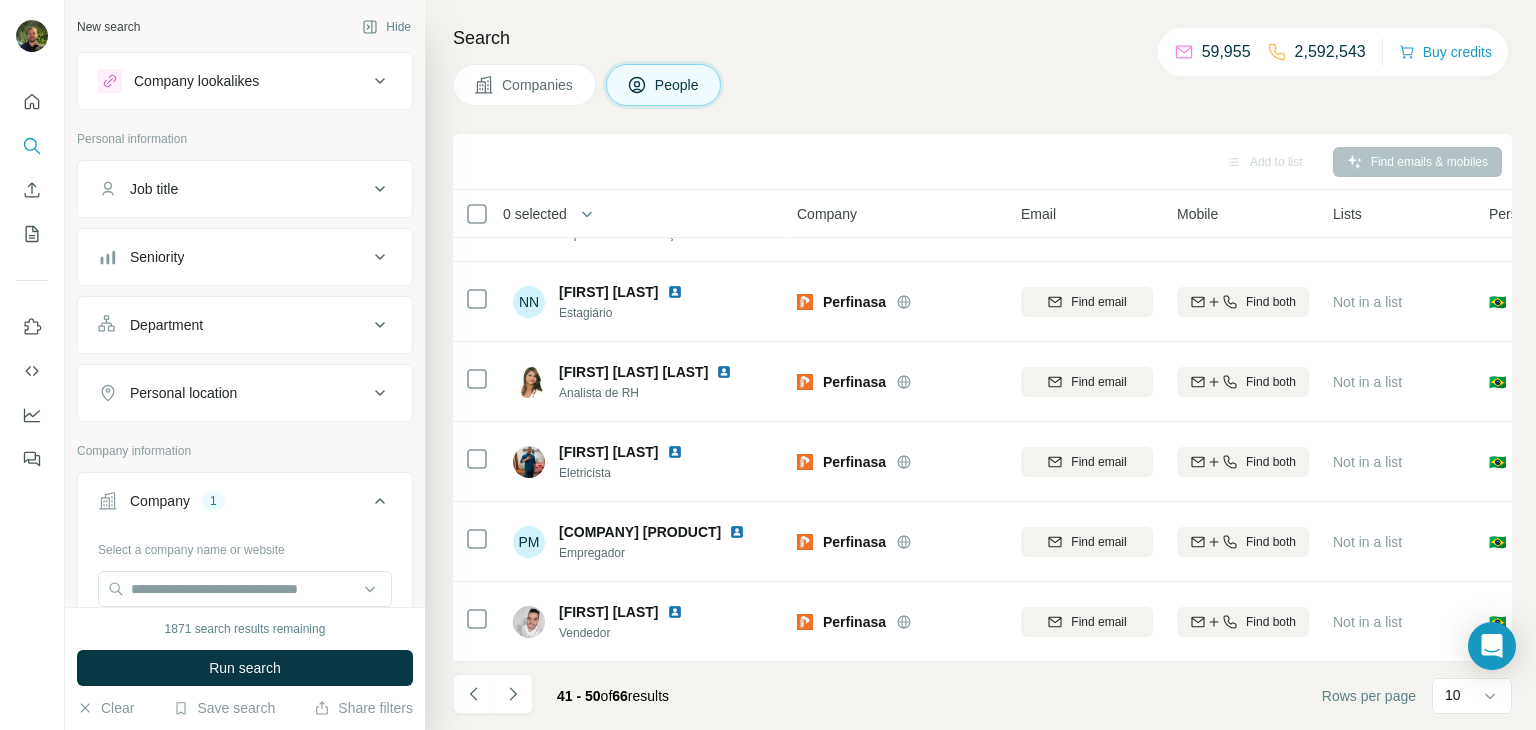 scroll, scrollTop: 376, scrollLeft: 7, axis: both 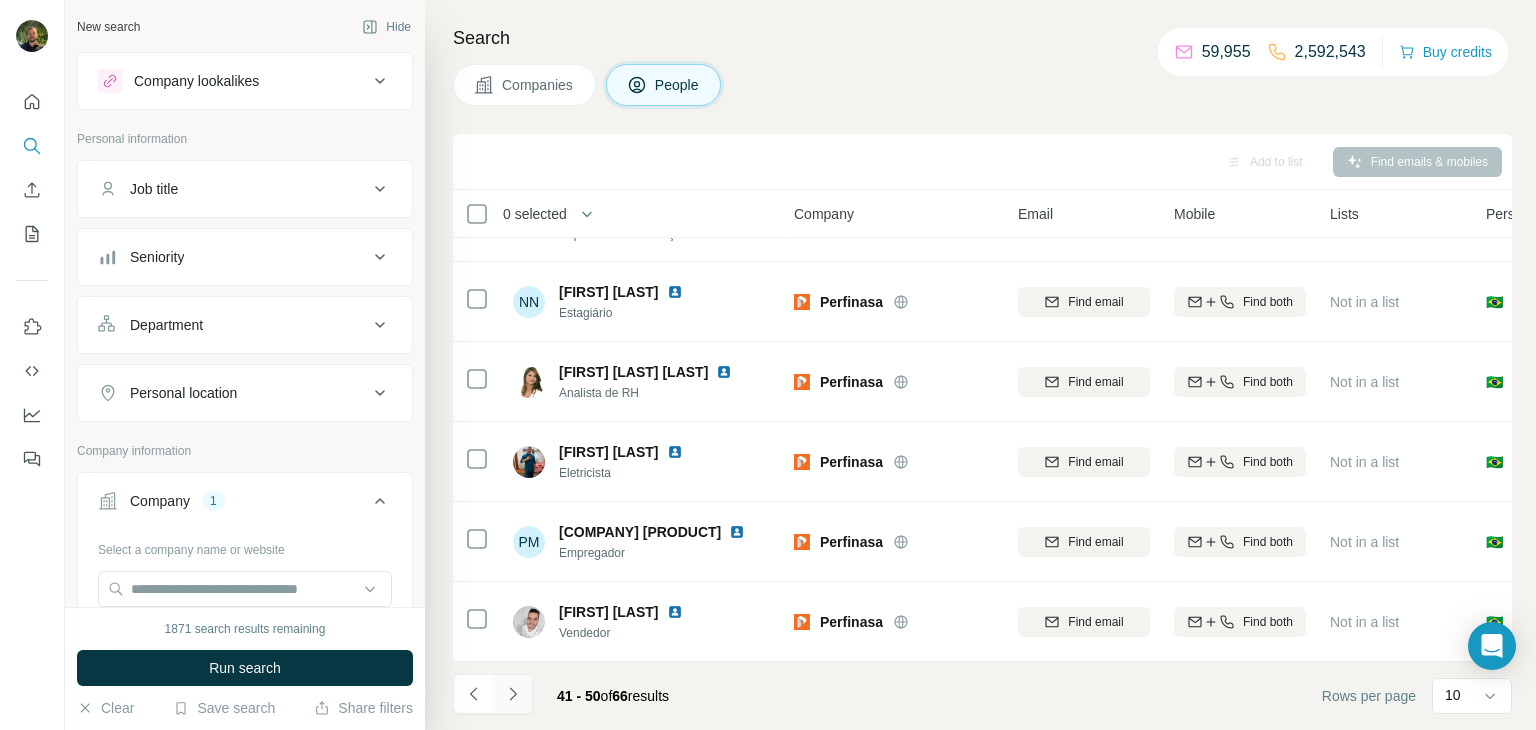 click at bounding box center [513, 694] 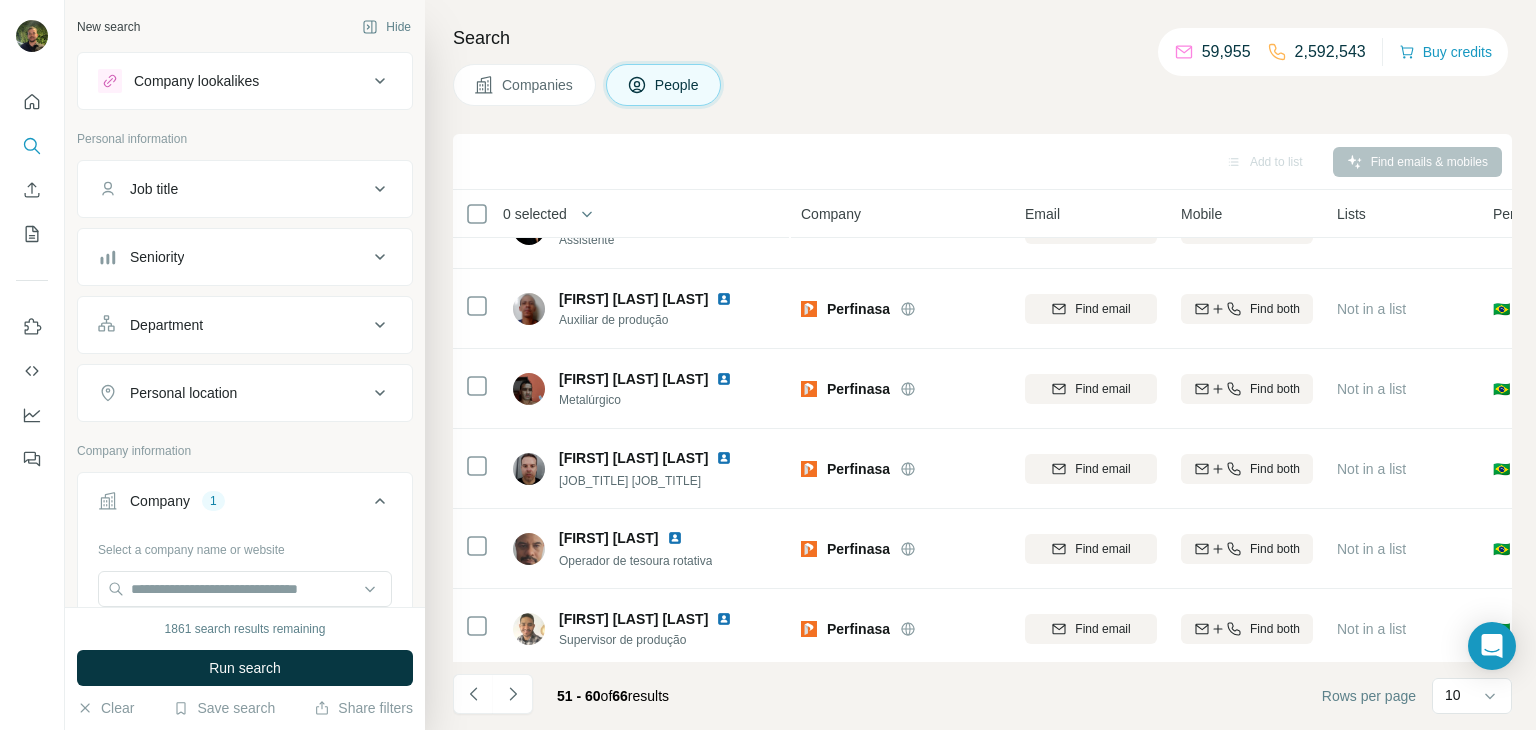 scroll, scrollTop: 376, scrollLeft: 0, axis: vertical 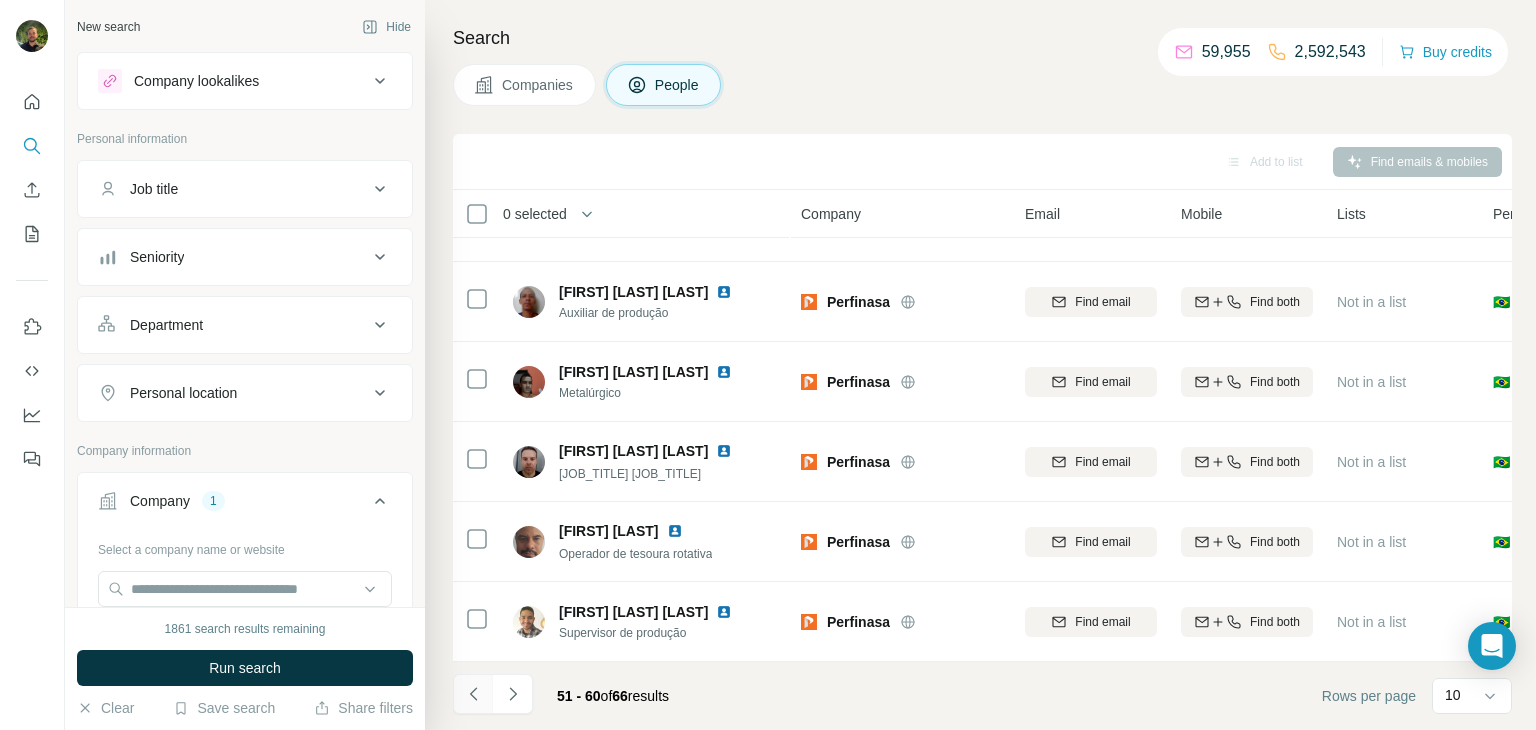 click 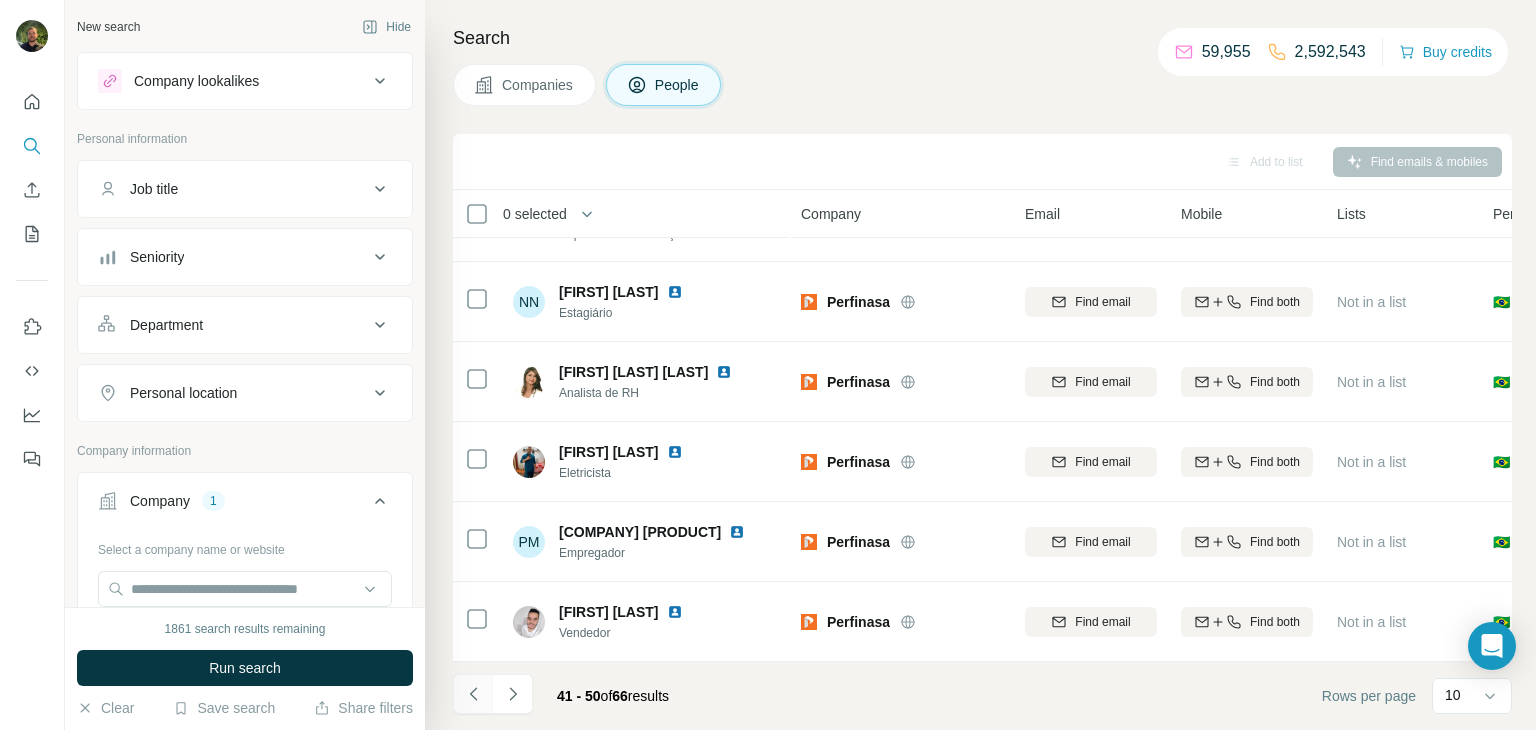 click 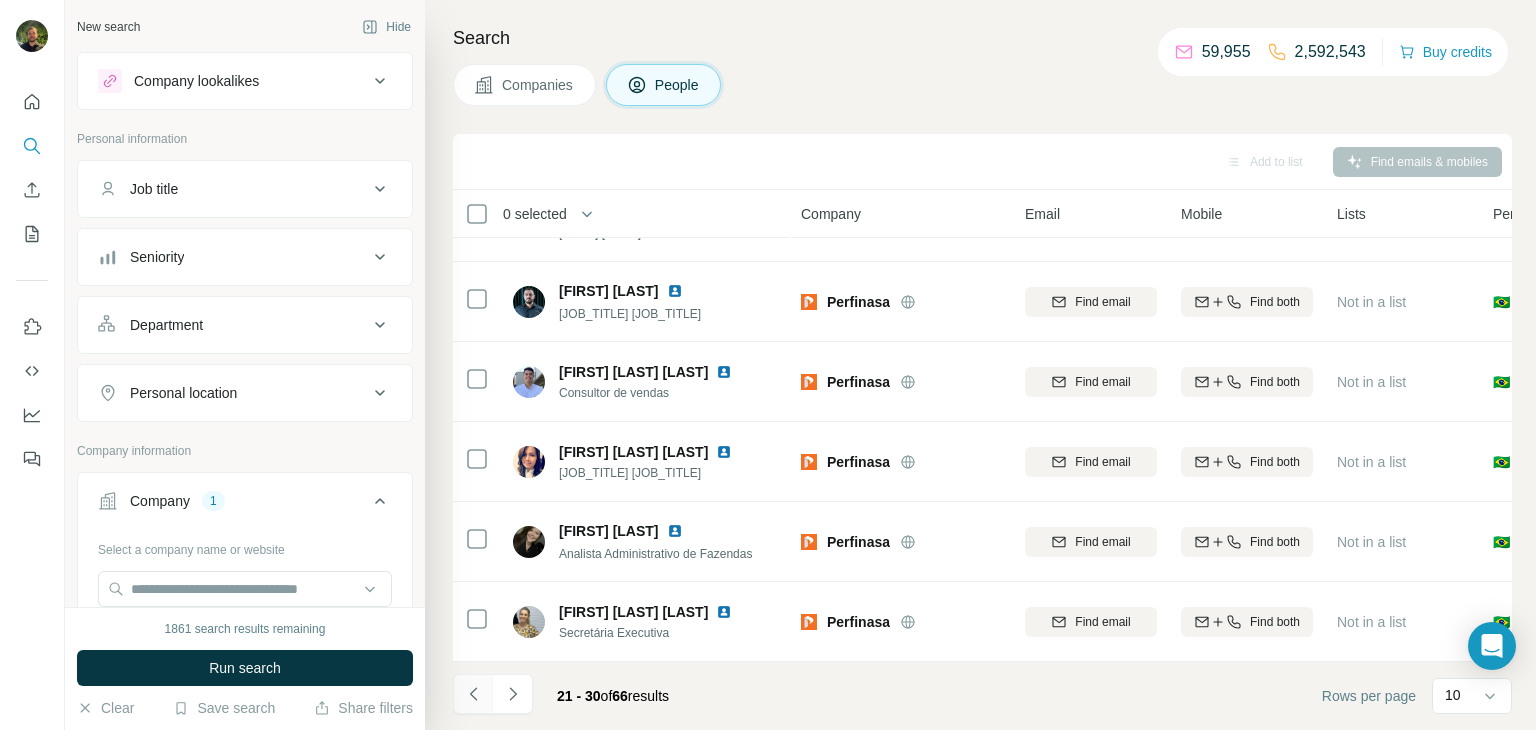 click 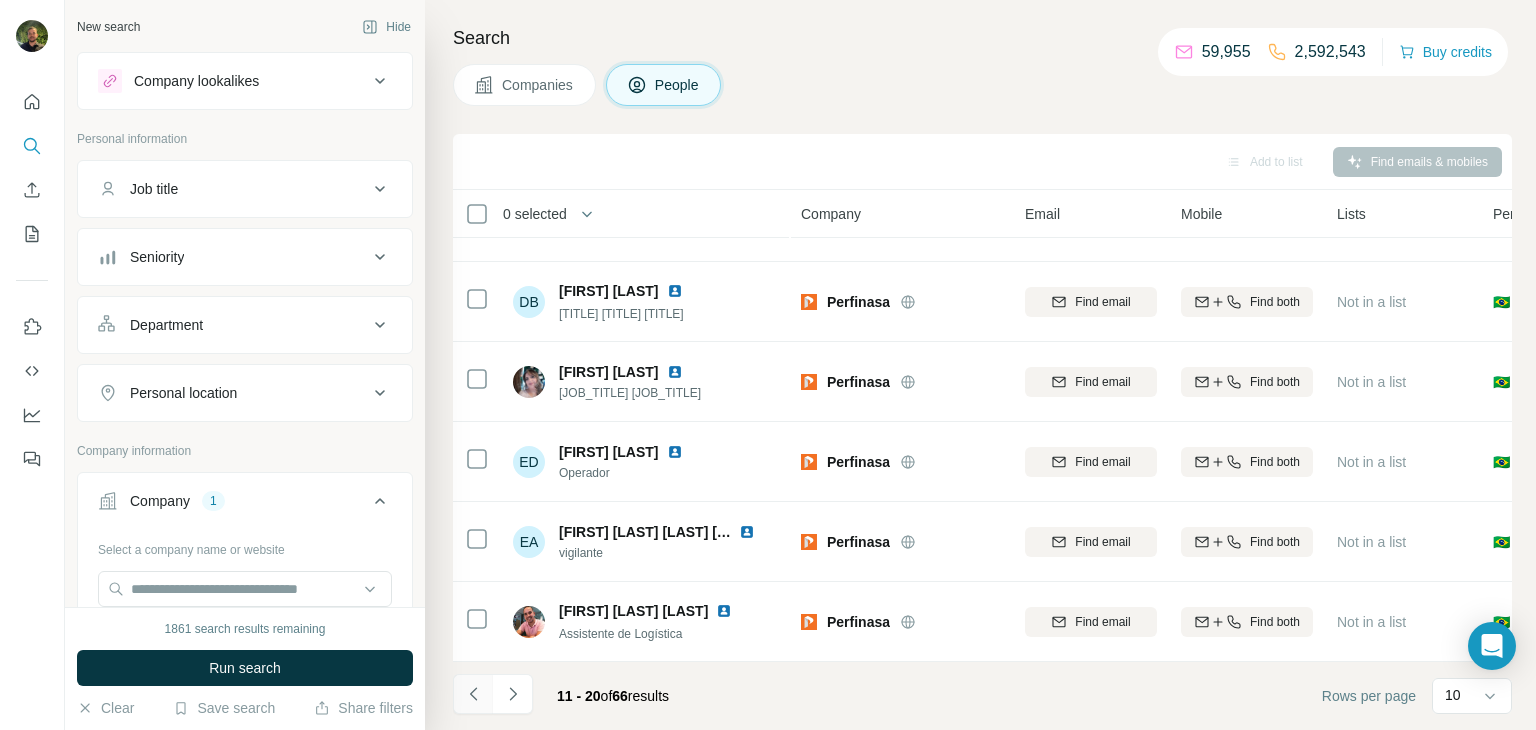 type 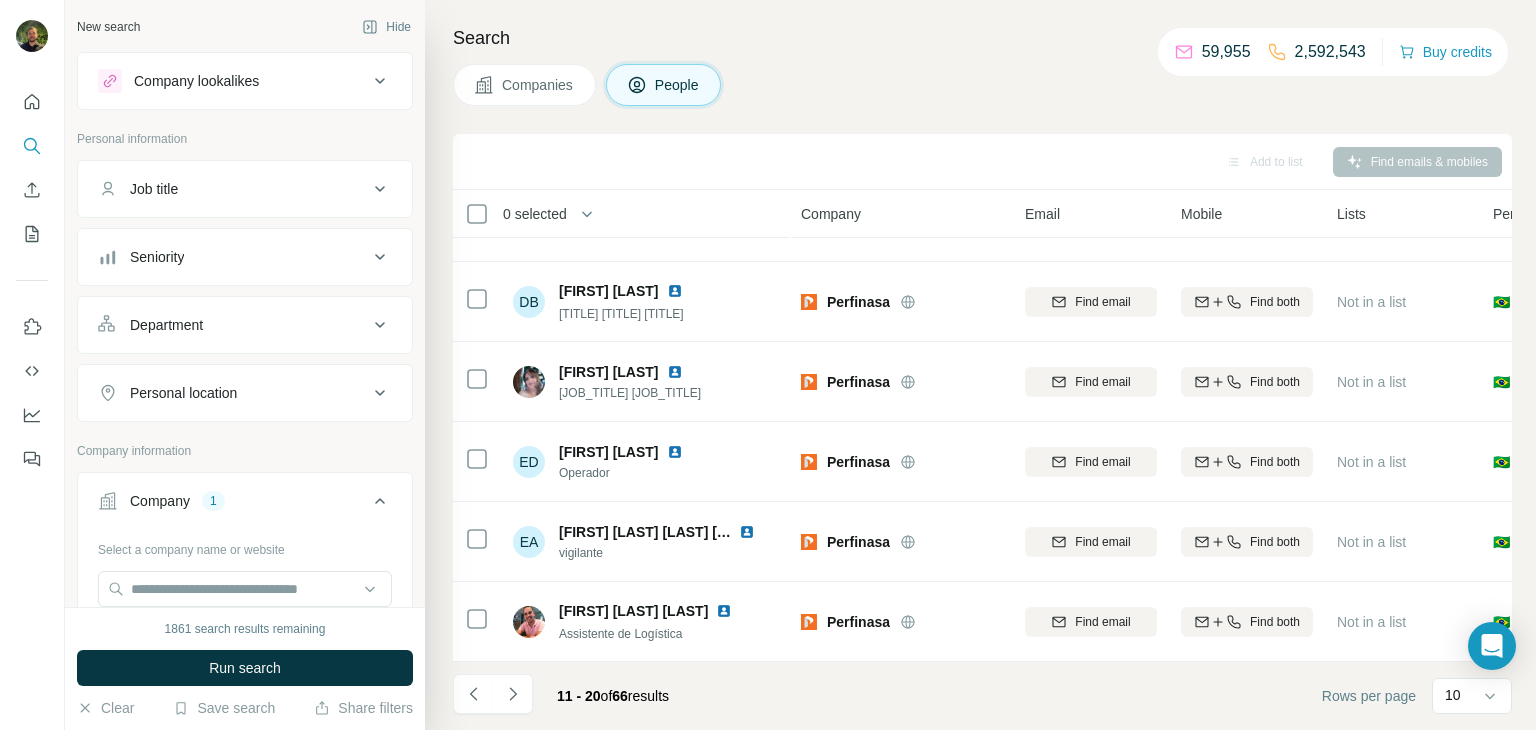click 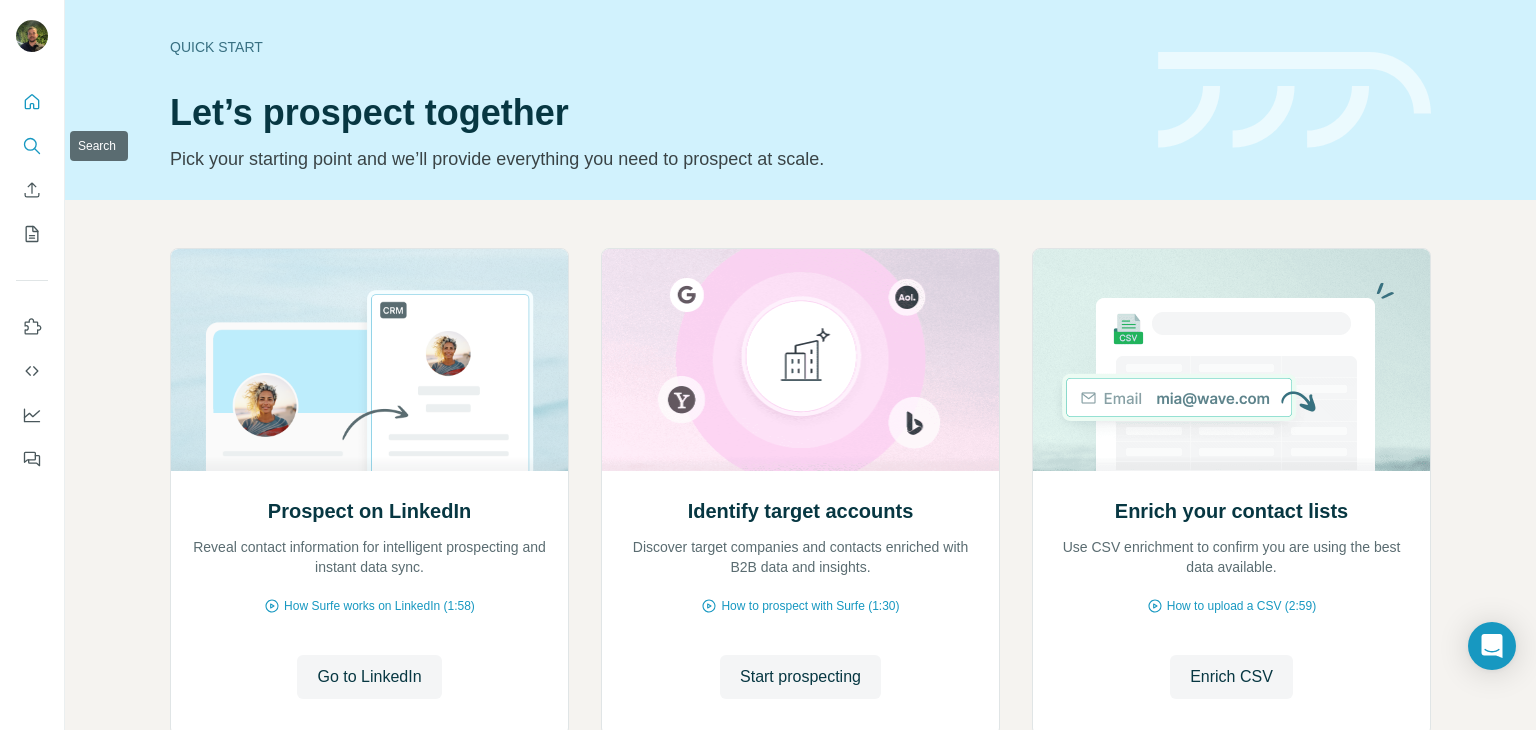 click 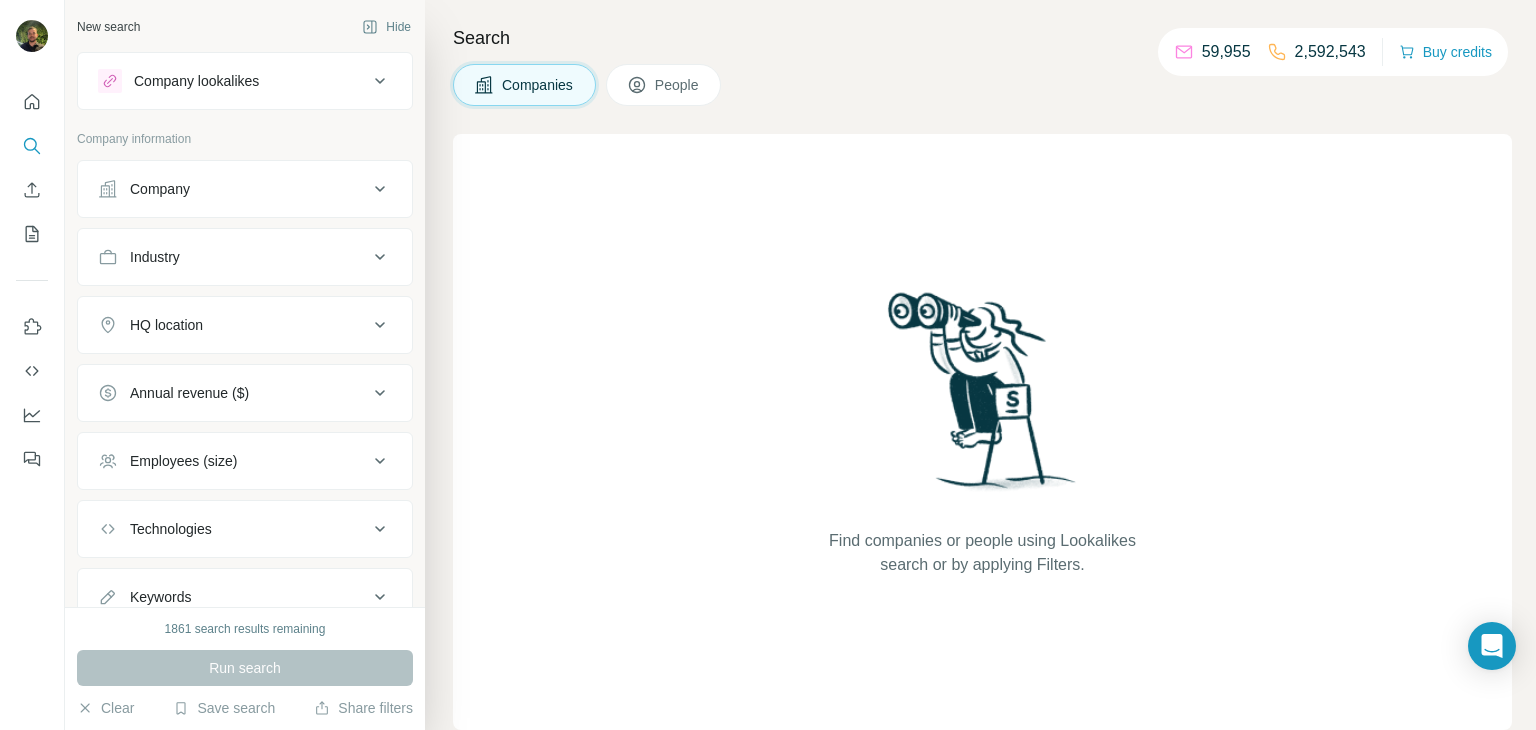 click on "Company" at bounding box center (160, 189) 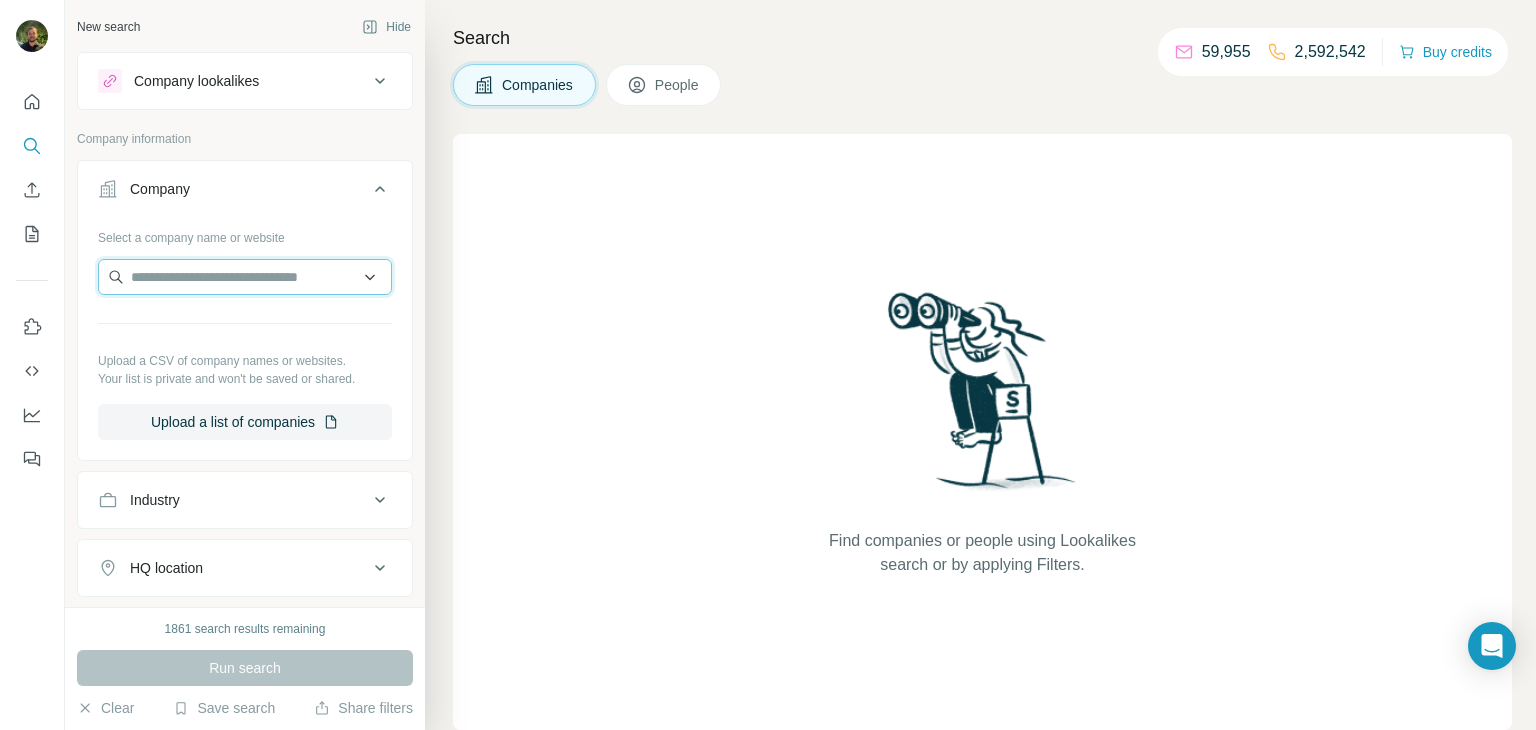 click at bounding box center [245, 277] 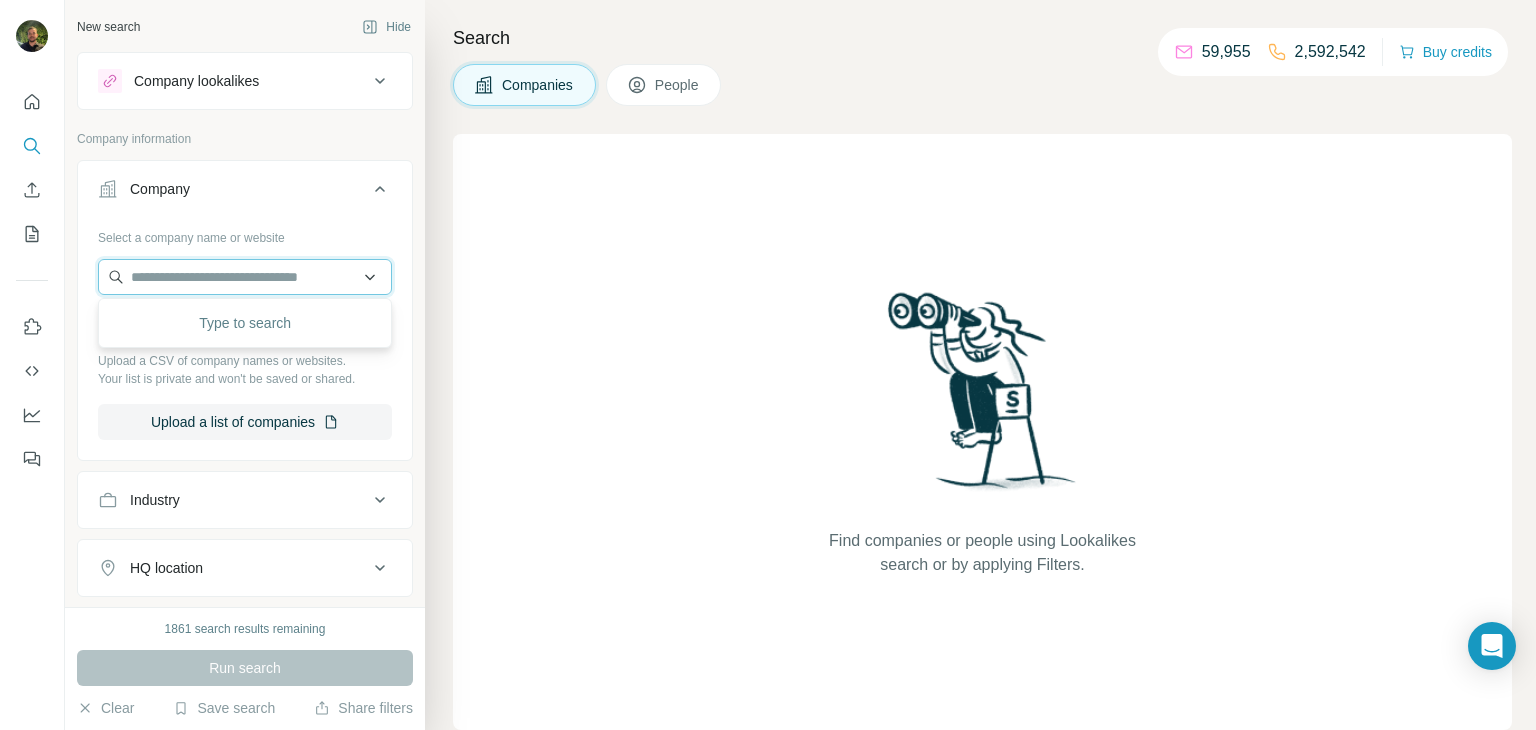 paste on "**********" 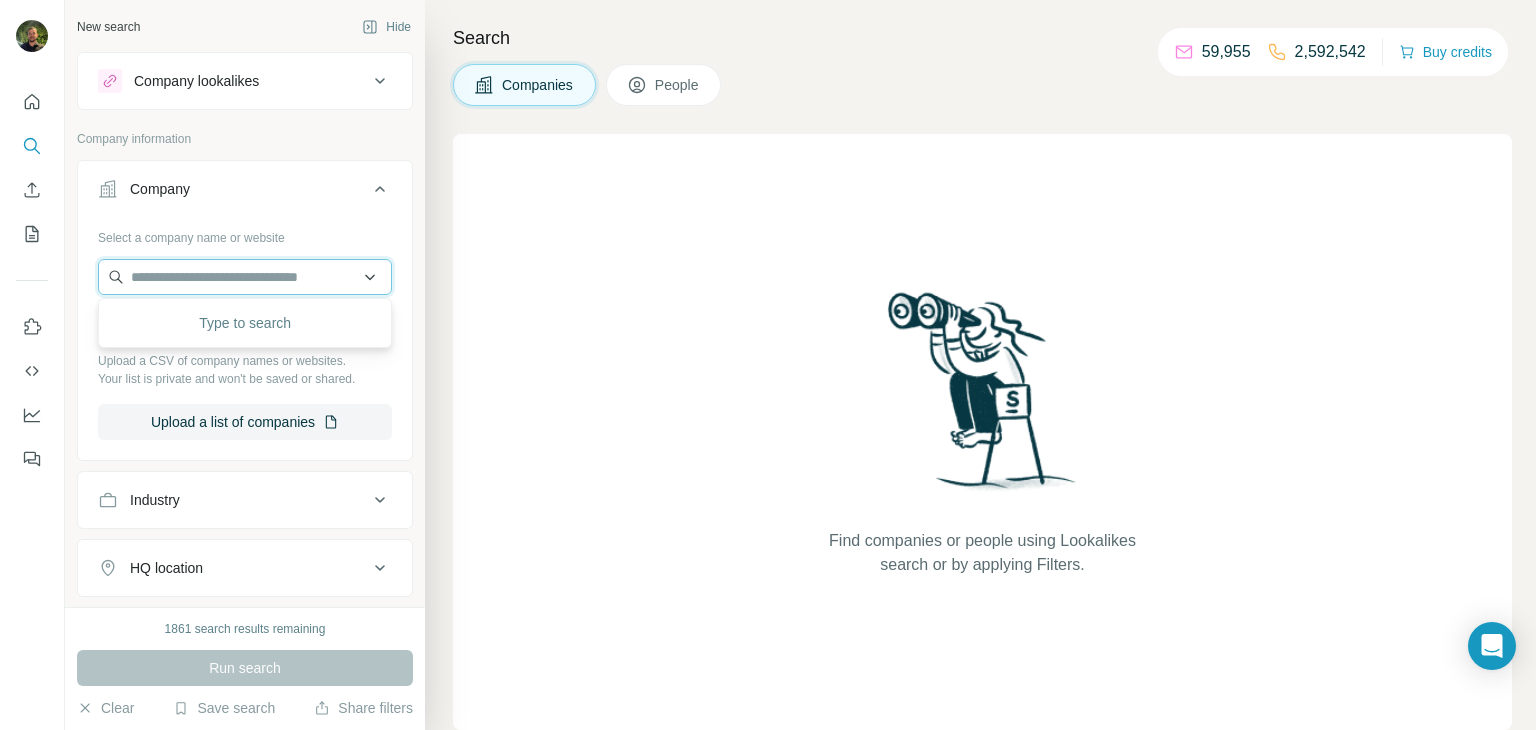type on "**********" 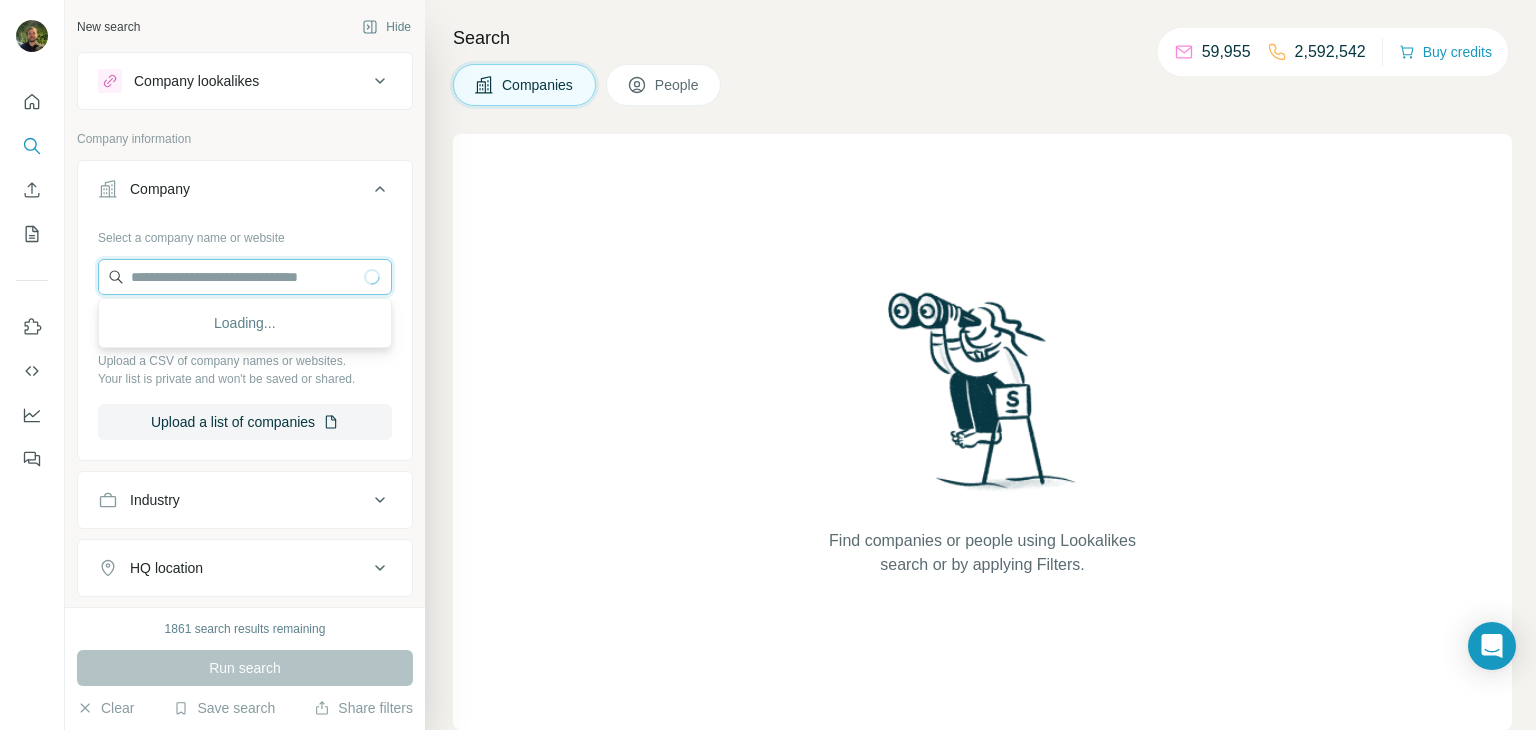 scroll, scrollTop: 0, scrollLeft: 0, axis: both 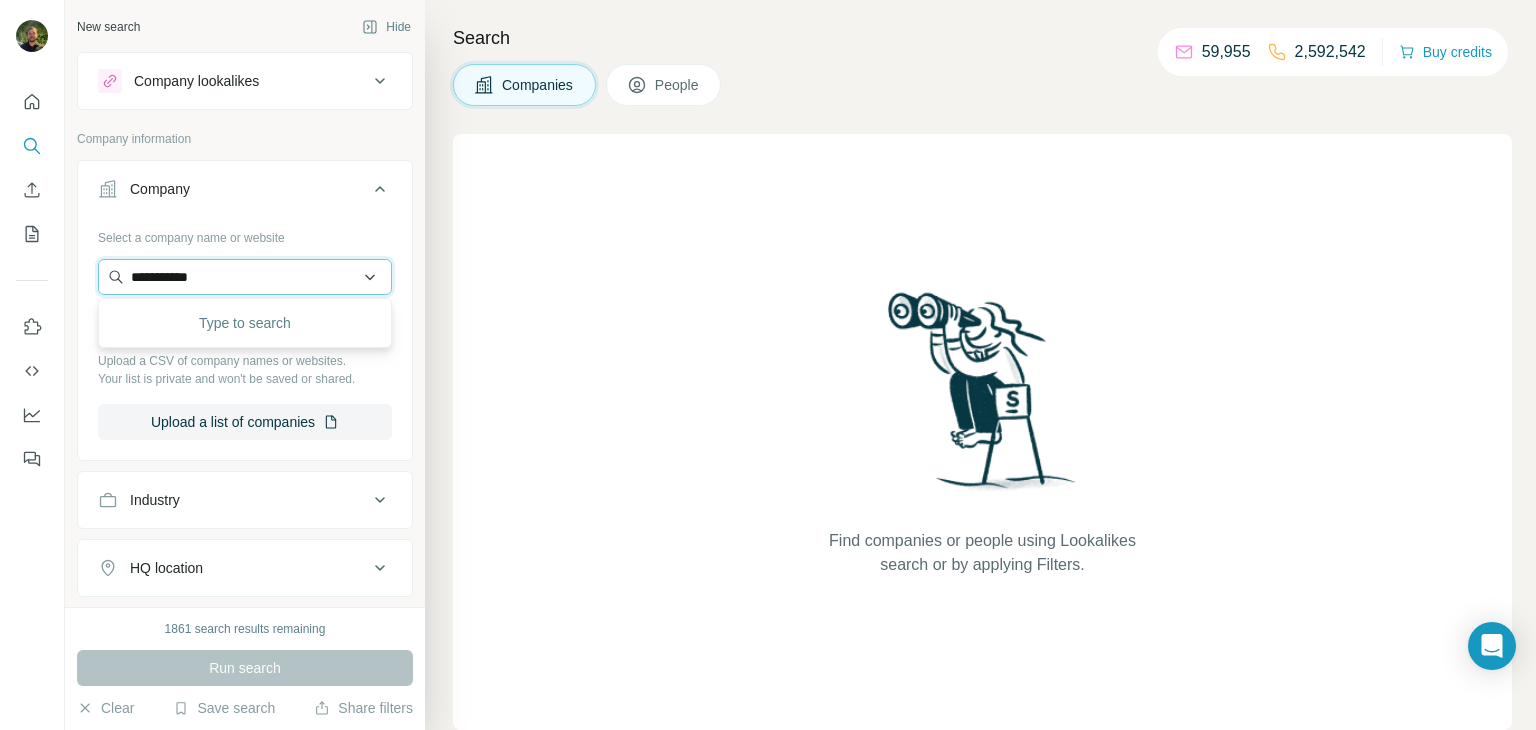 click on "**********" at bounding box center (245, 277) 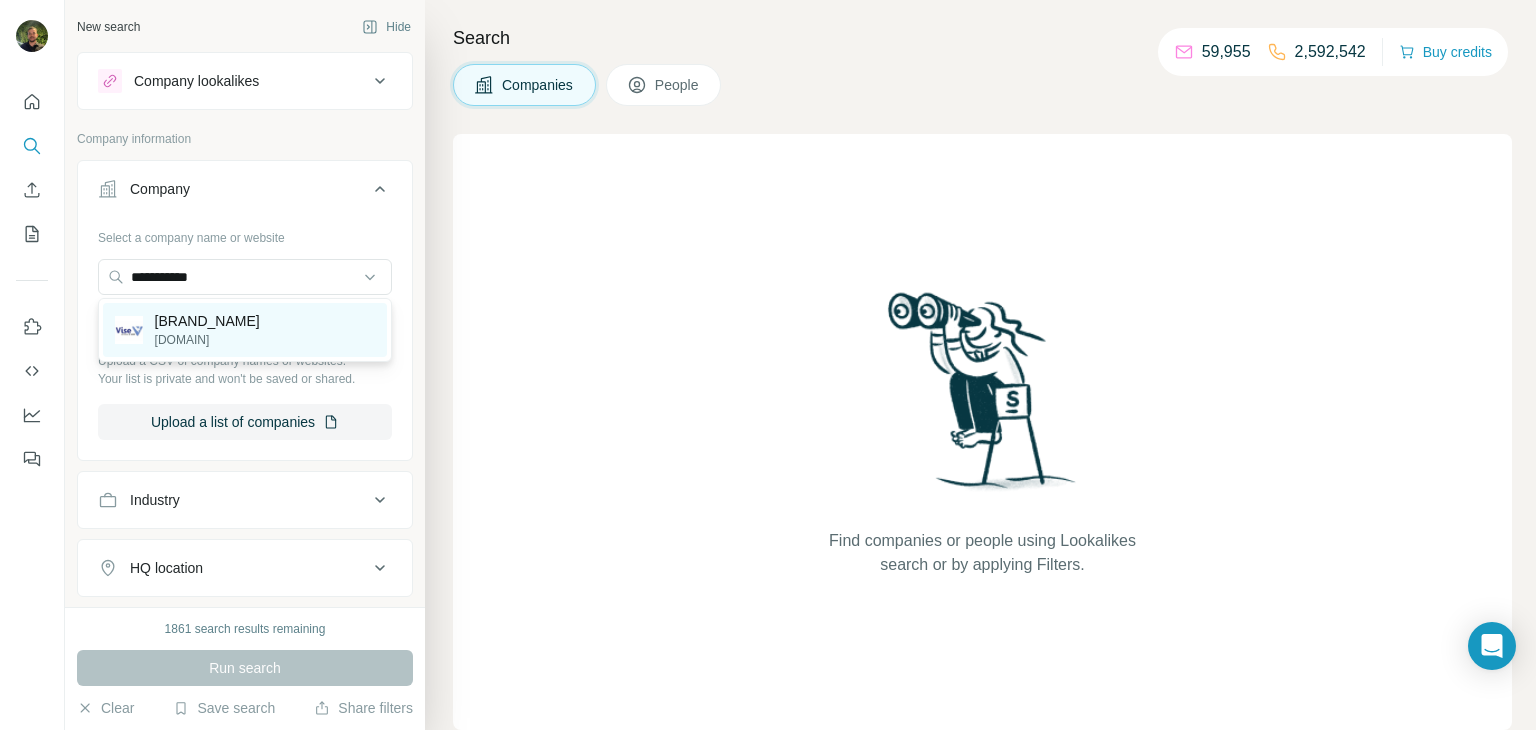 click on "[DOMAIN]" at bounding box center (207, 340) 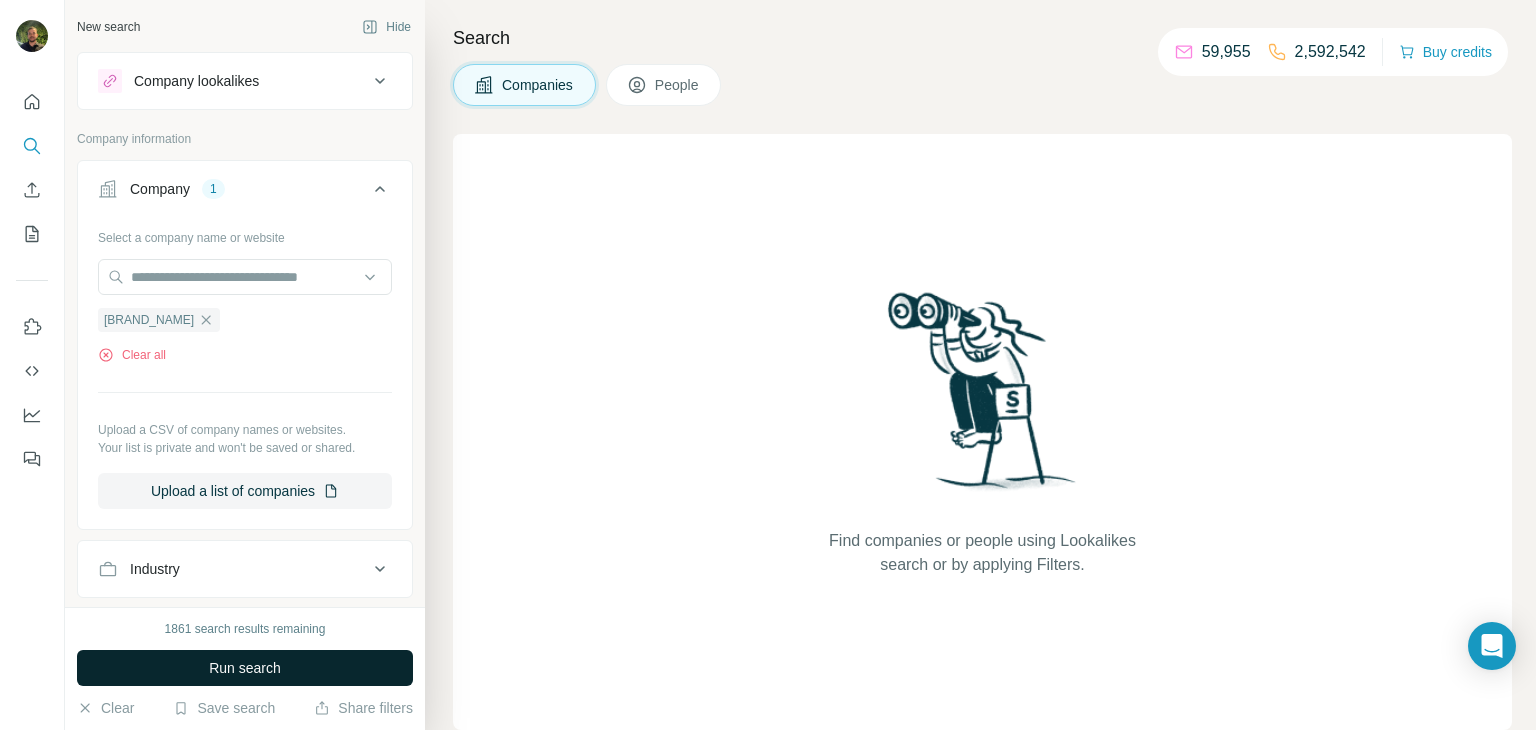 click on "Run search" at bounding box center (245, 668) 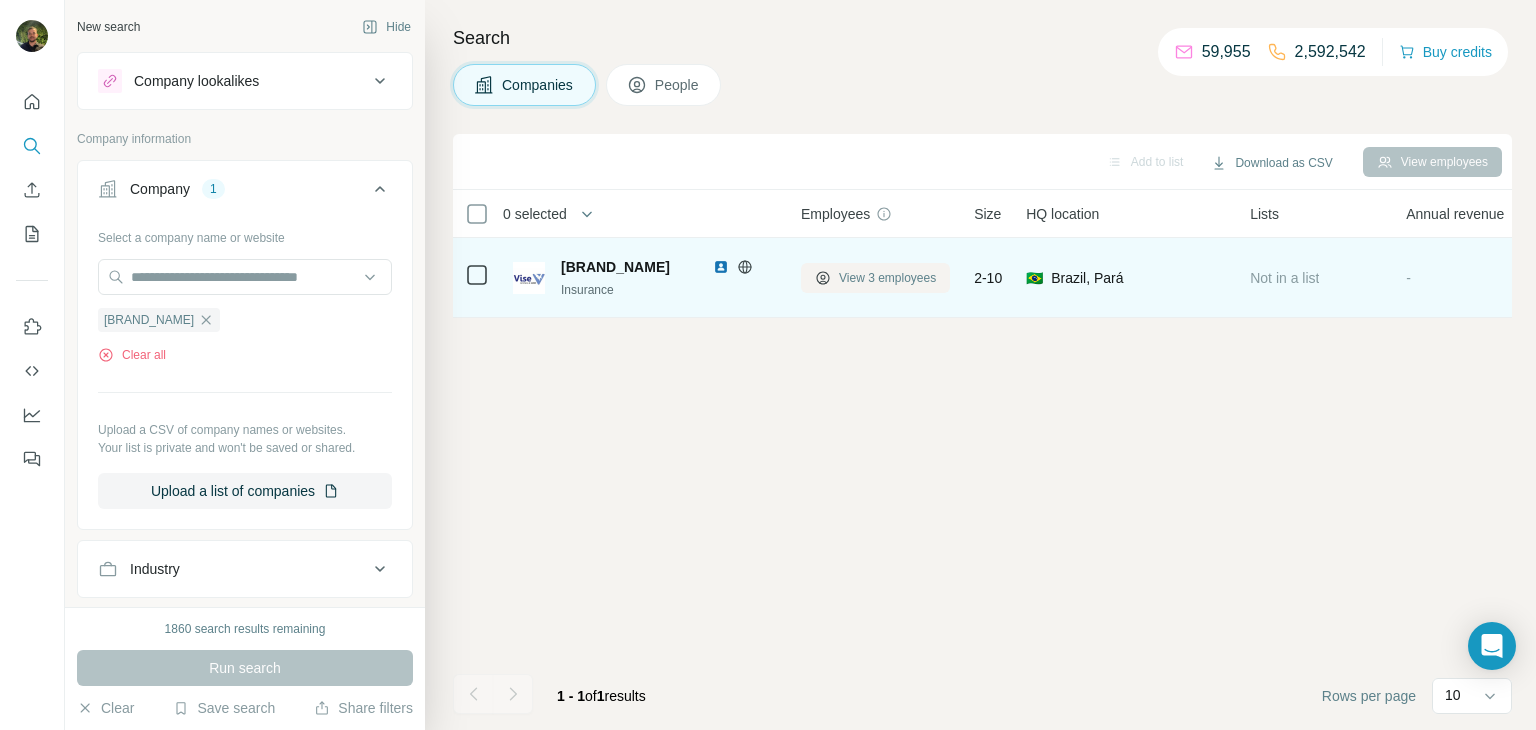 click on "View 3 employees" at bounding box center [887, 278] 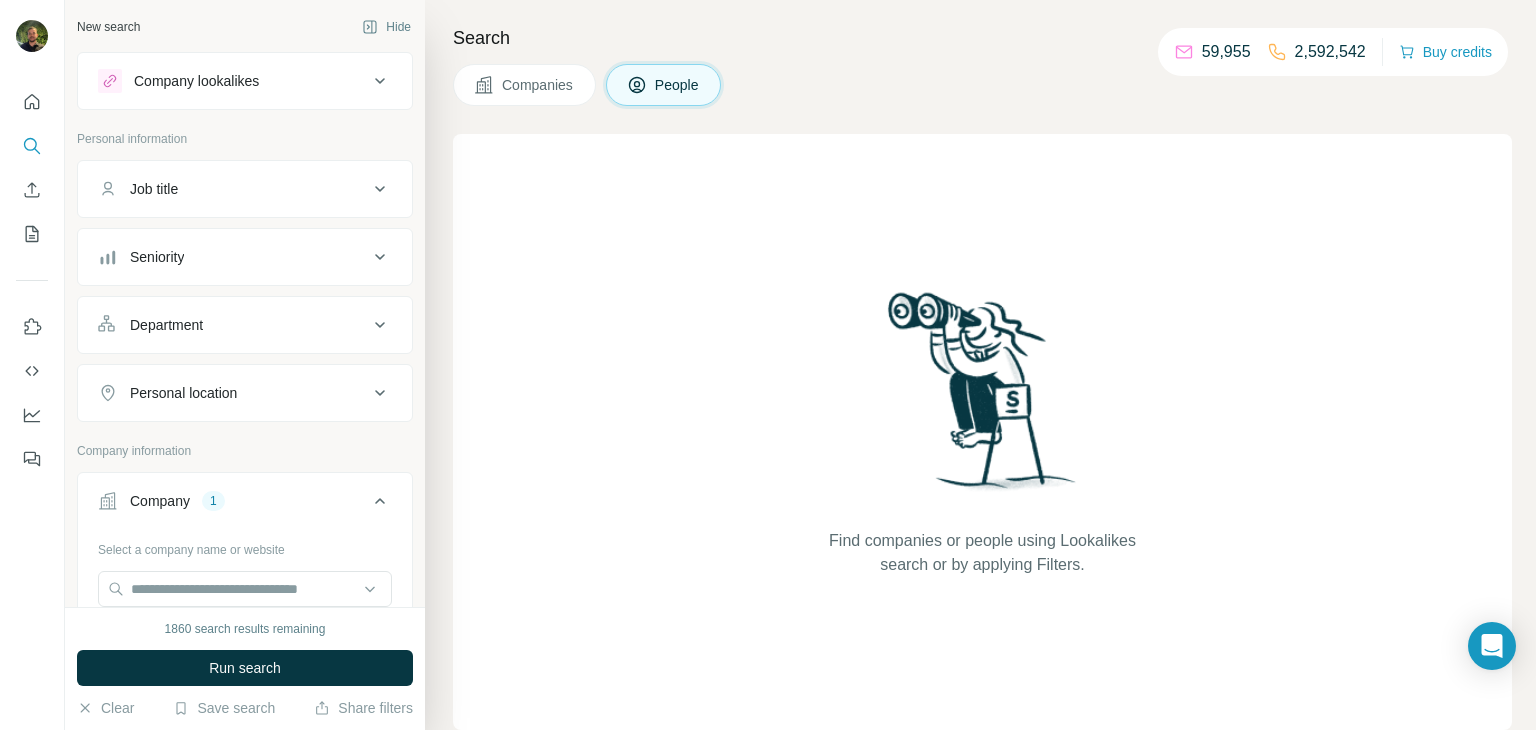 click on "Companies" at bounding box center (538, 85) 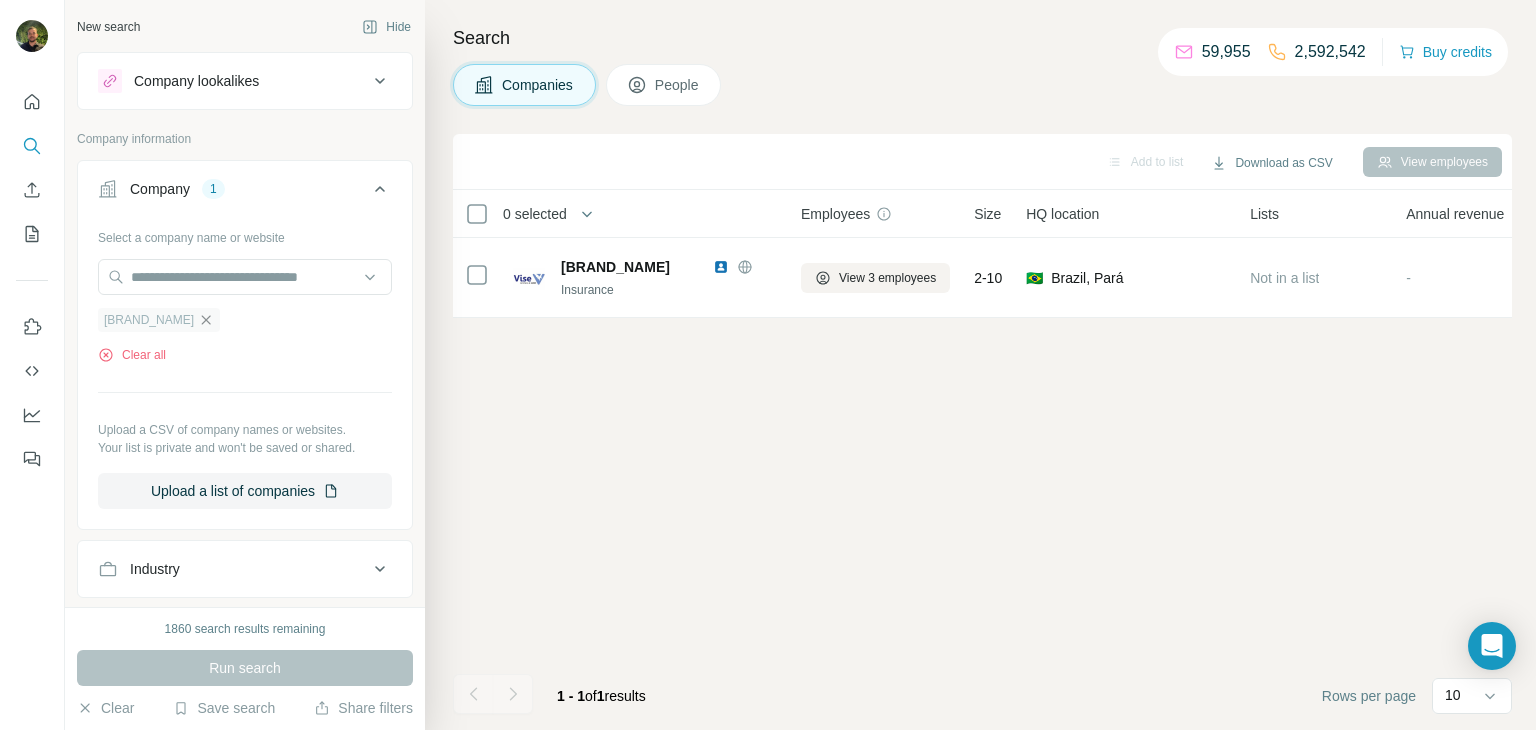 click 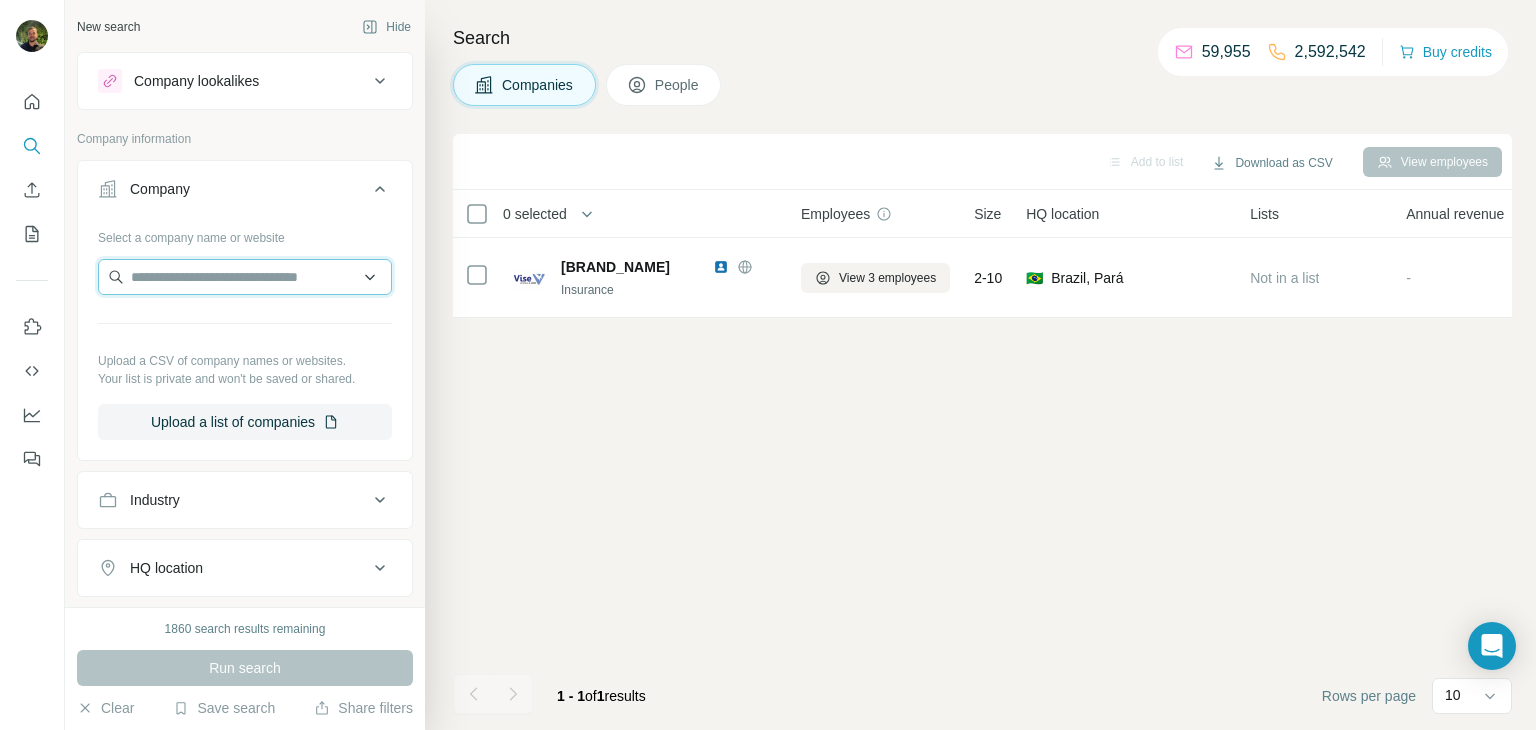 click at bounding box center (245, 277) 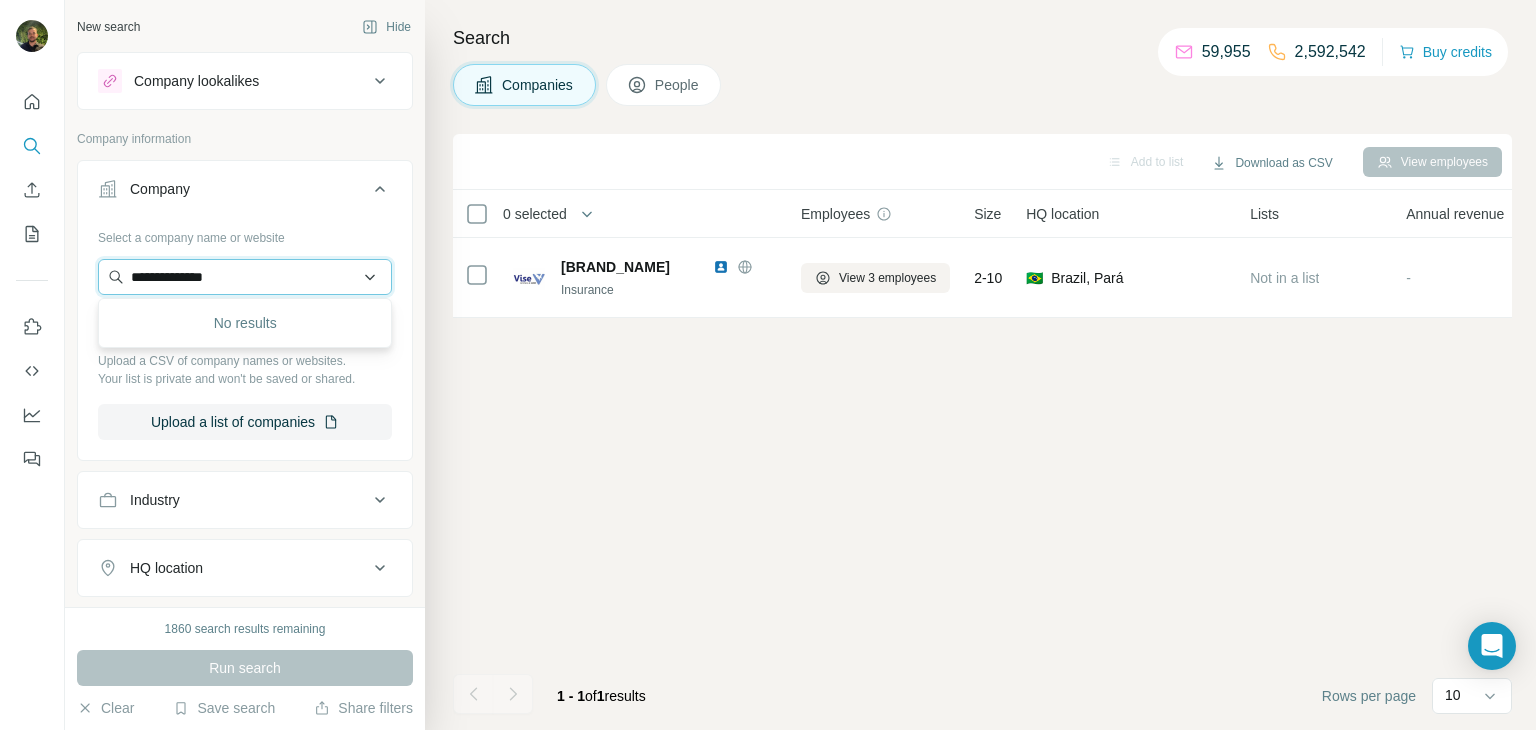 click on "**********" at bounding box center [245, 277] 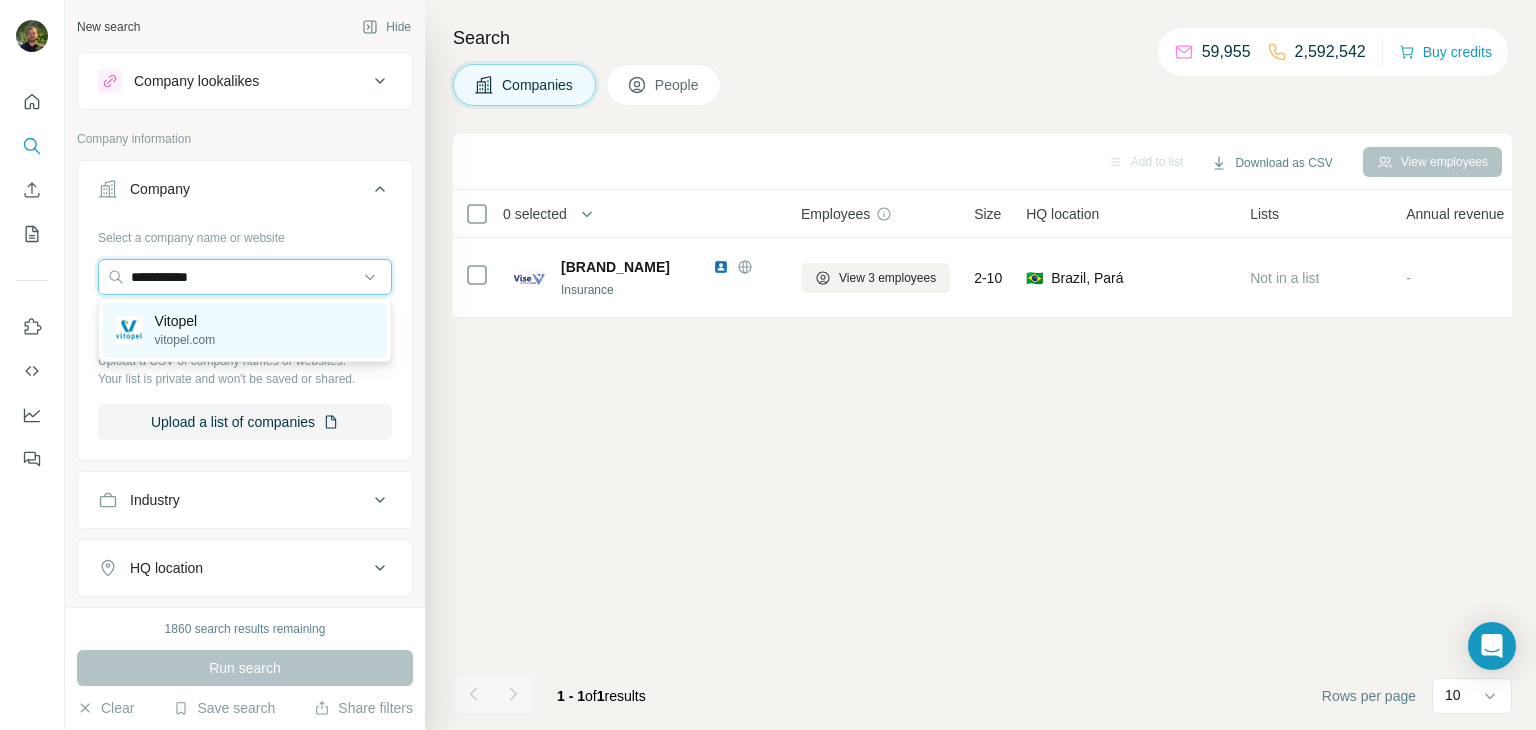 type on "**********" 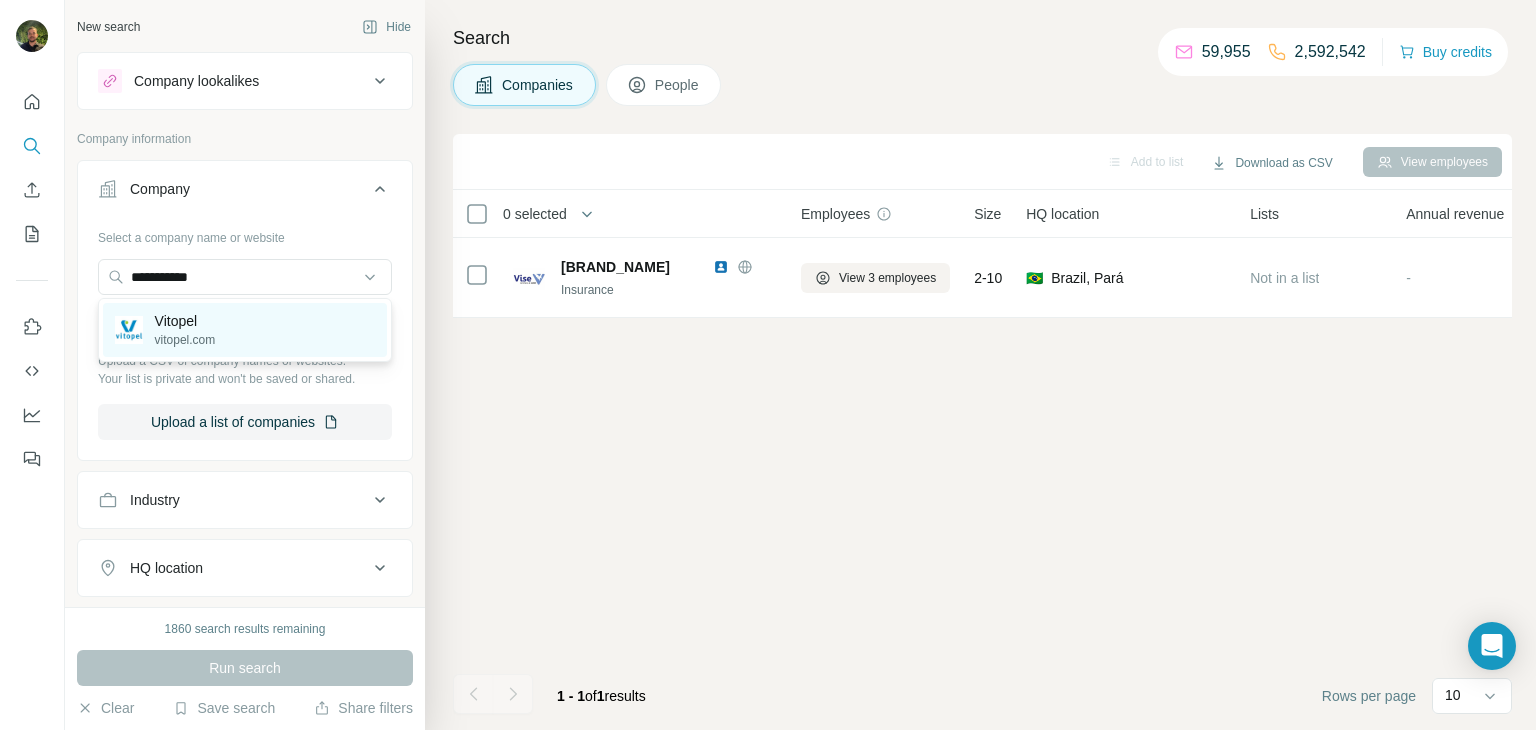 click on "Vitopel" at bounding box center (185, 321) 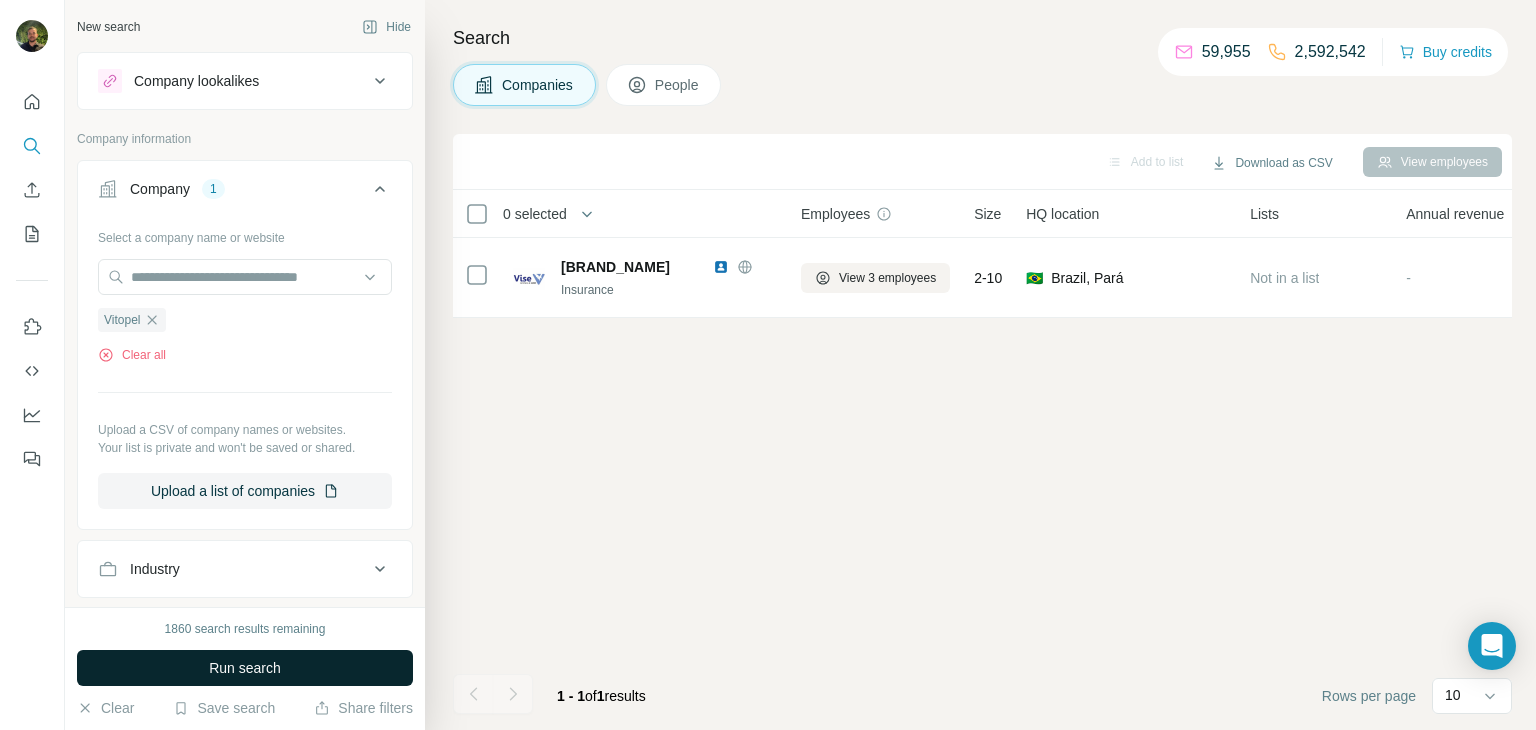 click on "Run search" at bounding box center (245, 668) 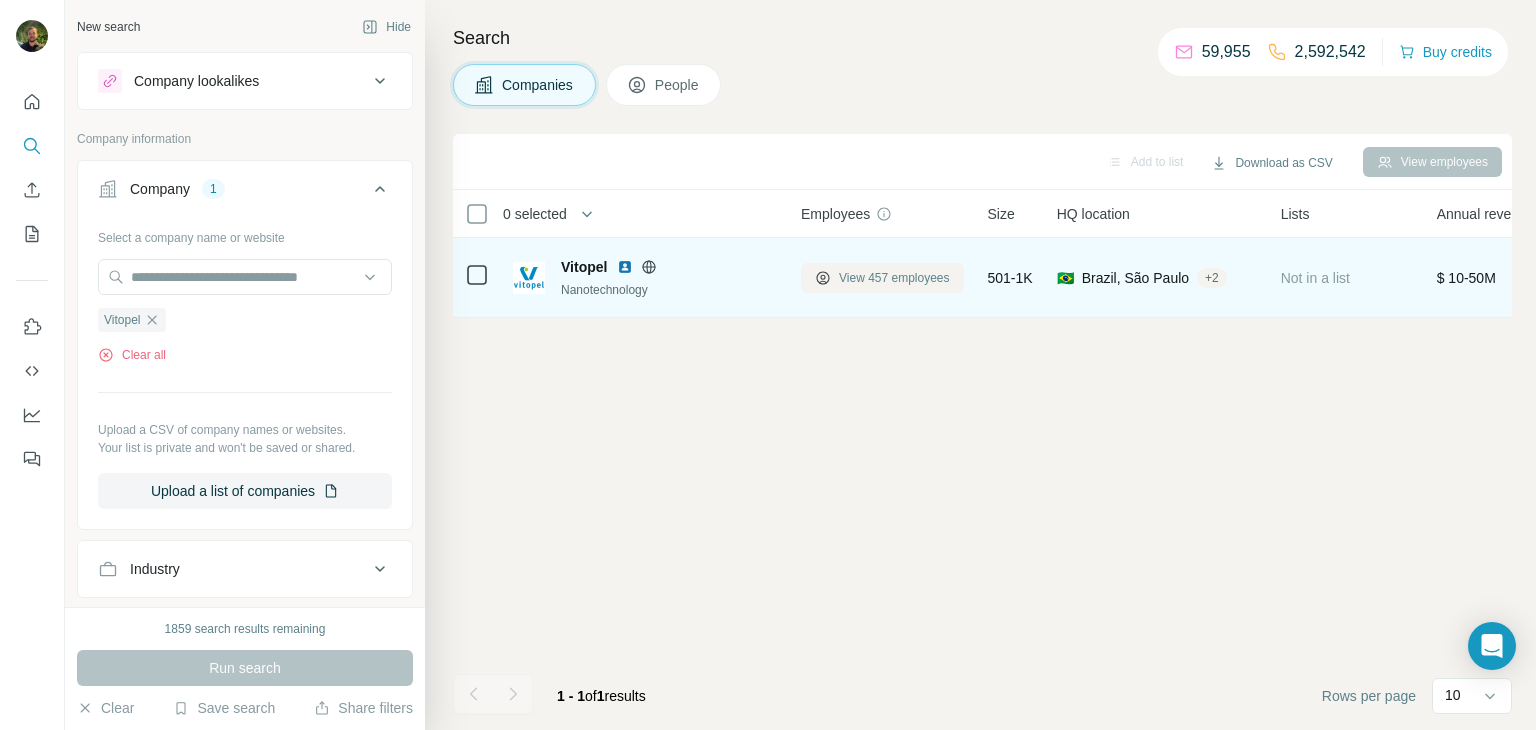 click on "View 457 employees" at bounding box center (894, 278) 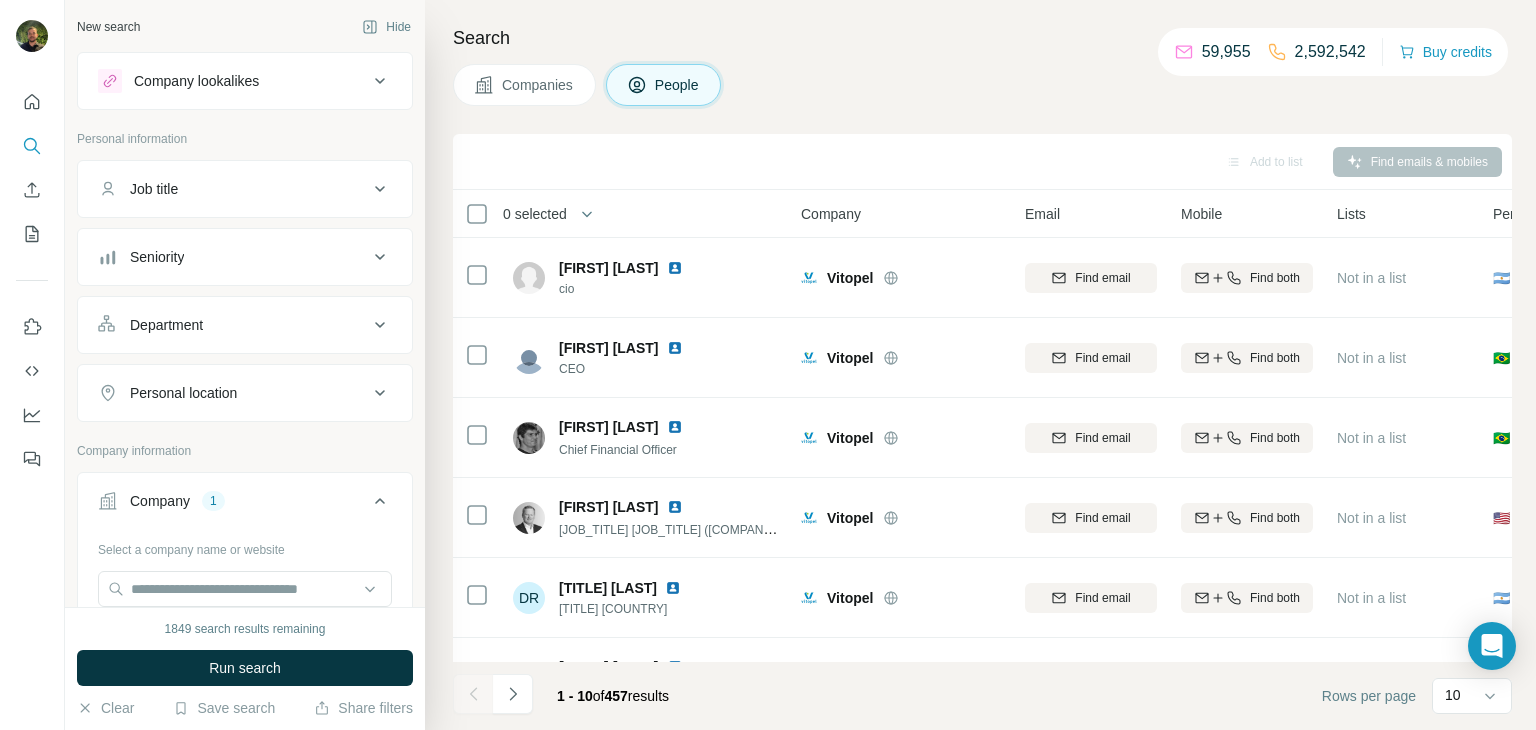 click on "Job title" at bounding box center (245, 189) 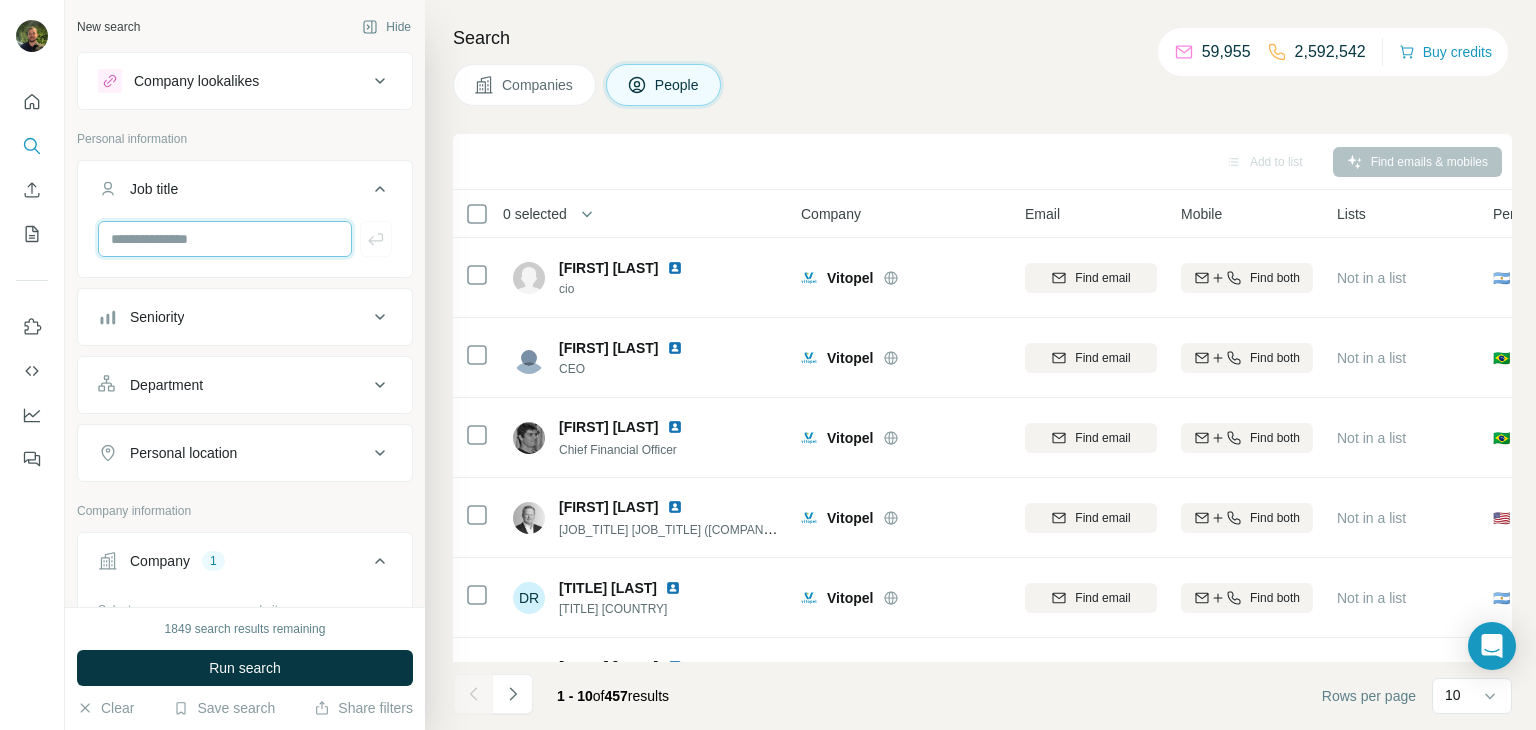 click at bounding box center [225, 239] 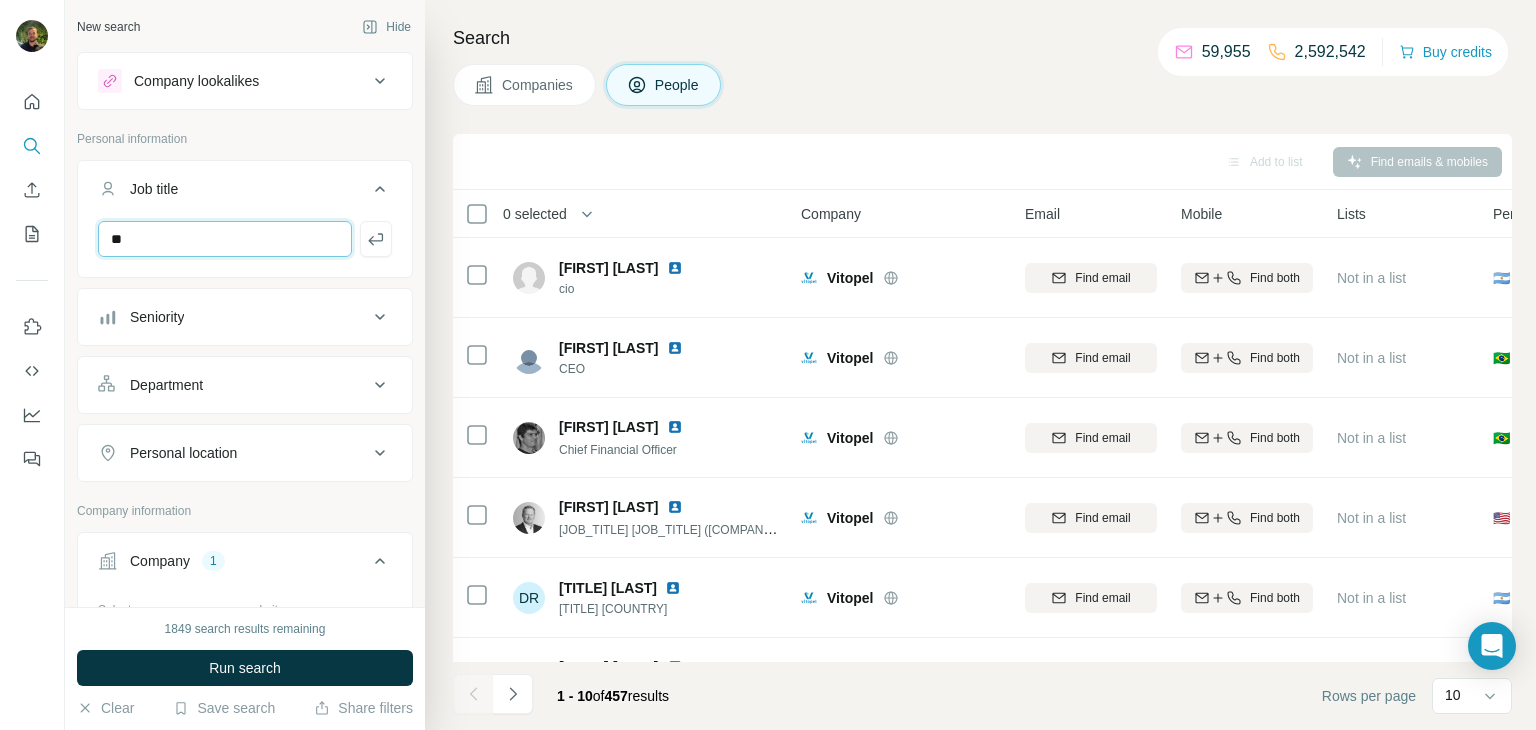 type on "*" 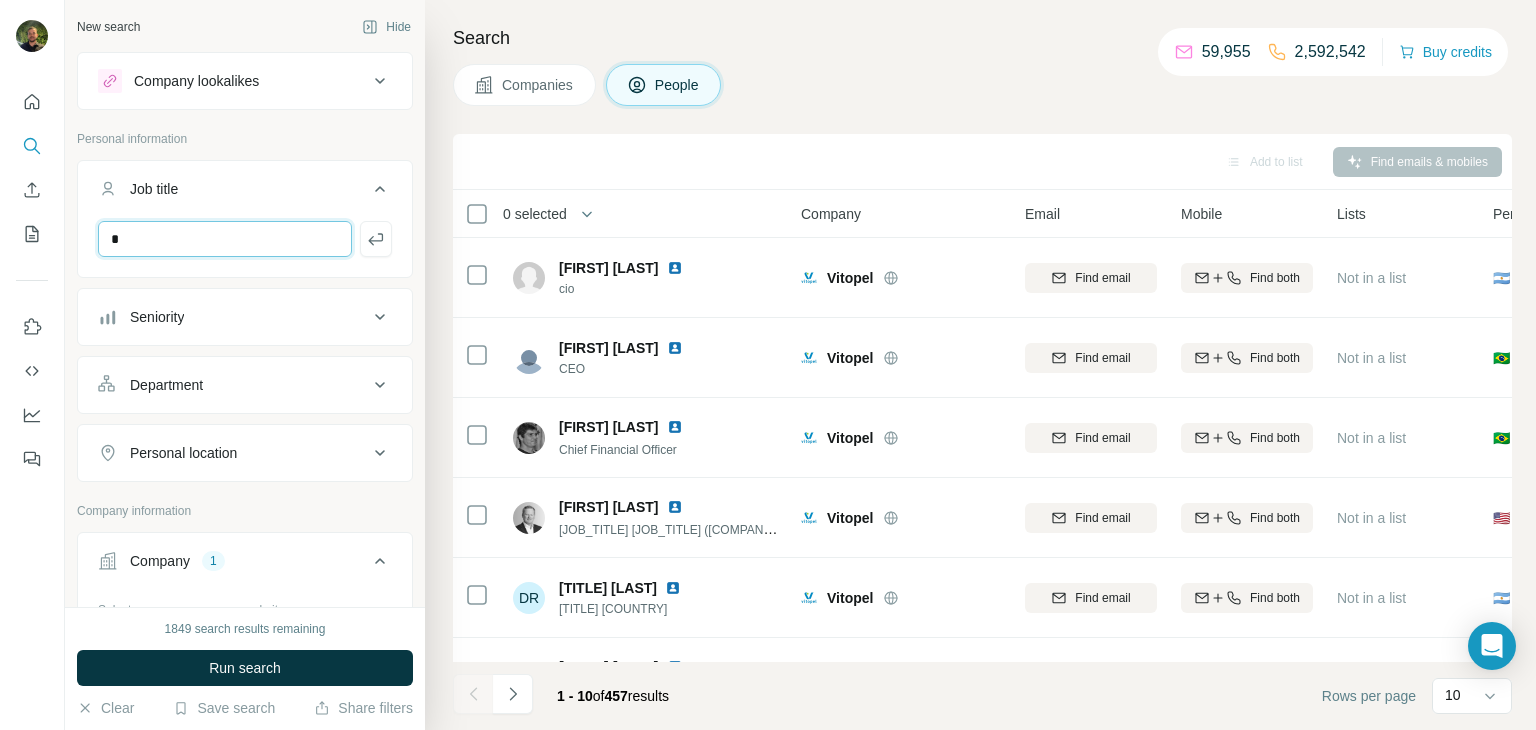 type 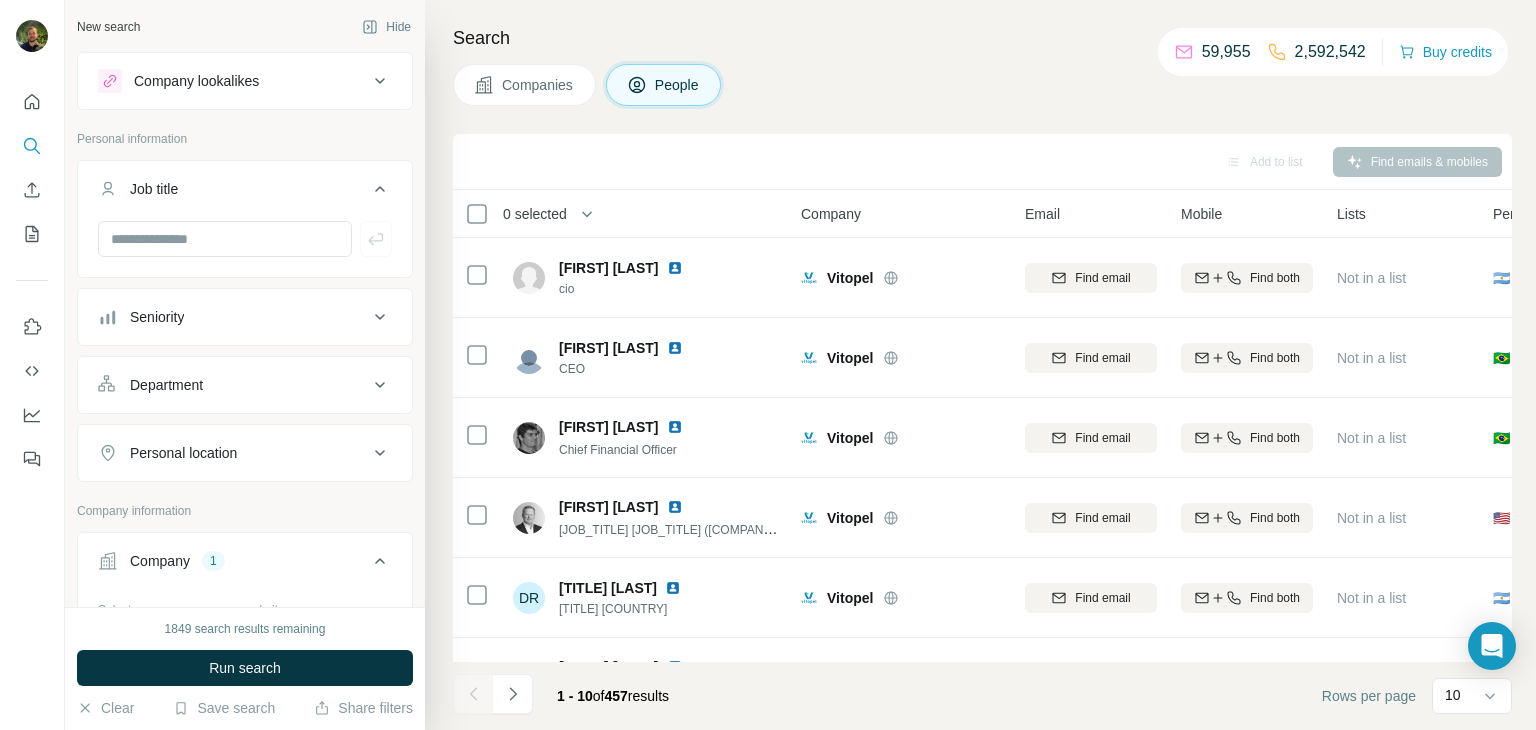 click 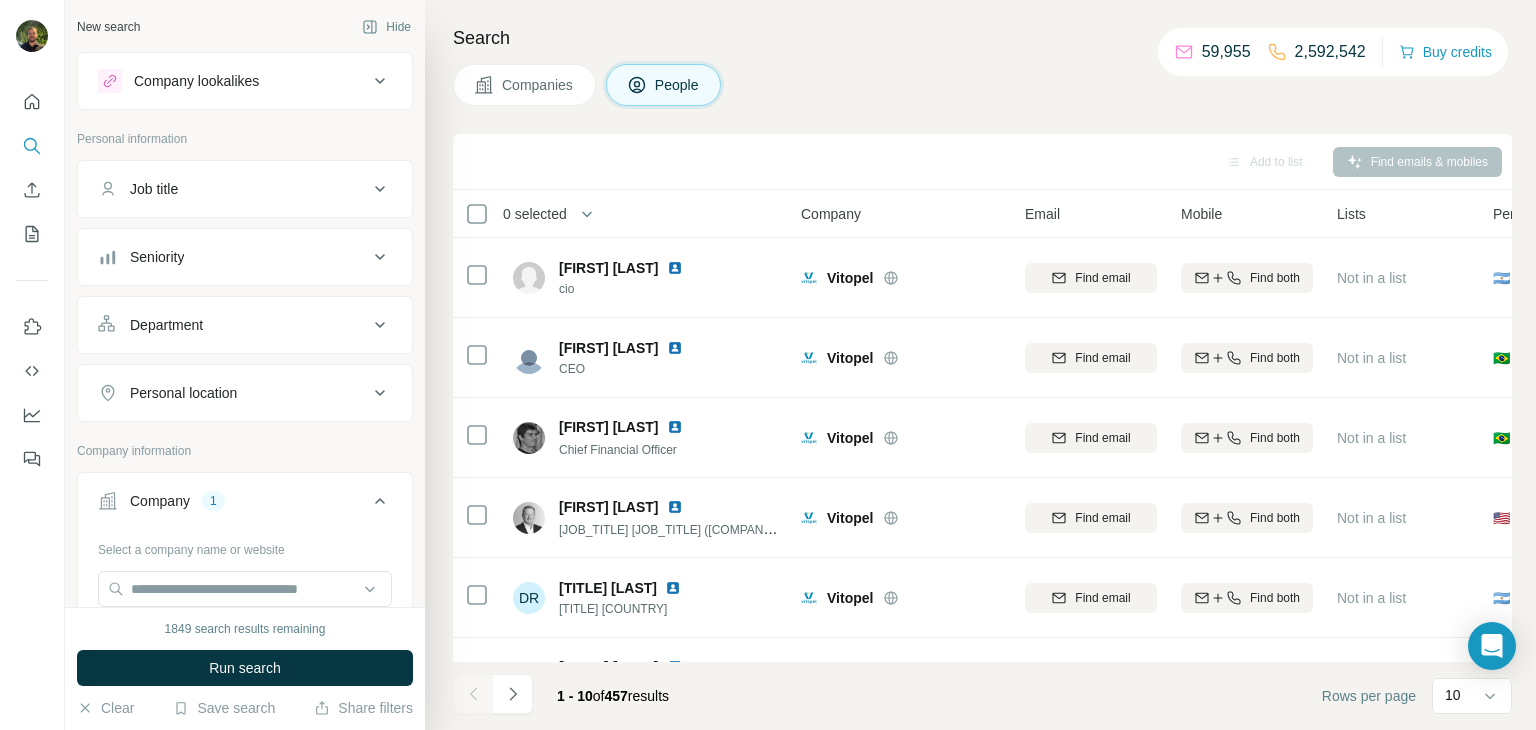 click 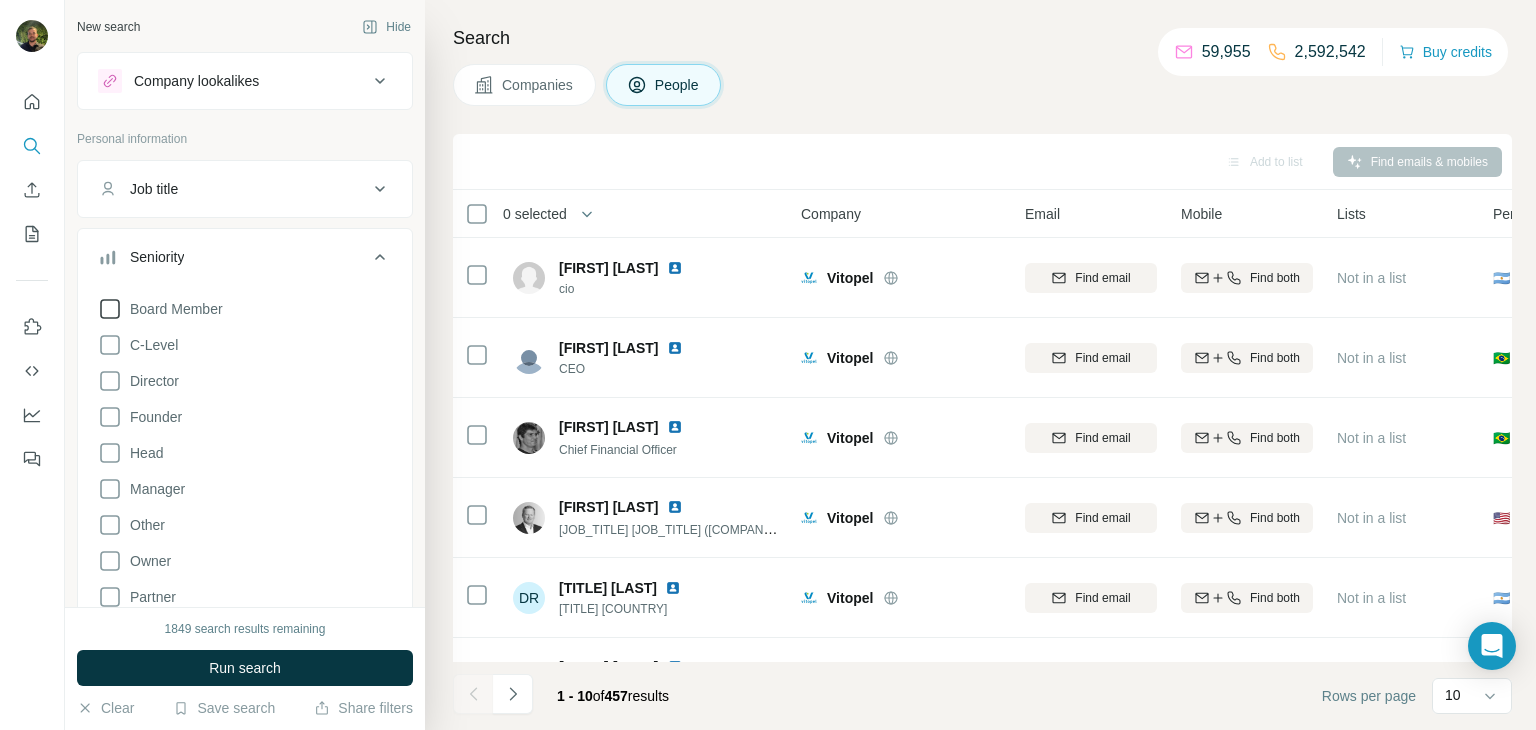 click 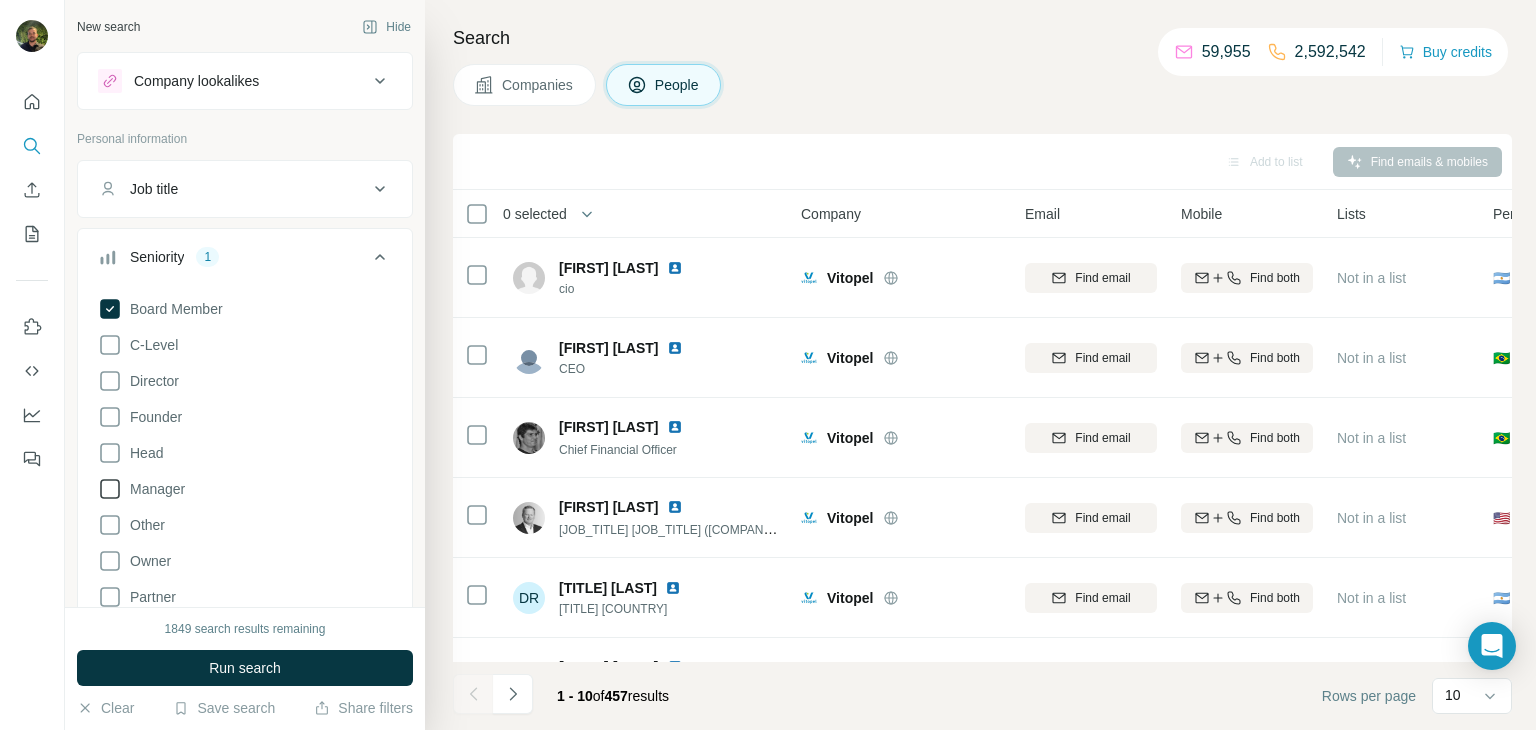 click 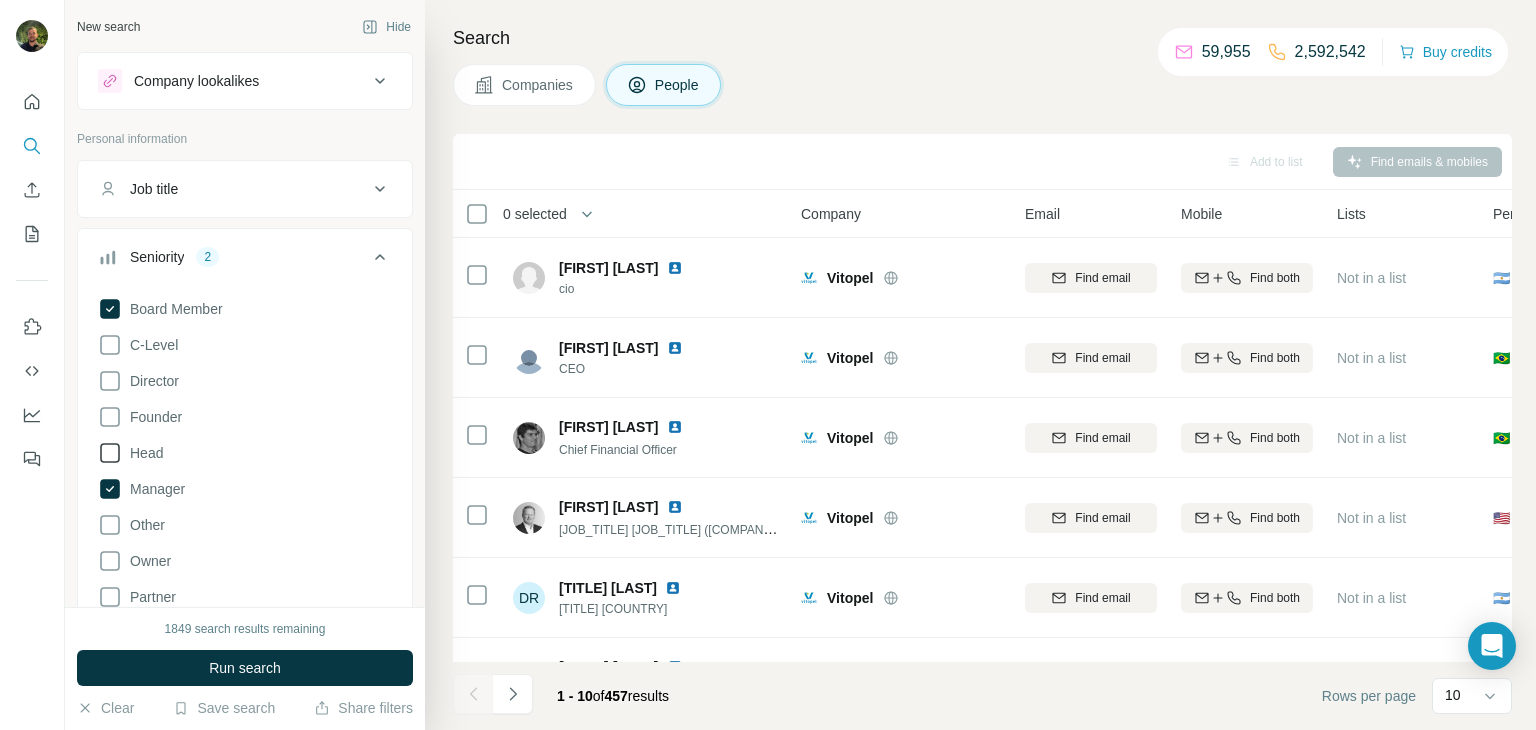 click 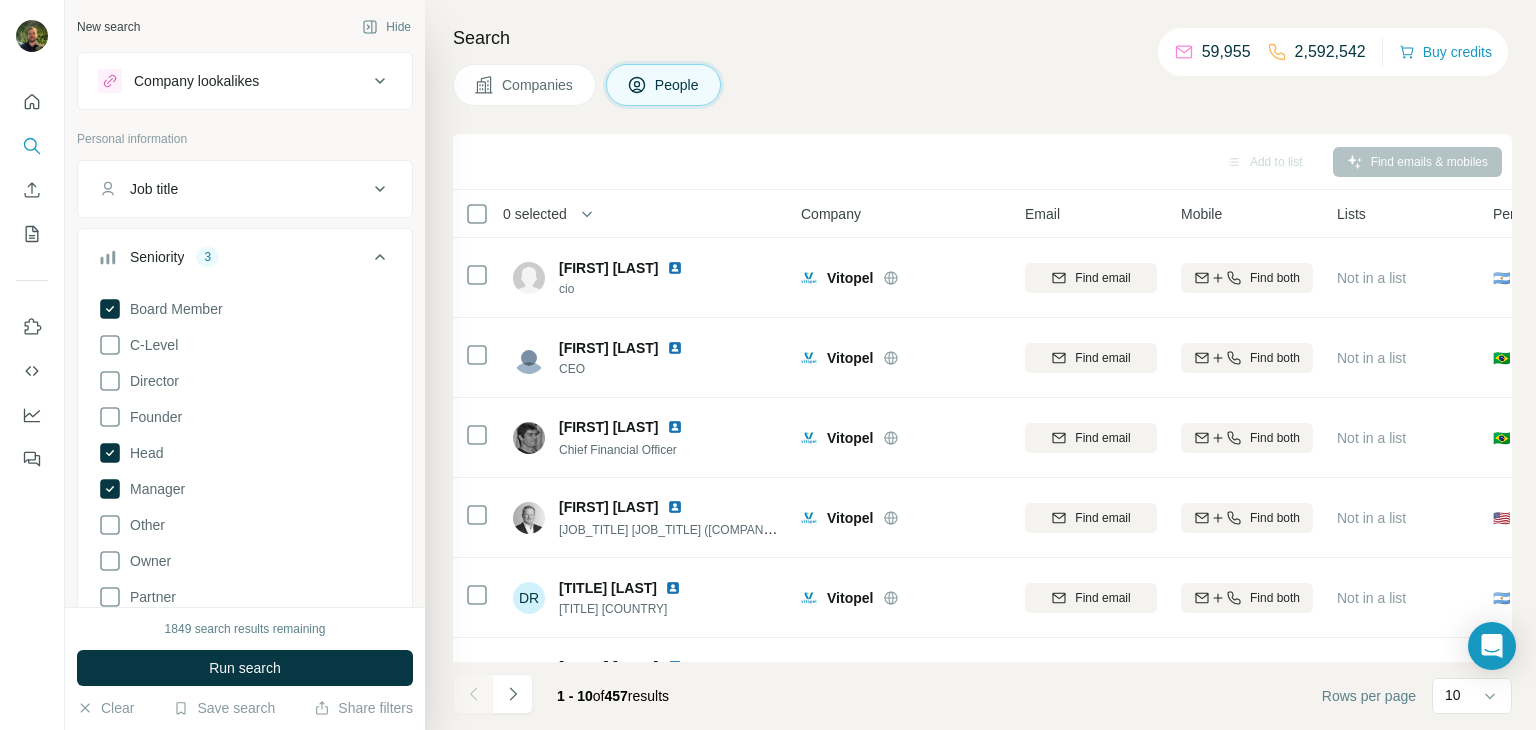 click on "Board Member C-Level Director Founder Head Manager Other Owner Partner VP Clear all" at bounding box center [245, 482] 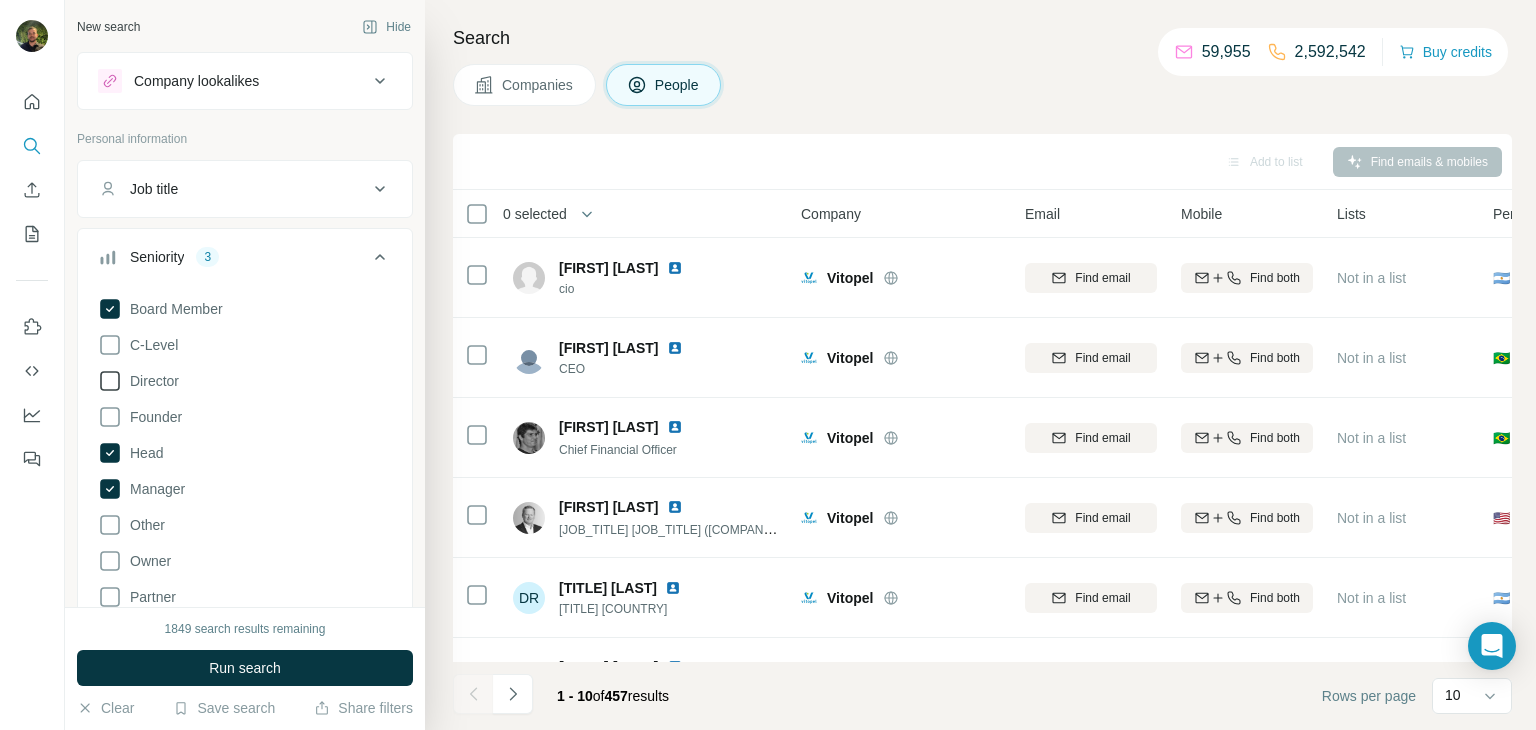 click 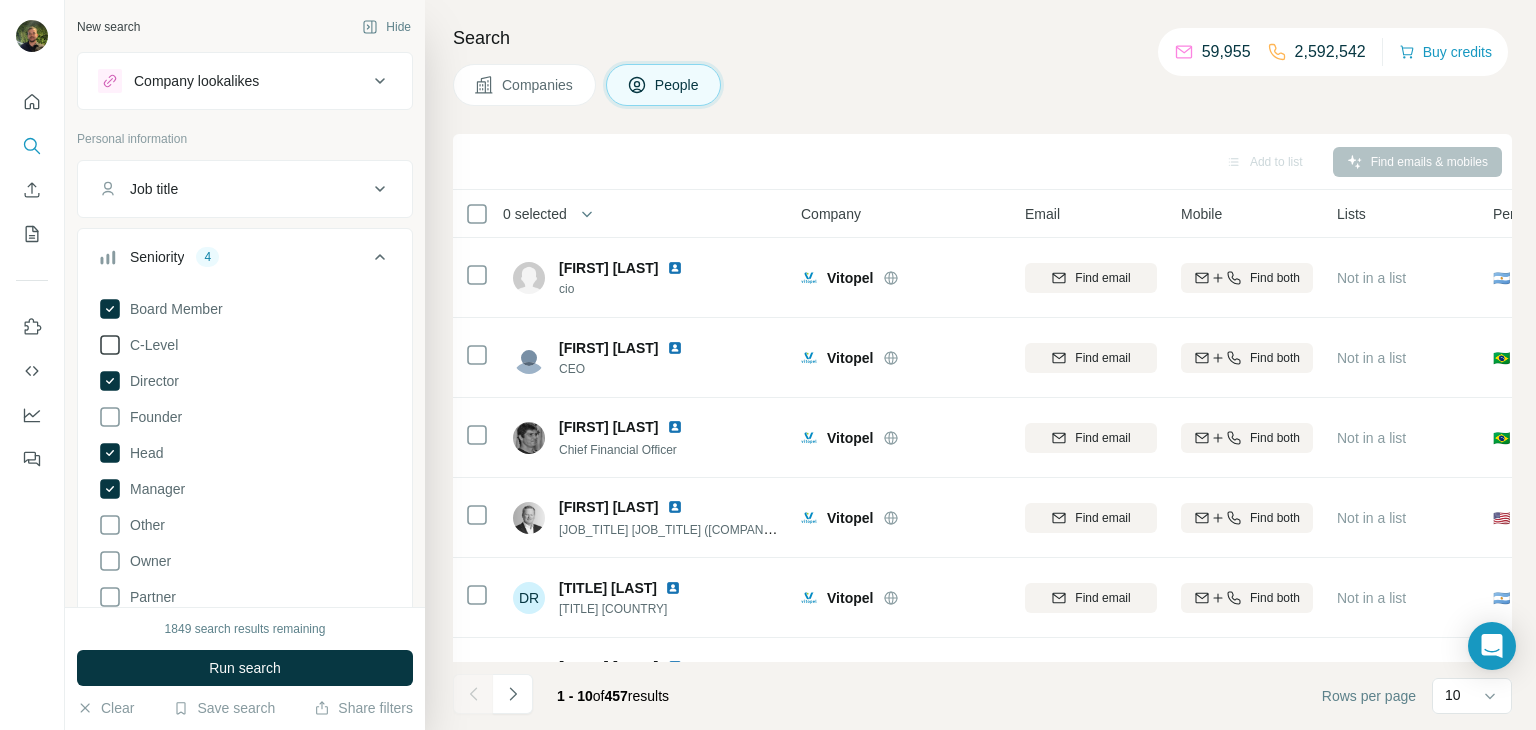 click 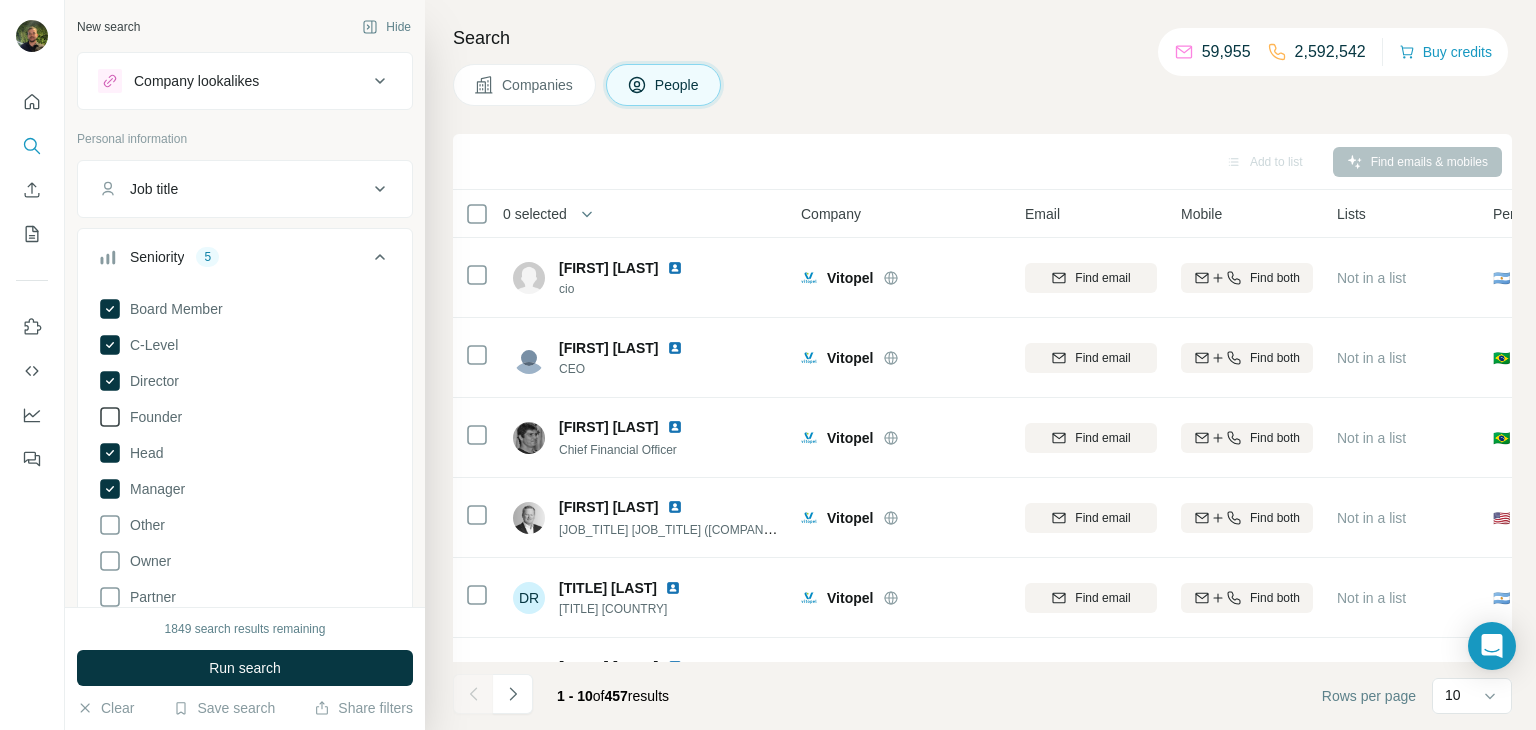 click 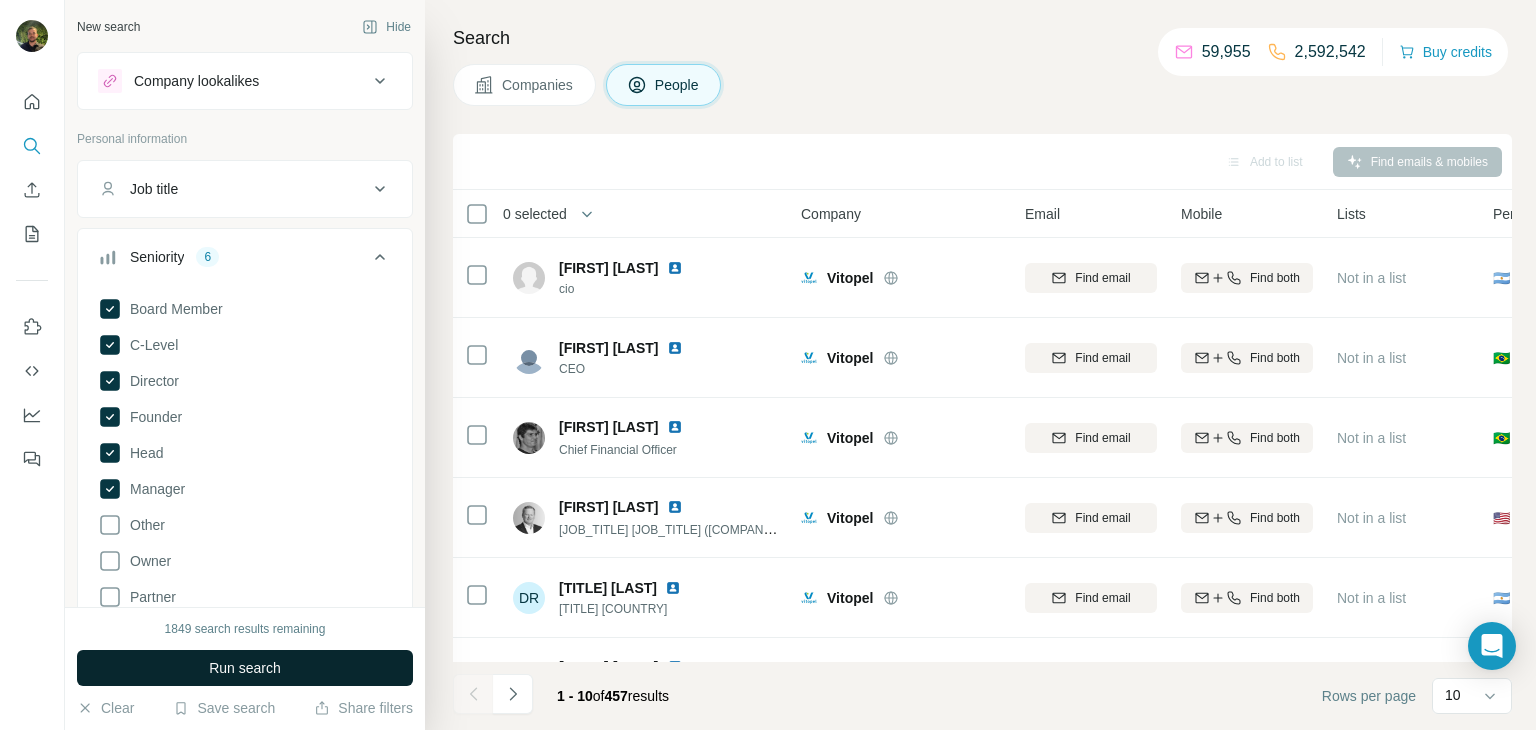 click on "Run search" at bounding box center (245, 668) 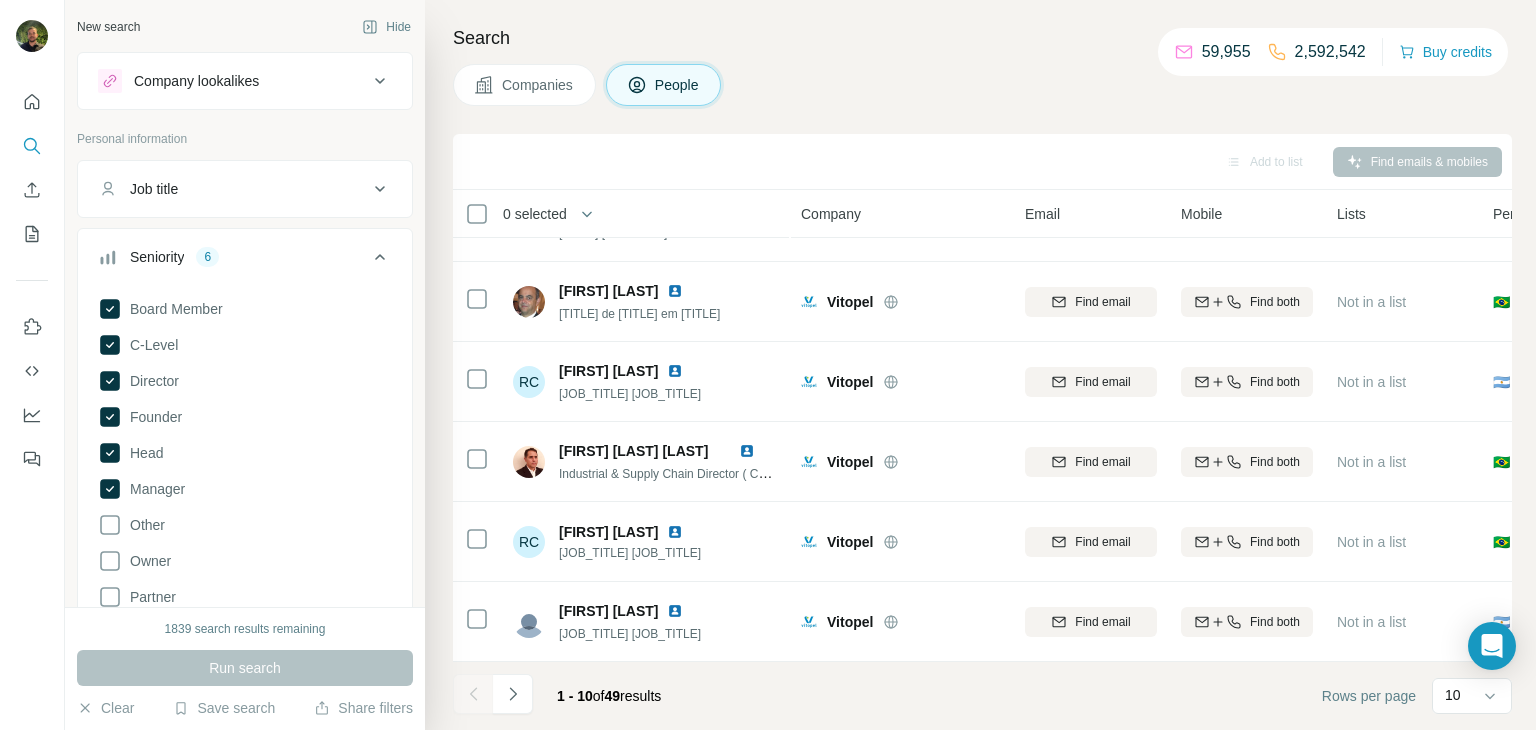 scroll, scrollTop: 0, scrollLeft: 0, axis: both 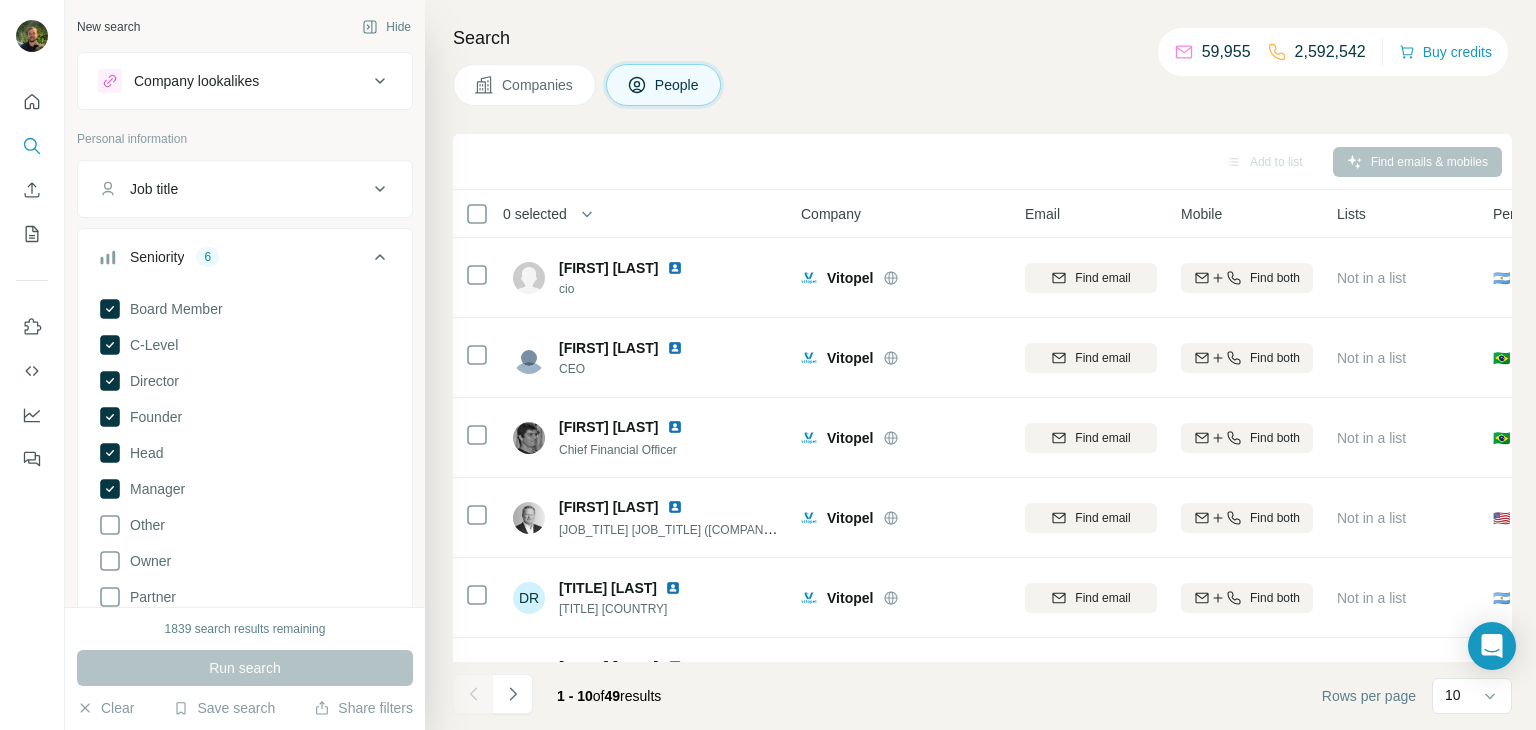 click on "Company lookalikes" at bounding box center [196, 81] 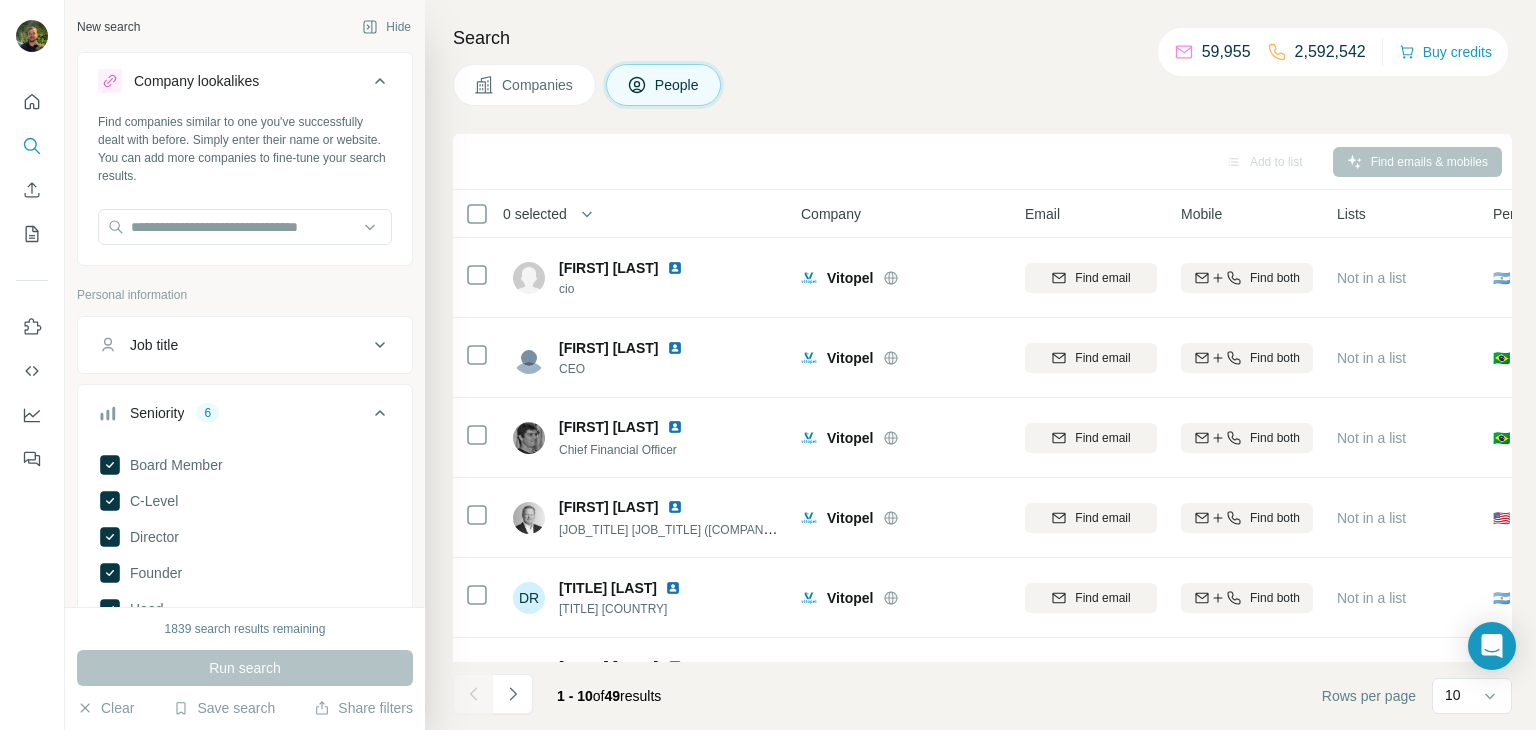 click on "Company lookalikes" at bounding box center [196, 81] 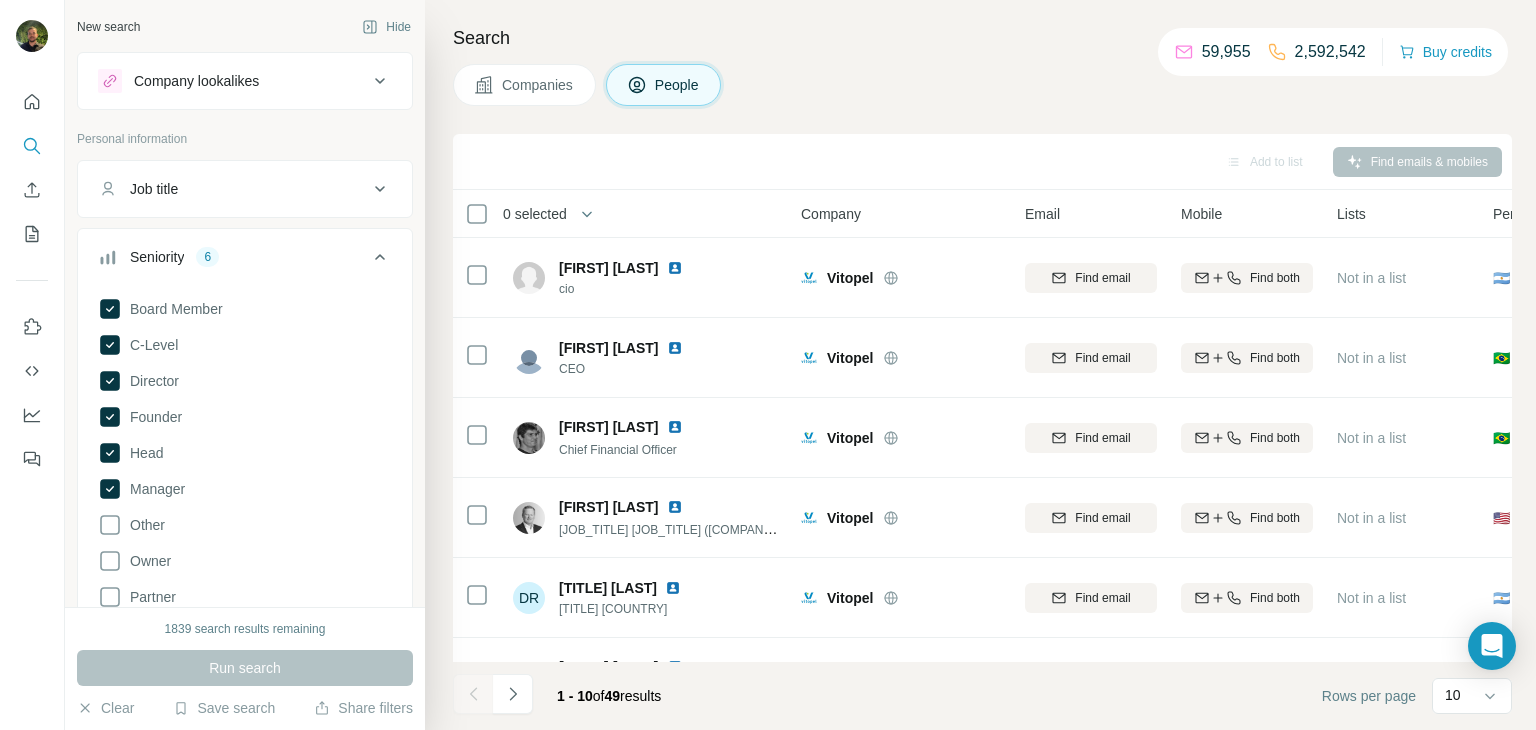 click 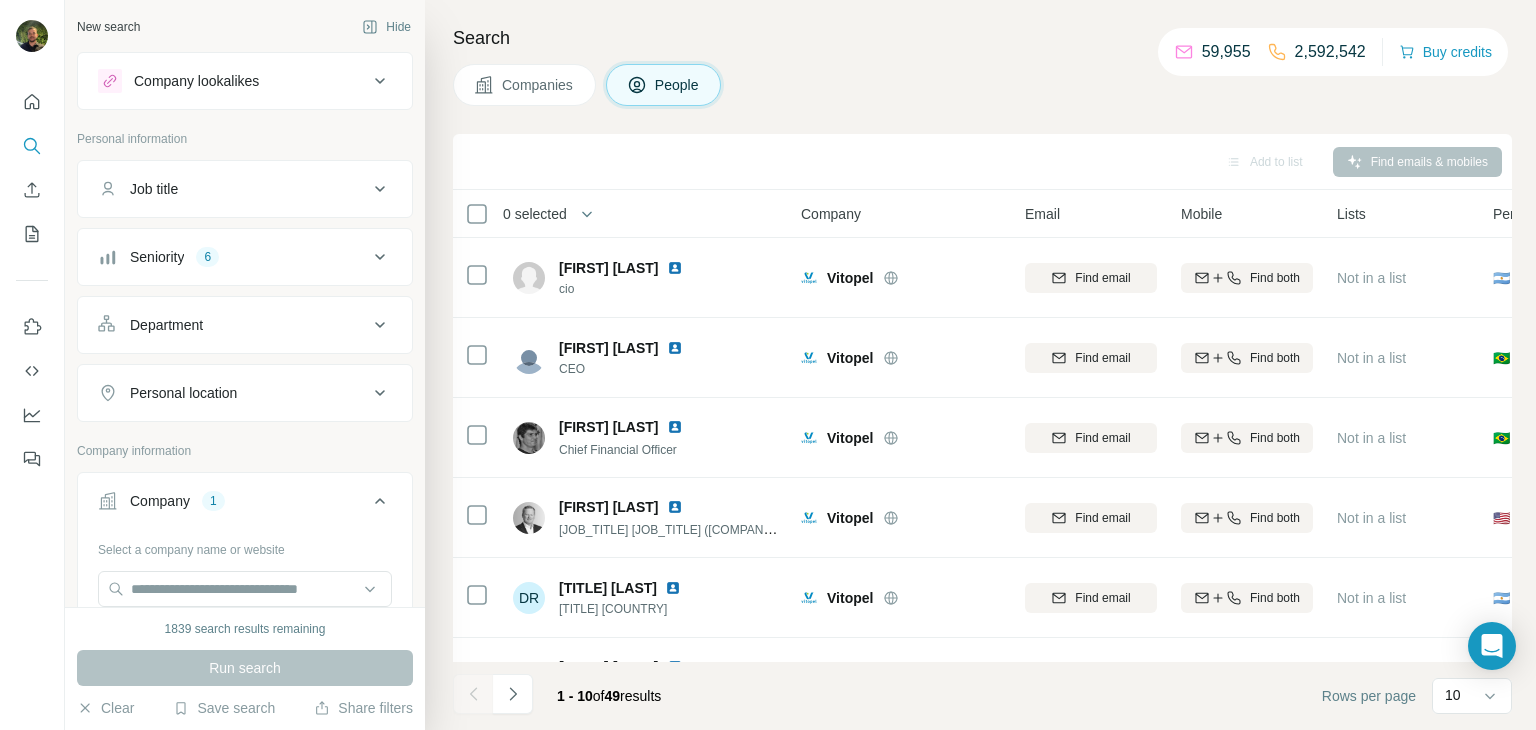 click 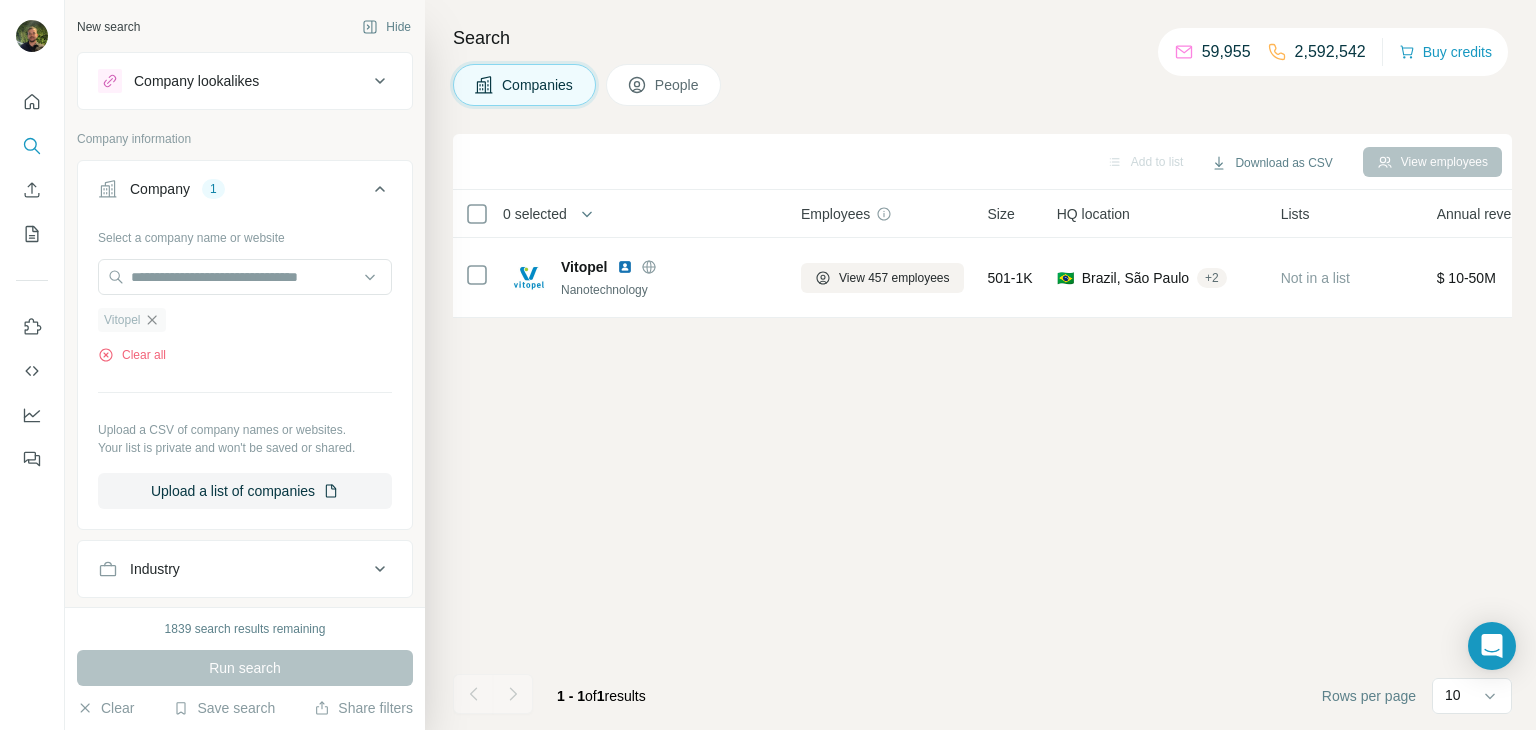 click 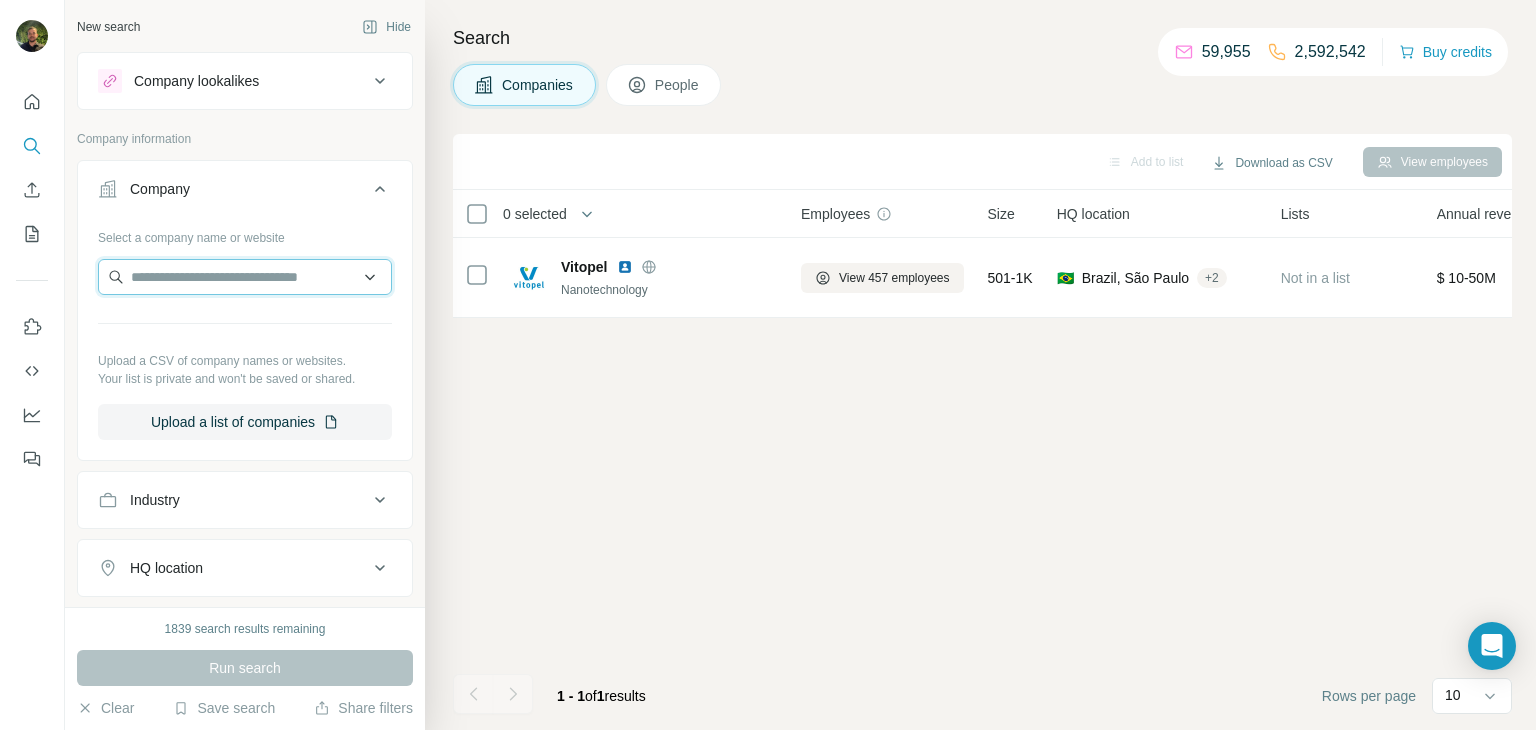 click at bounding box center [245, 277] 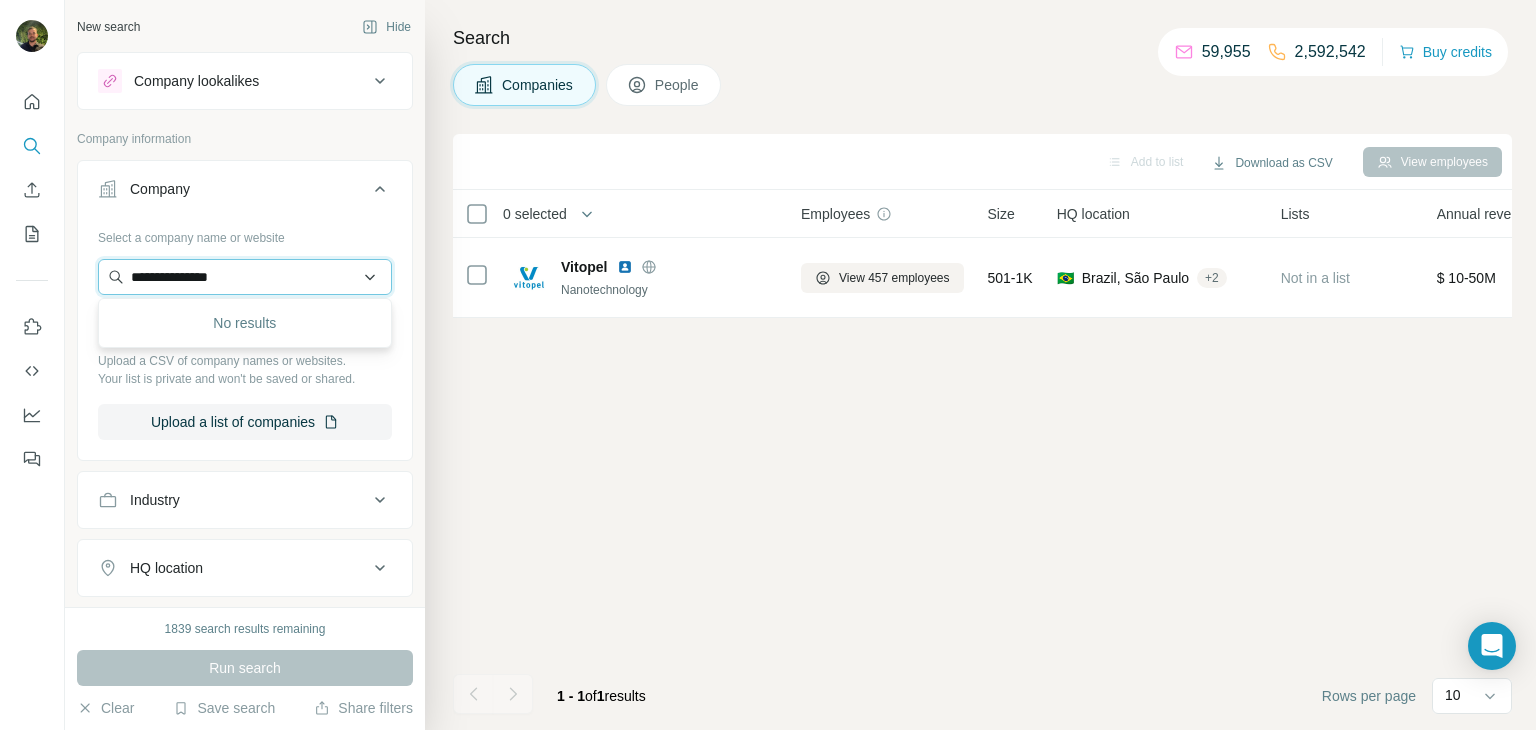 click on "**********" at bounding box center (245, 277) 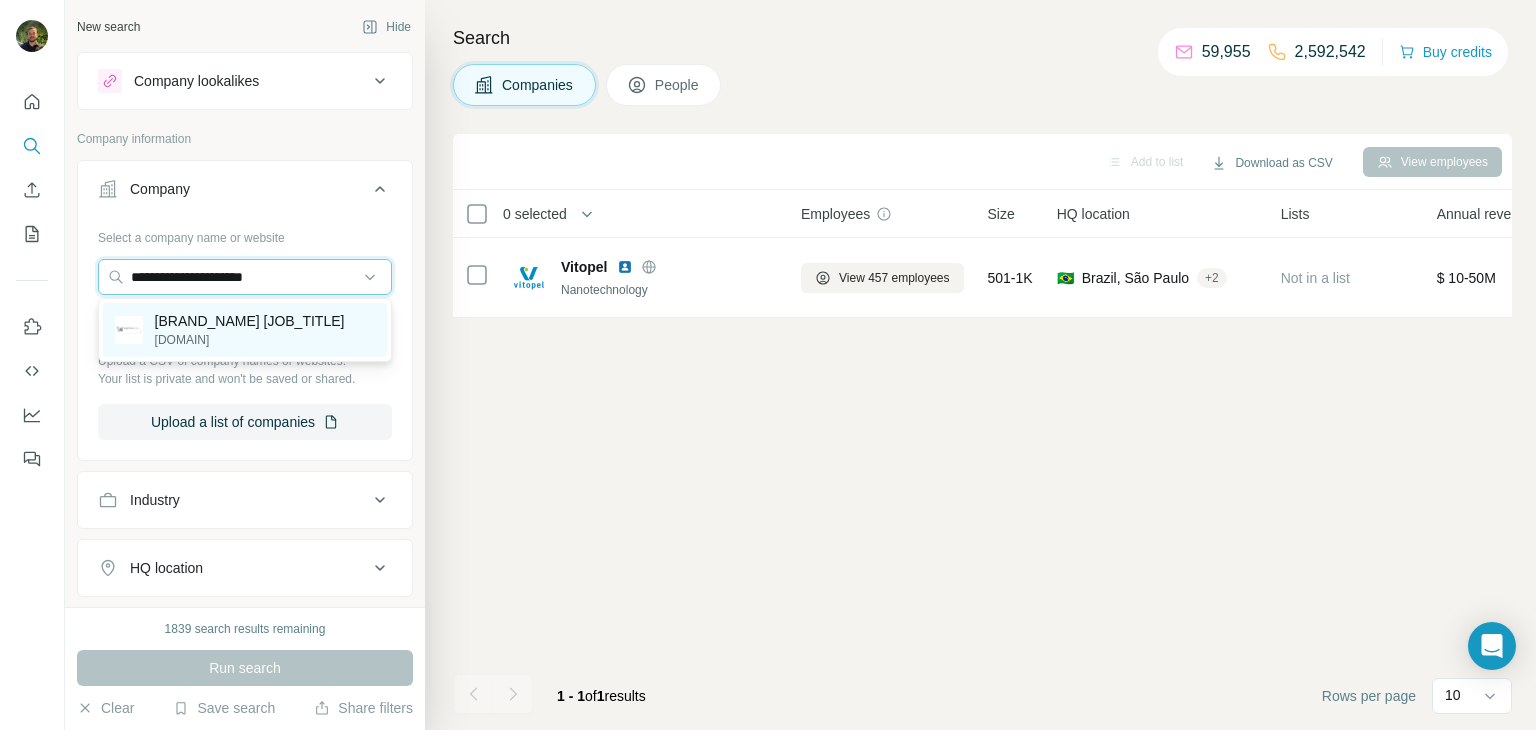 type on "**********" 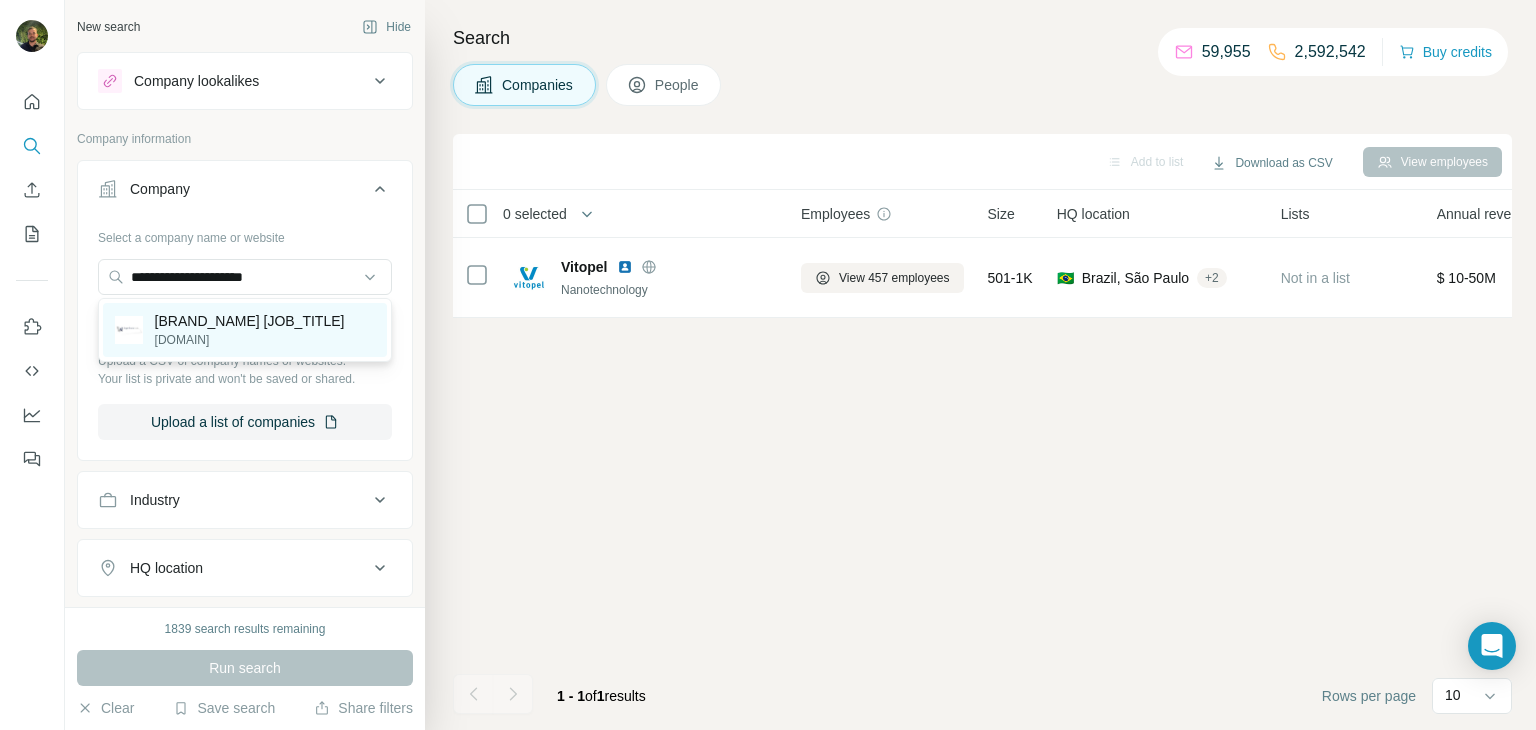 click on "[BRAND_NAME] [JOB_TITLE]" at bounding box center (250, 321) 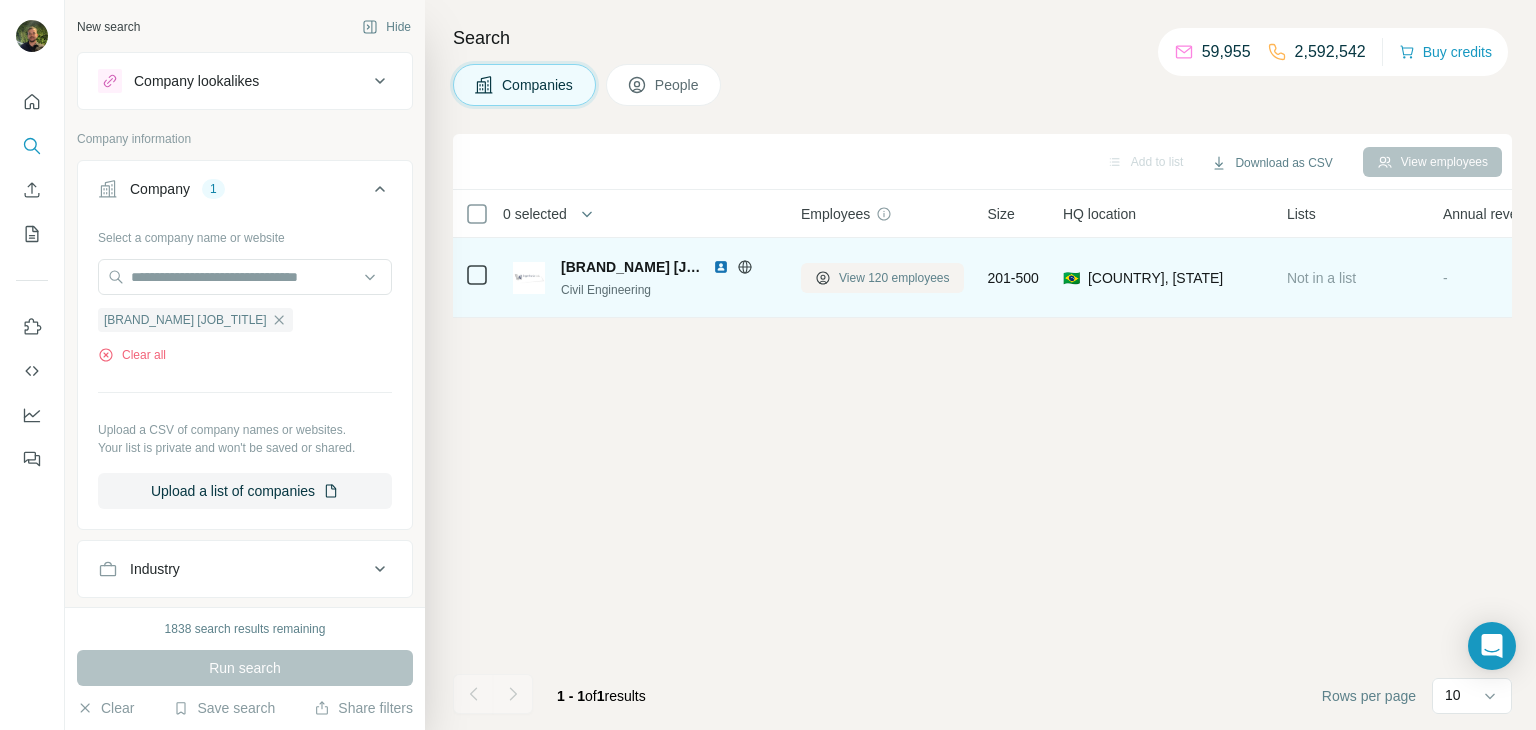 click on "View 120 employees" at bounding box center (894, 278) 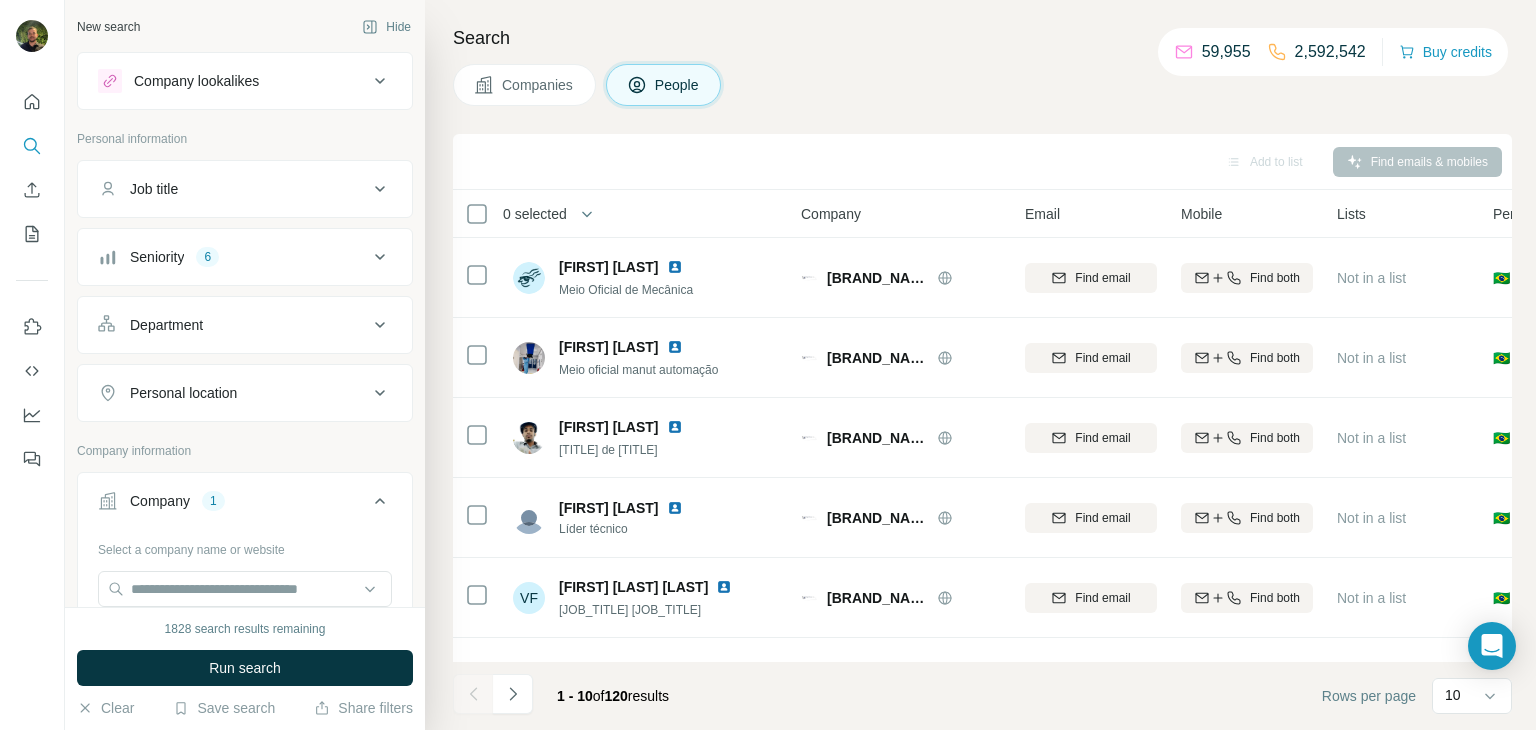 click on "Seniority" at bounding box center [157, 257] 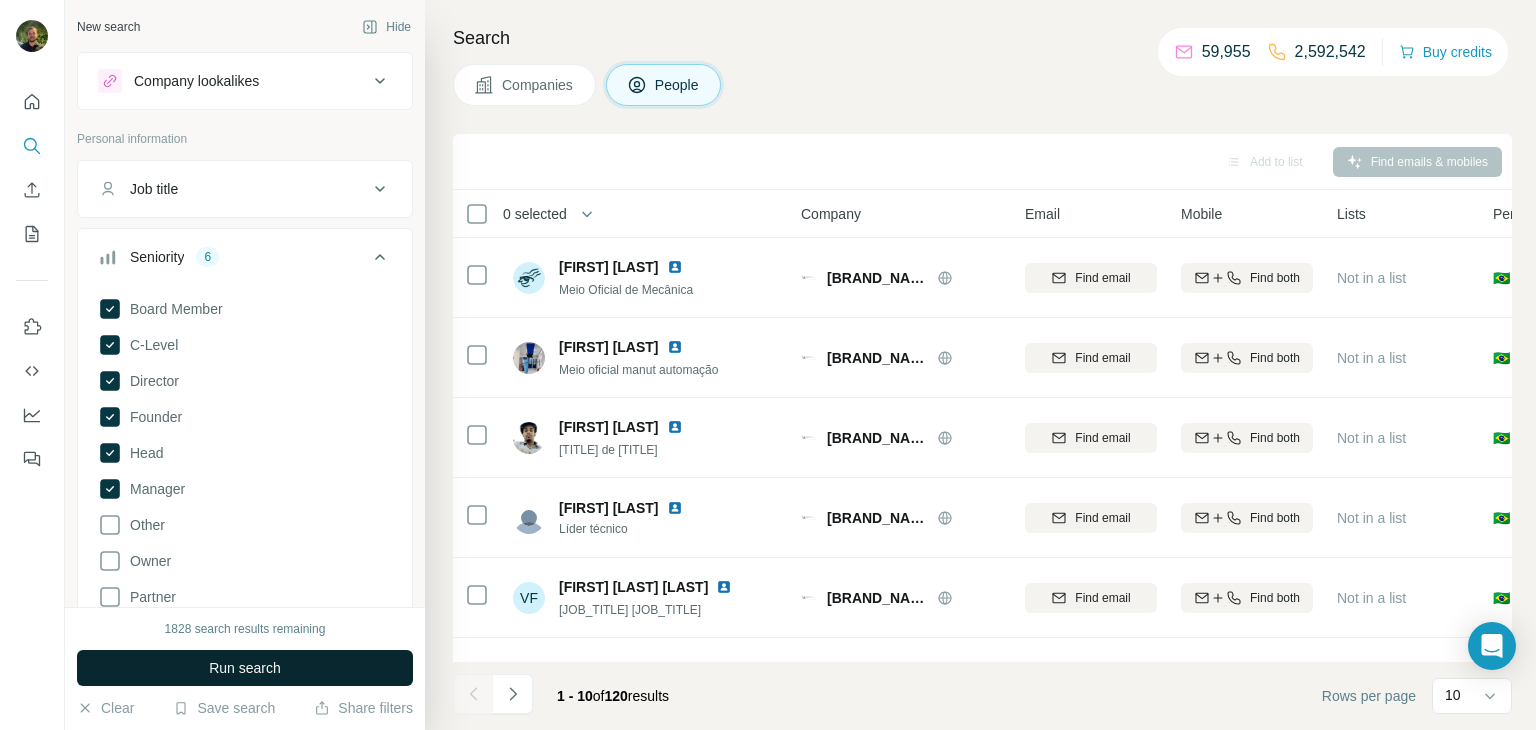 click on "Run search" at bounding box center (245, 668) 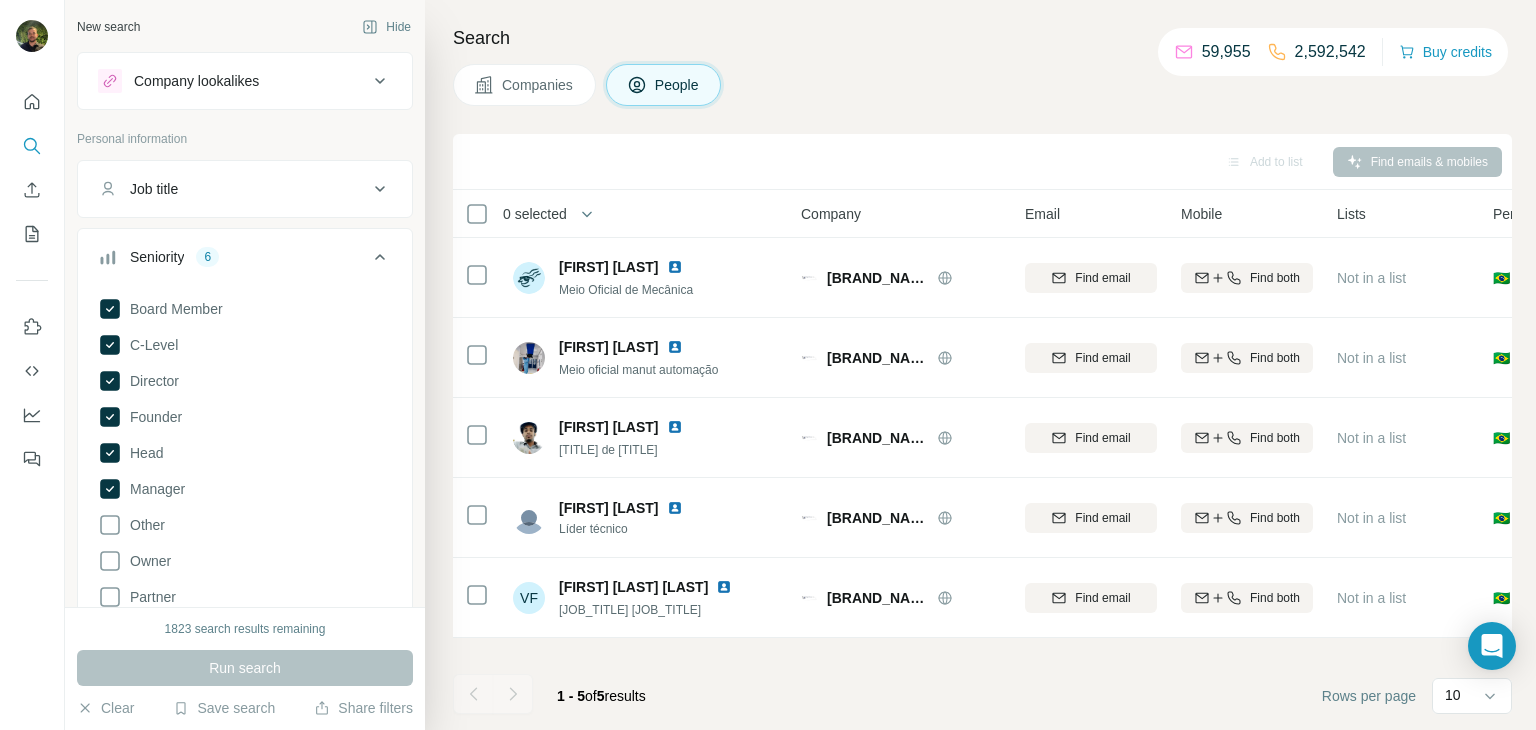 click on "Companies" at bounding box center [538, 85] 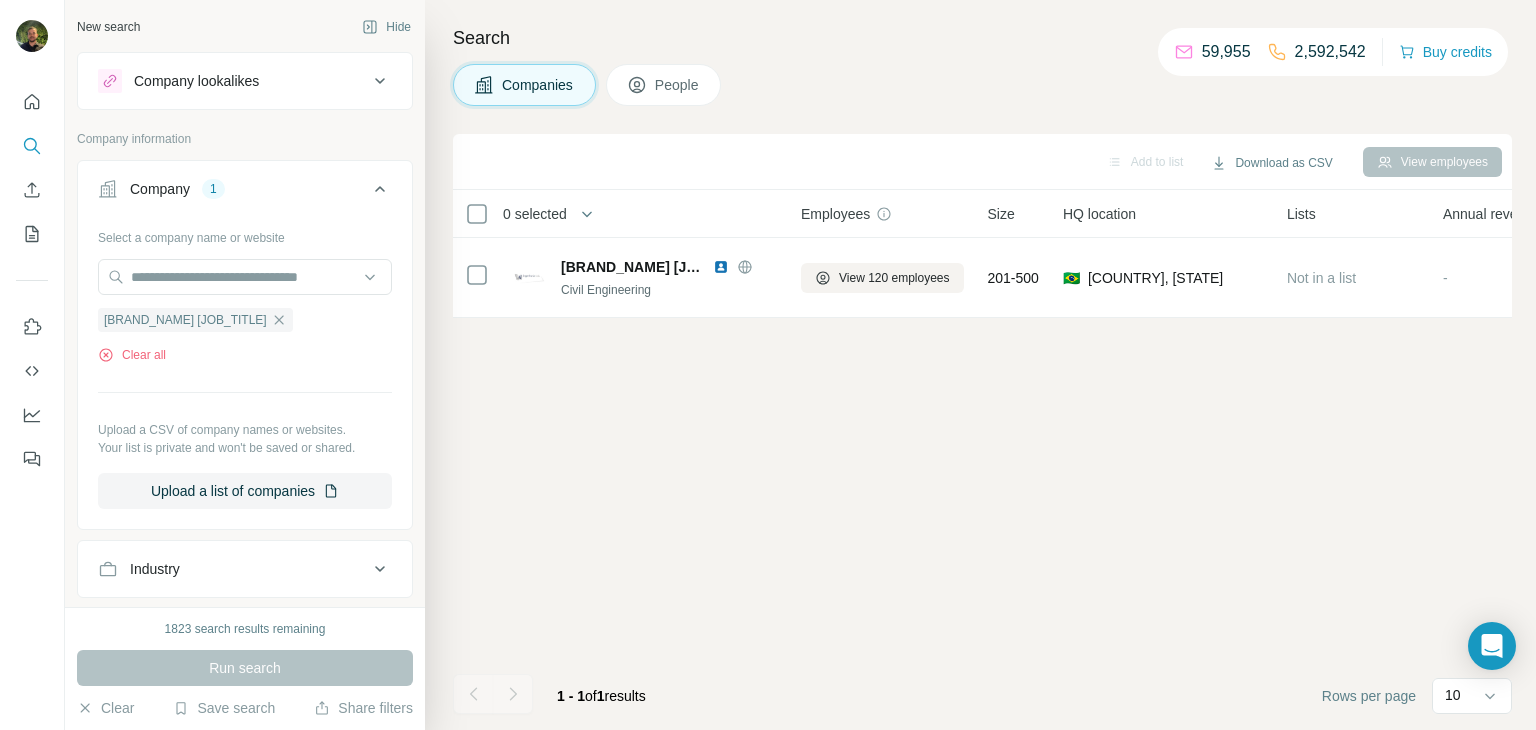 click 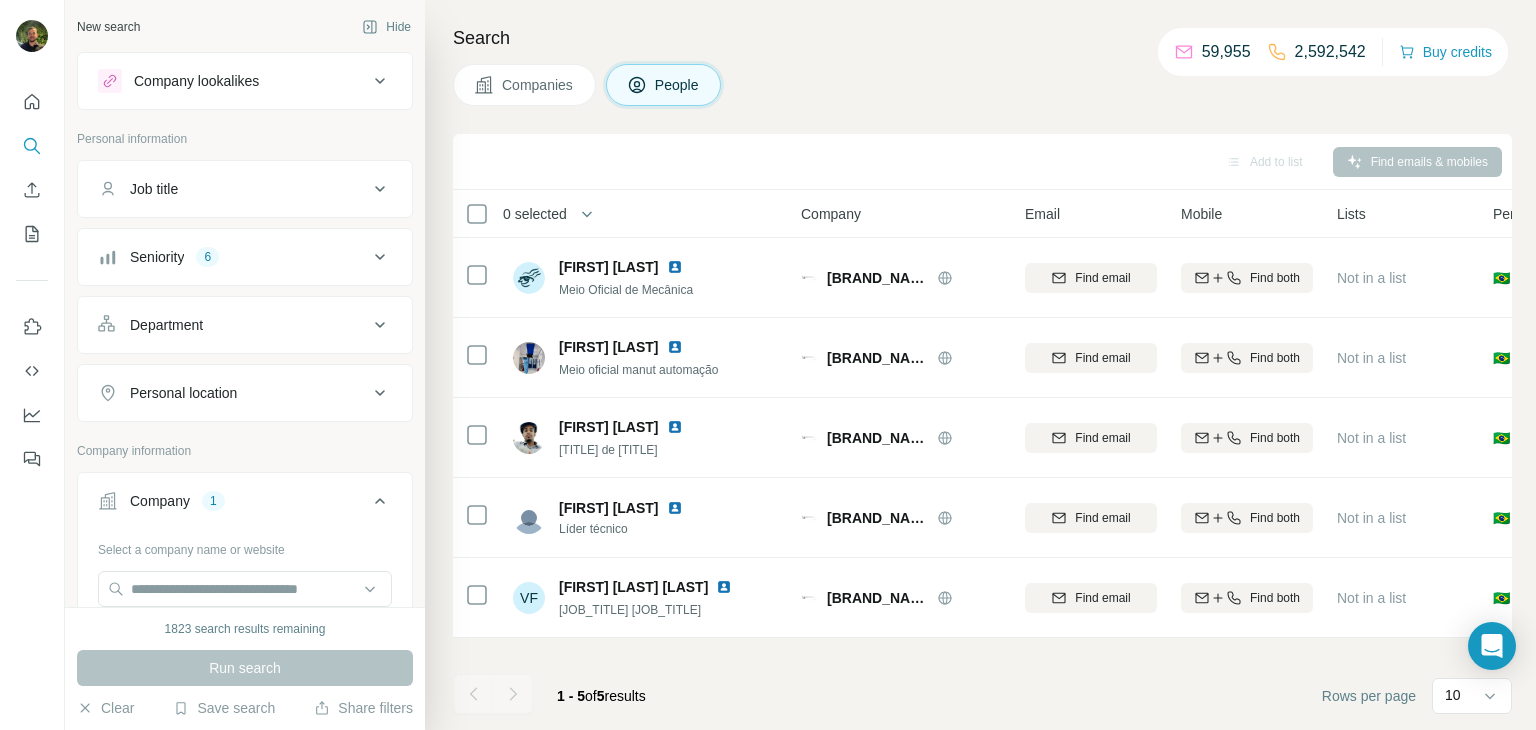 click on "Seniority" at bounding box center (157, 257) 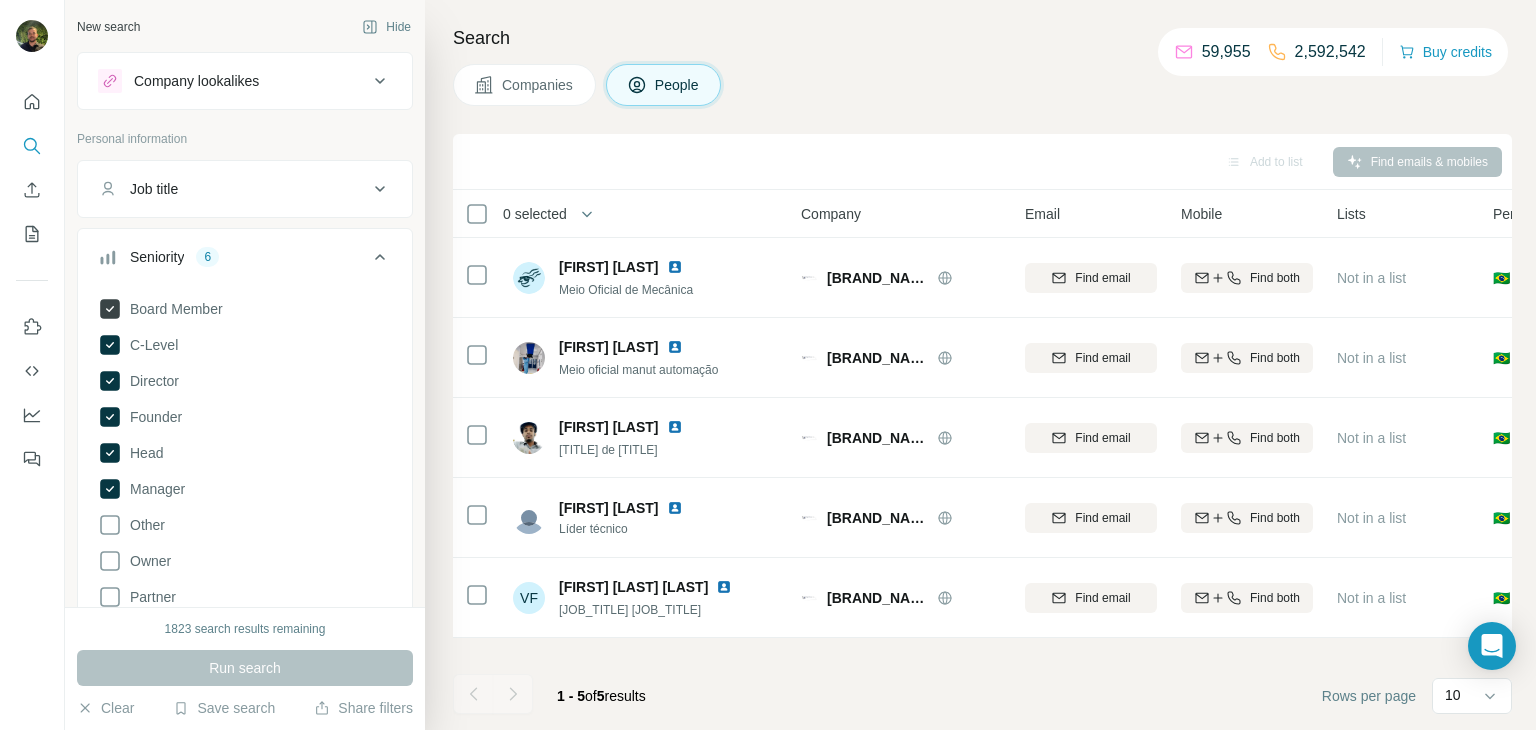 click 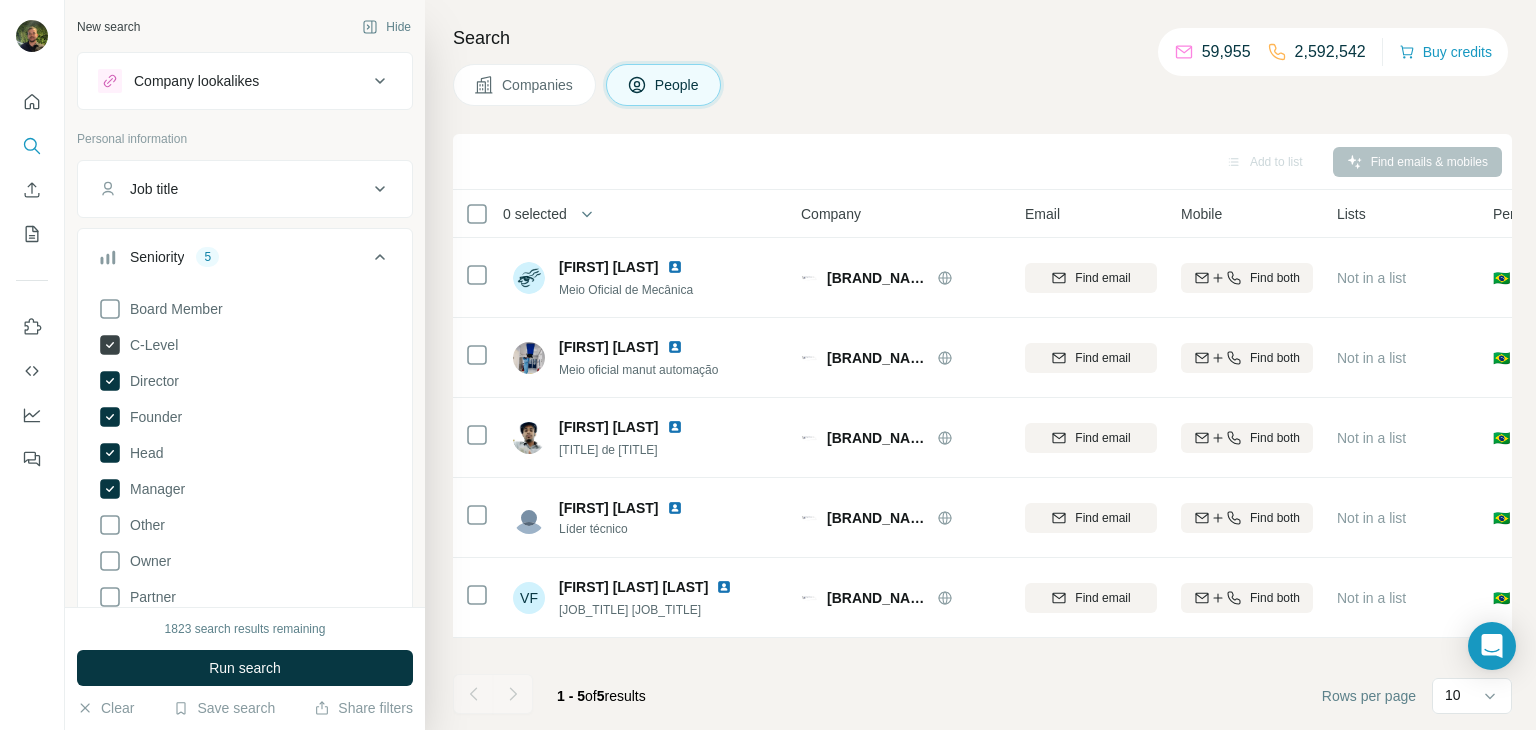 click 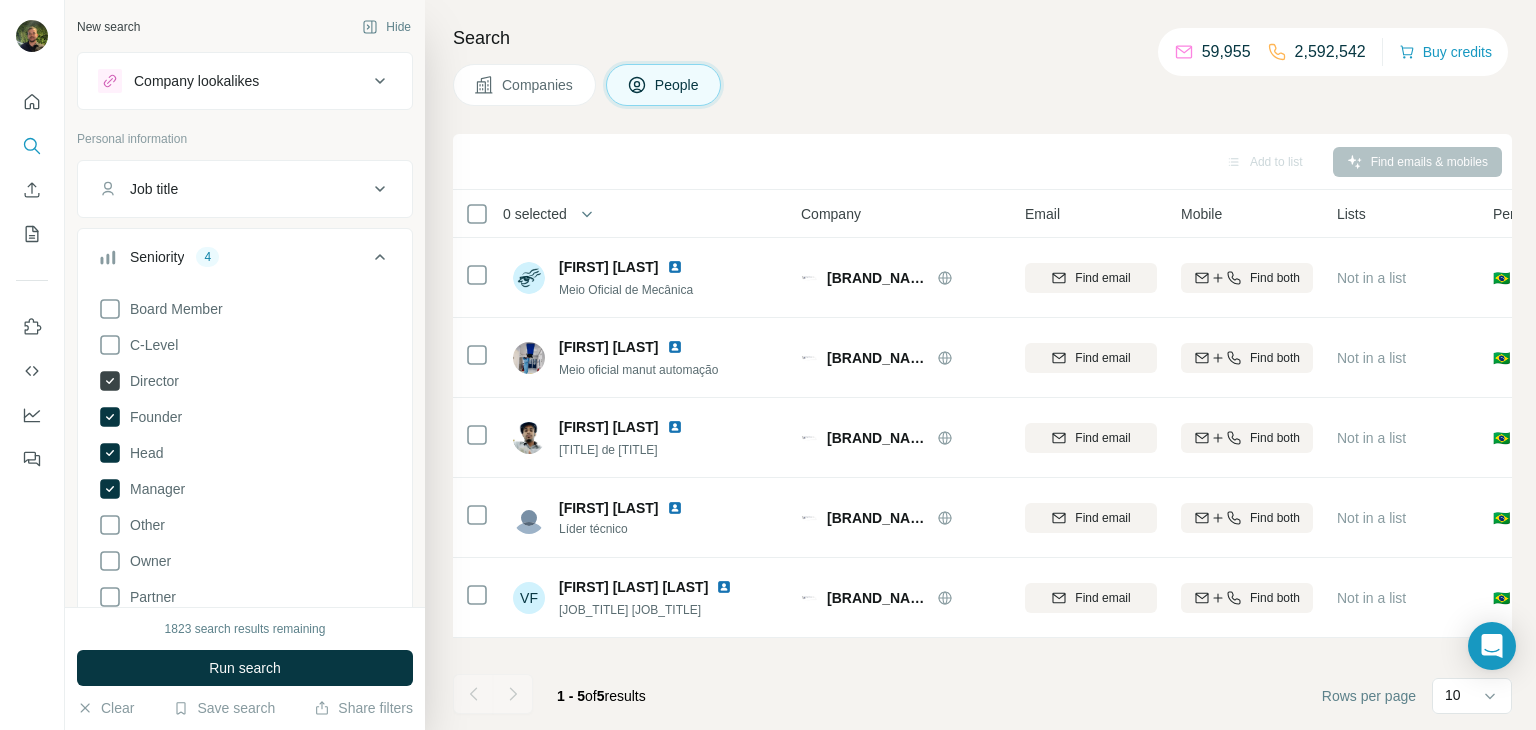 click 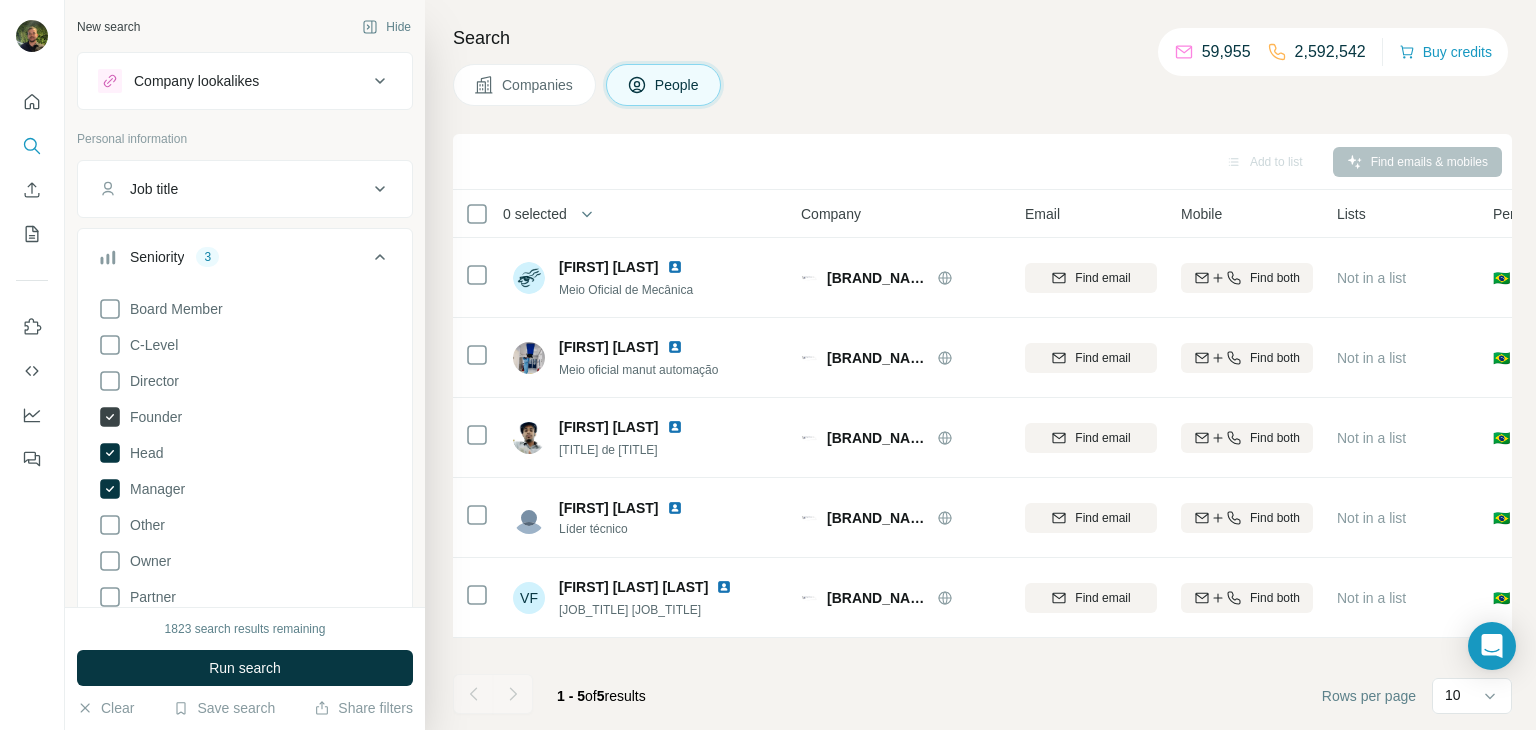 click 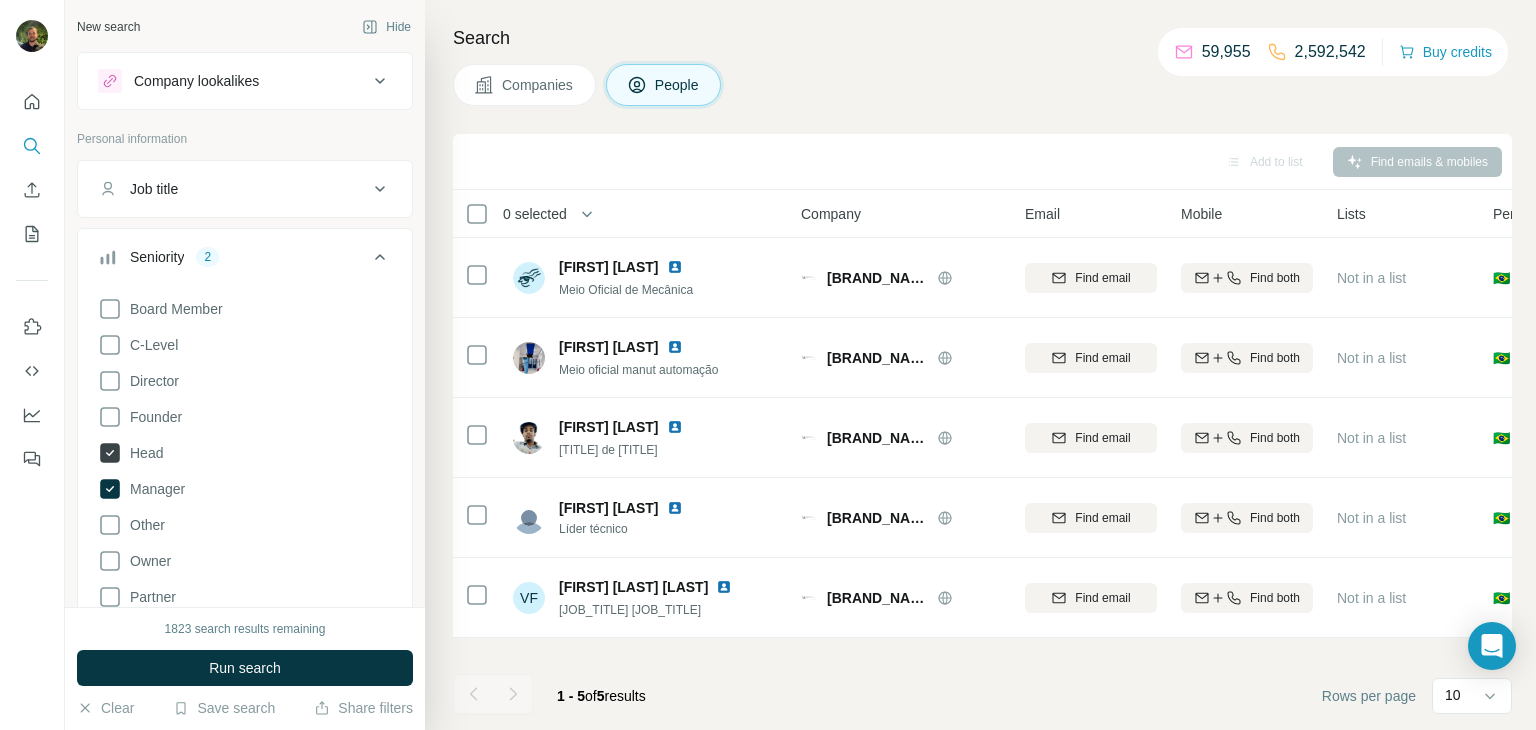 click 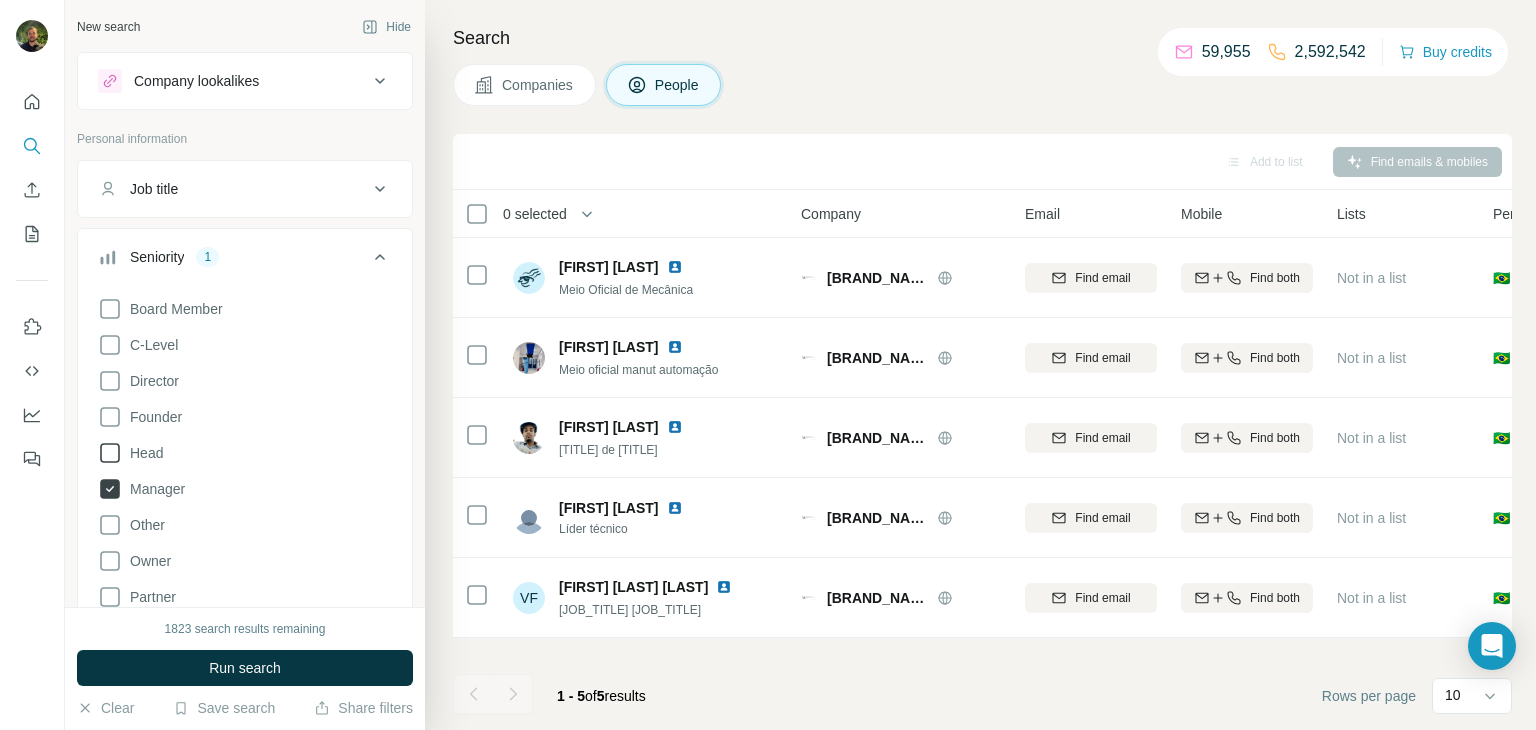 click 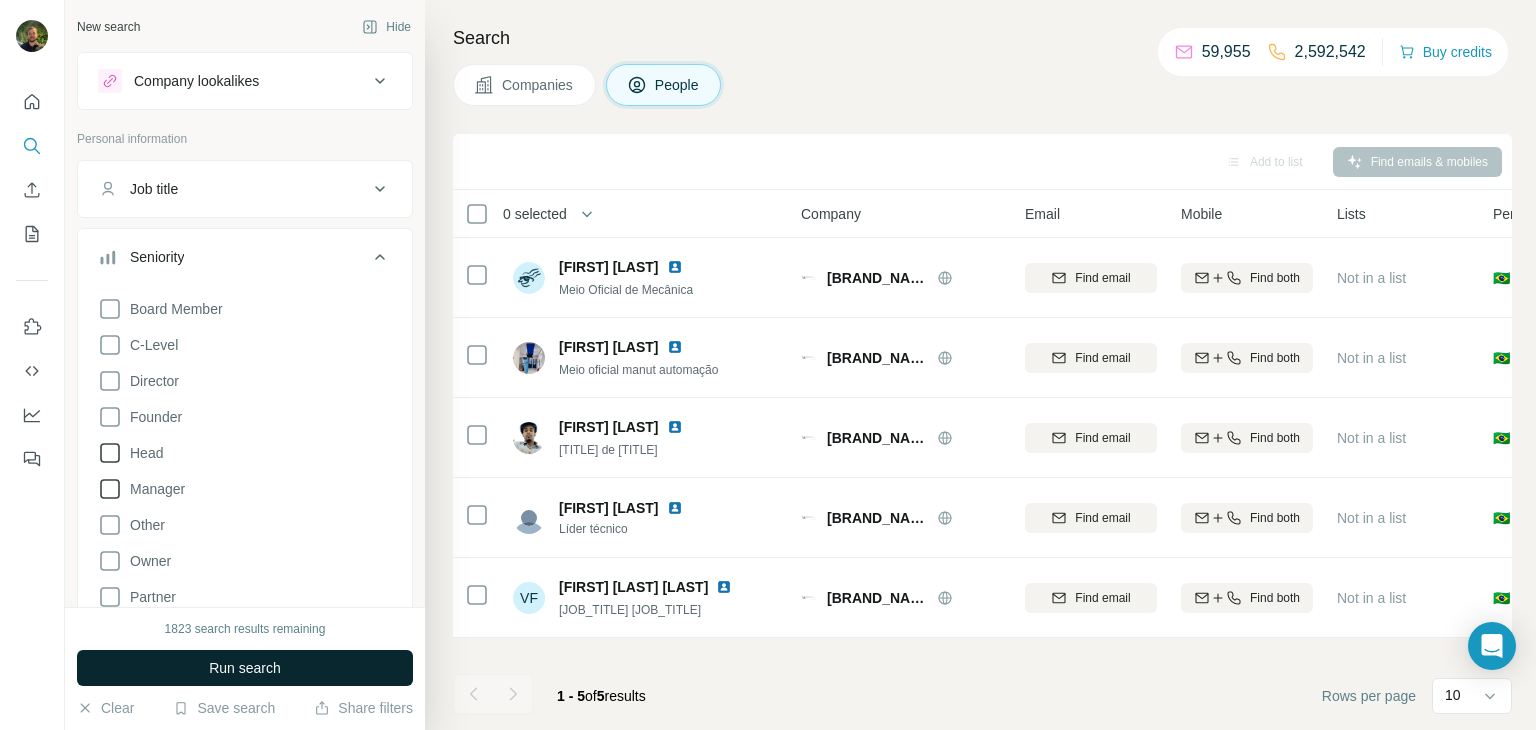 click on "Run search" at bounding box center [245, 668] 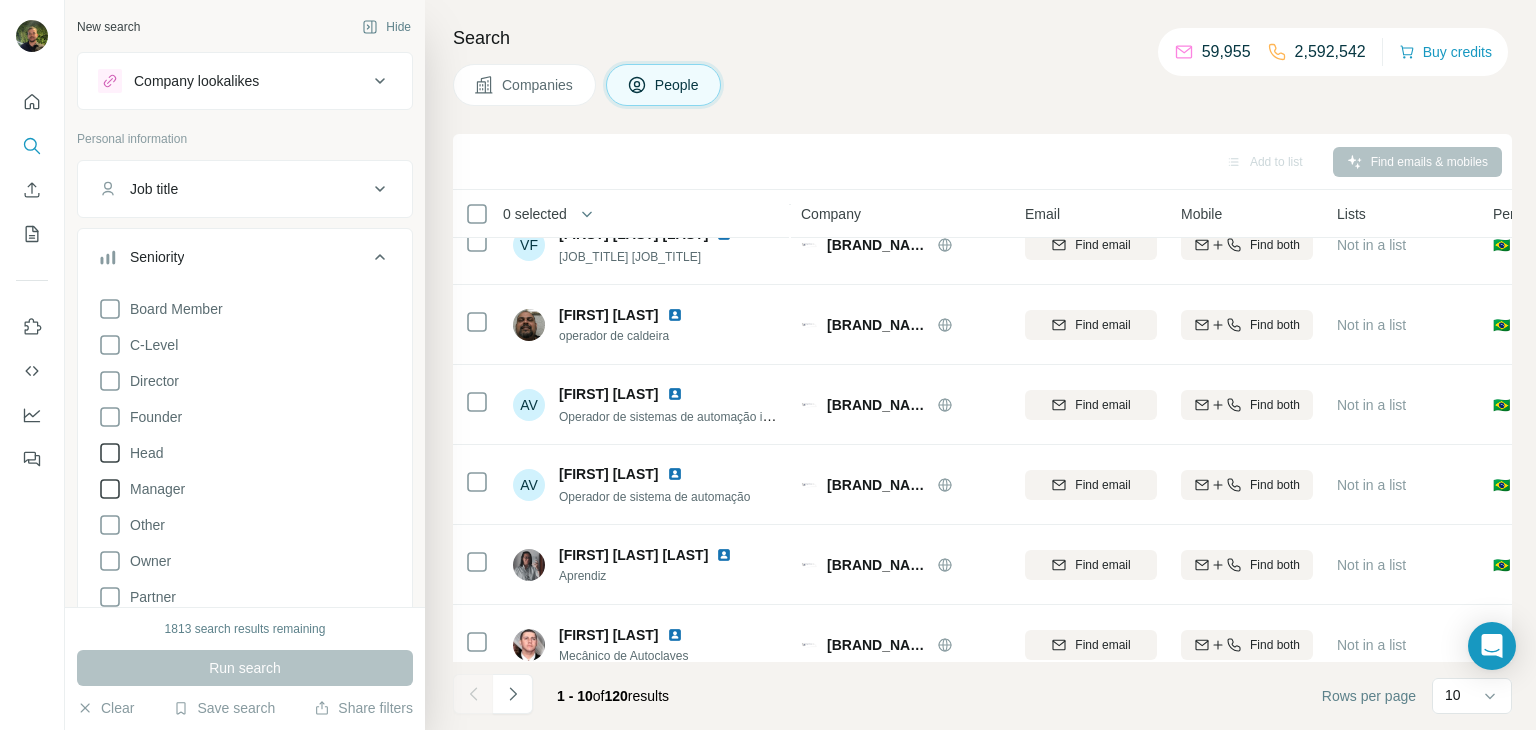 scroll, scrollTop: 376, scrollLeft: 0, axis: vertical 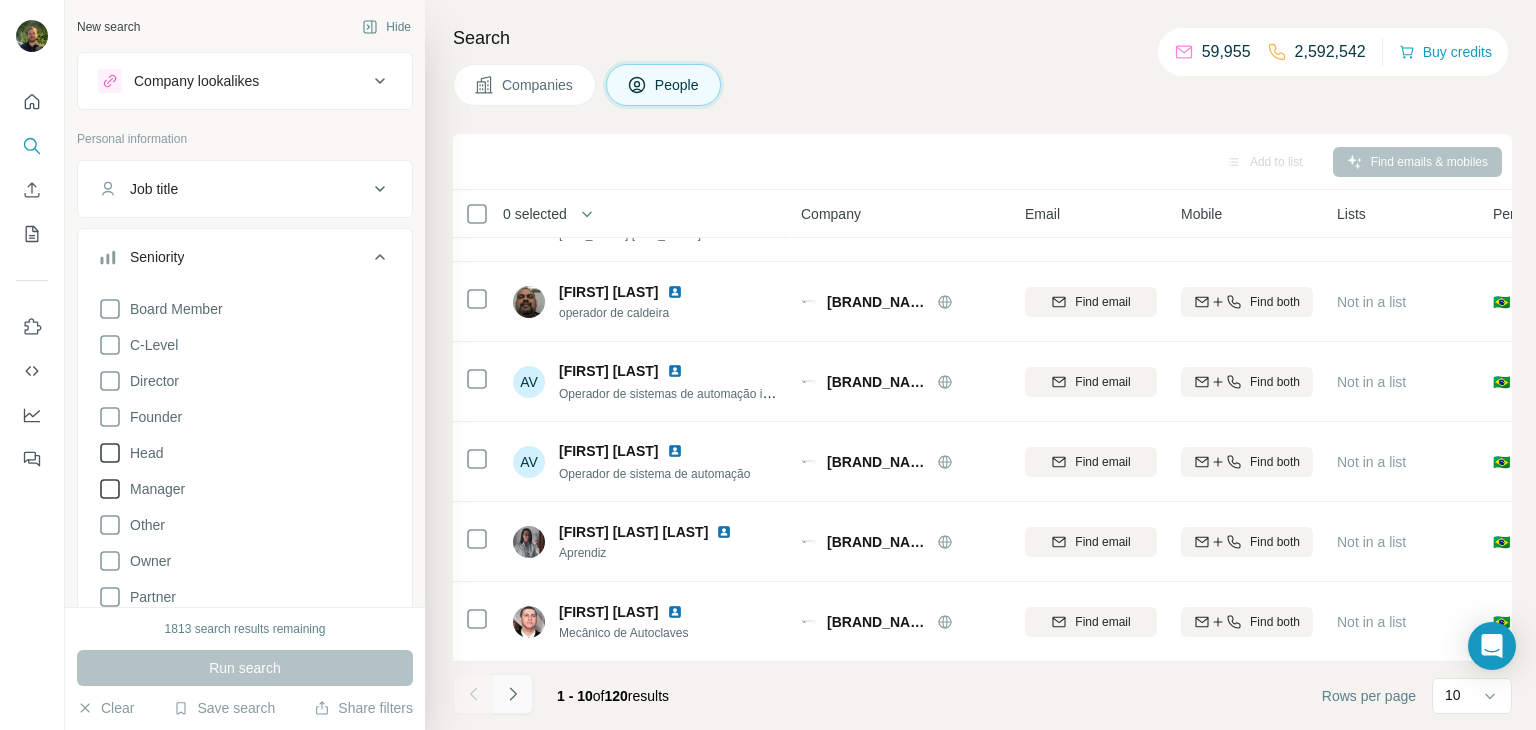 click 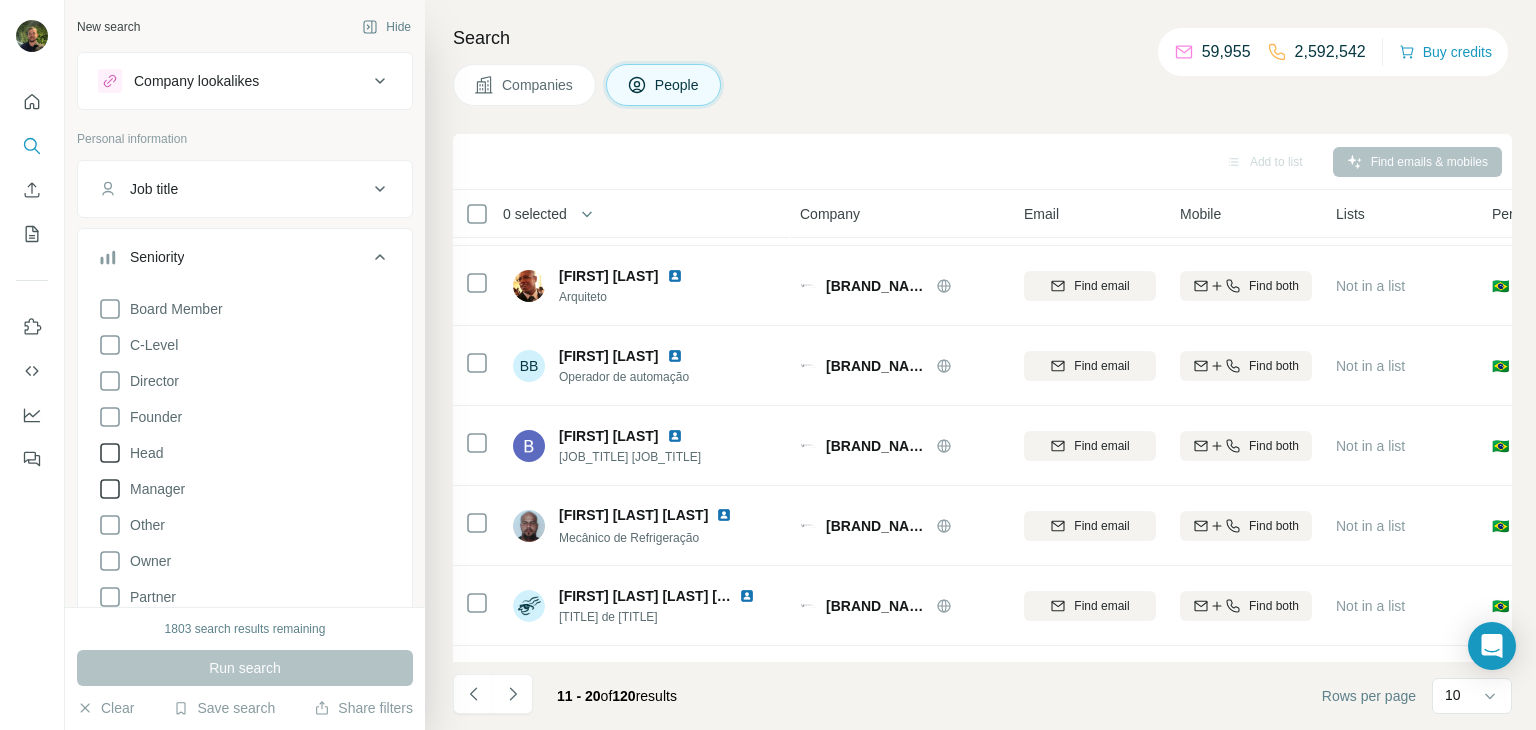 scroll, scrollTop: 376, scrollLeft: 1, axis: both 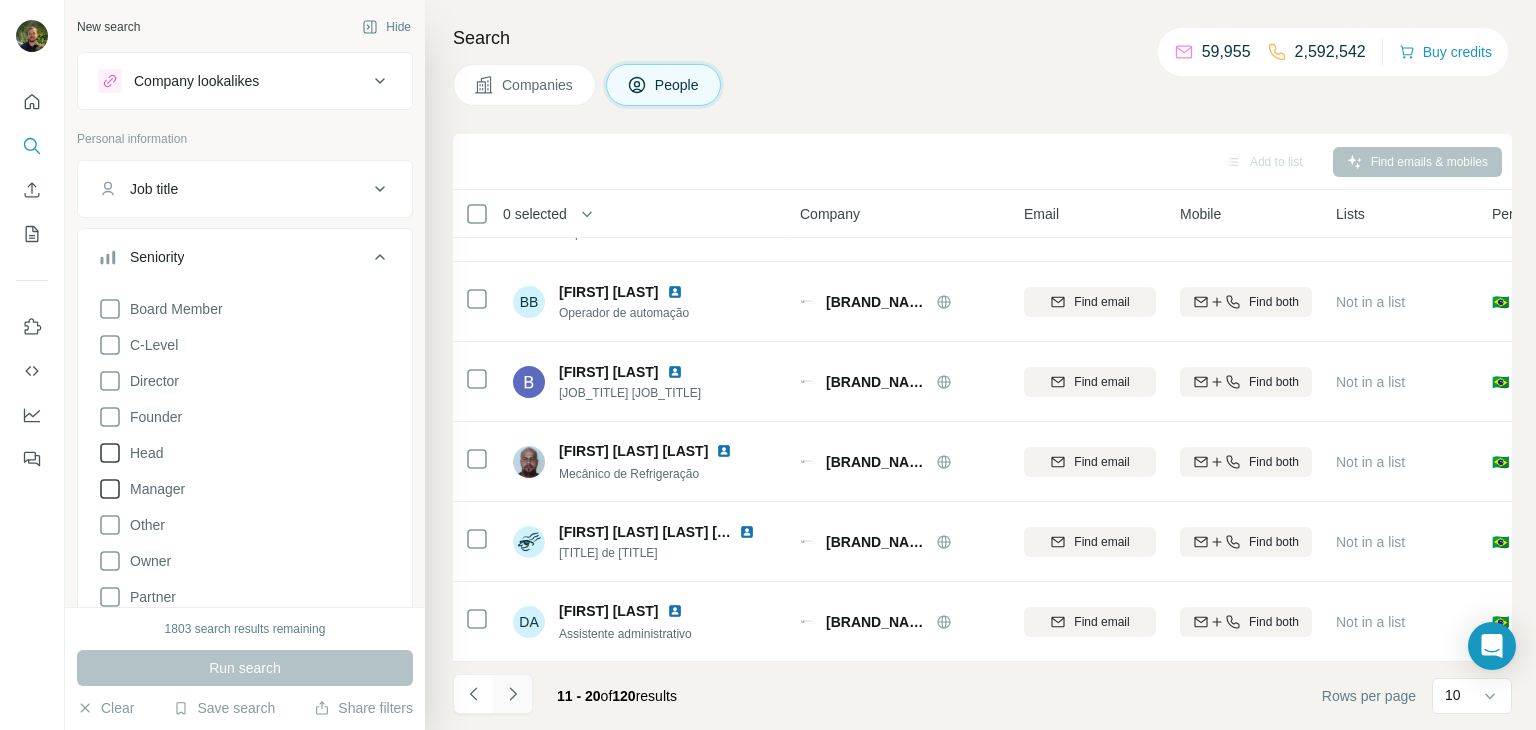 click at bounding box center (513, 694) 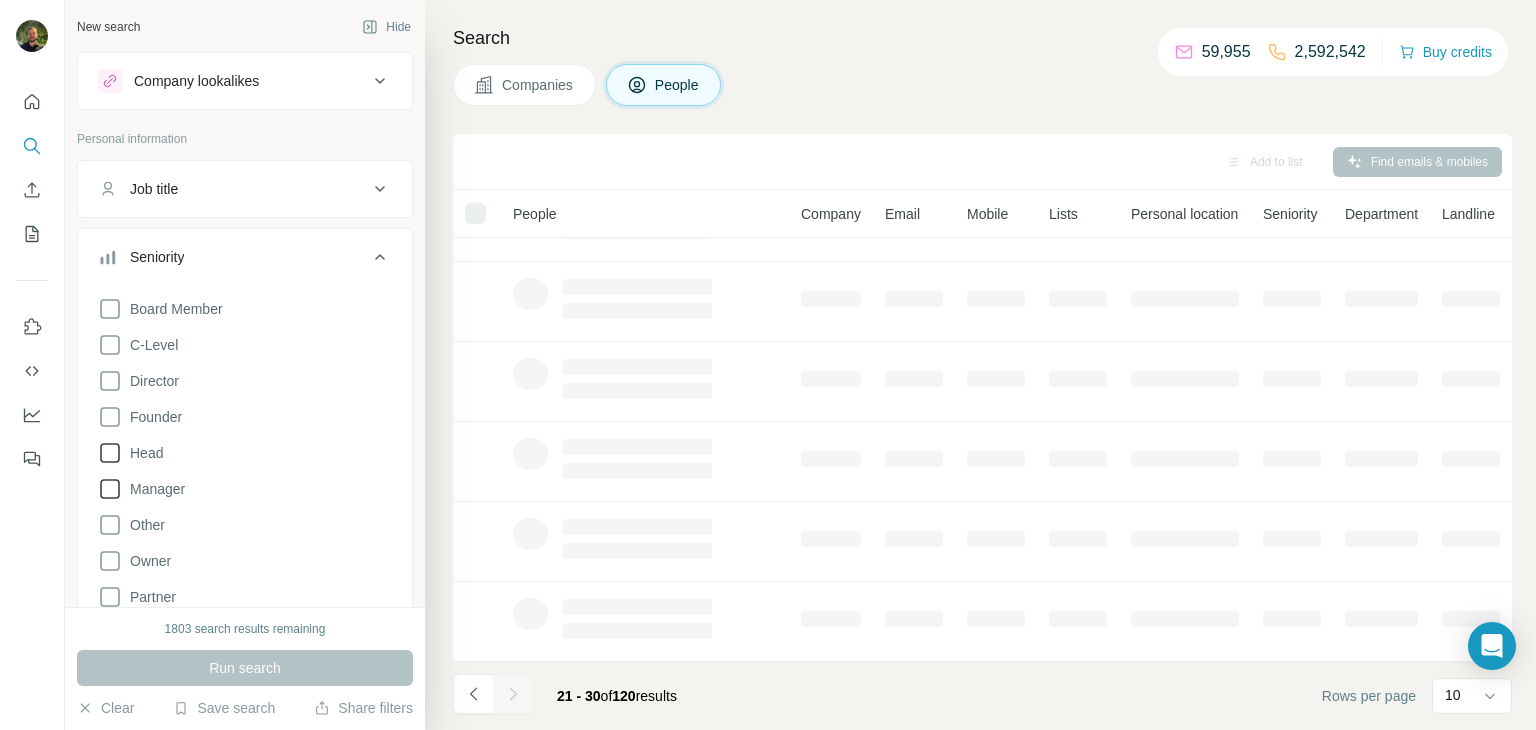 scroll, scrollTop: 376, scrollLeft: 0, axis: vertical 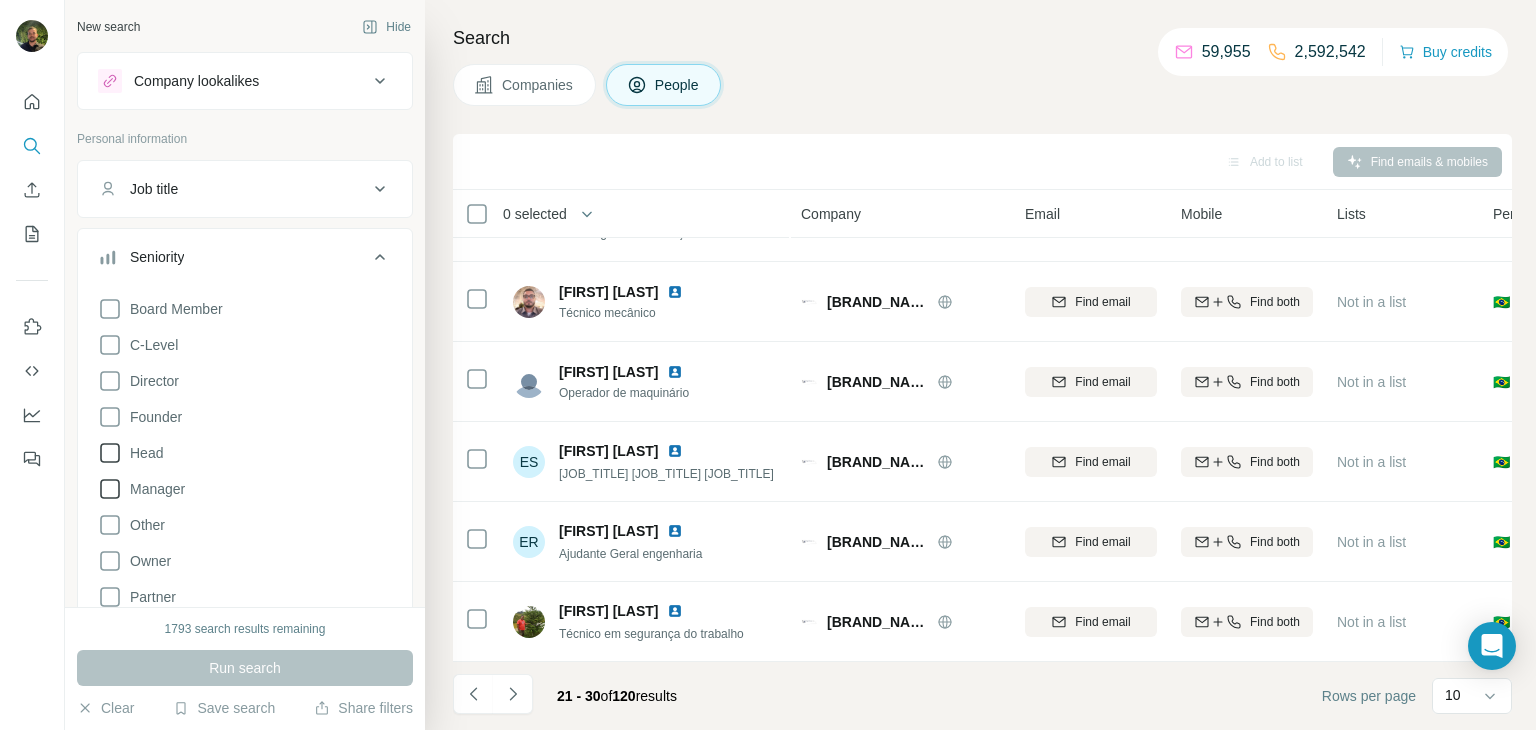 click 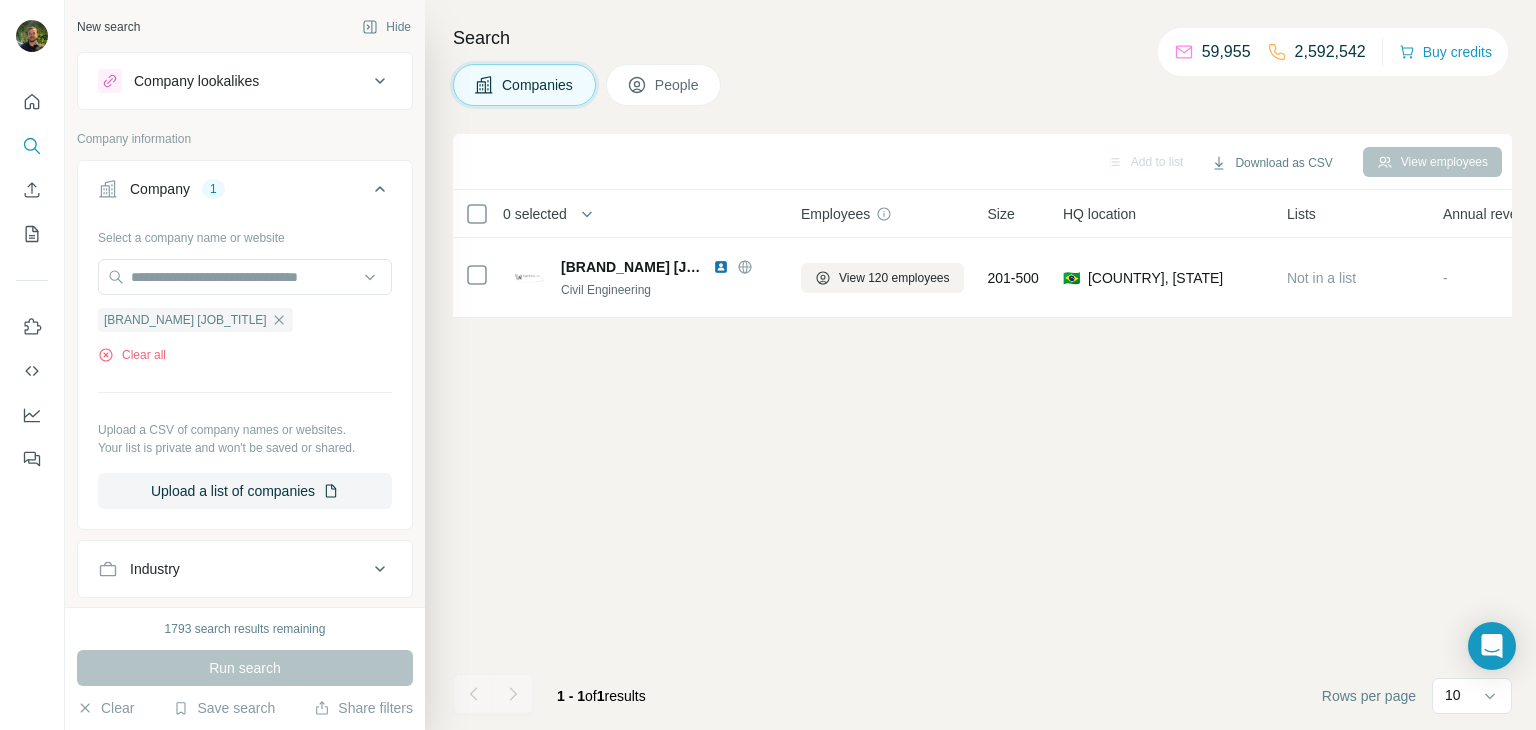 scroll, scrollTop: 0, scrollLeft: 0, axis: both 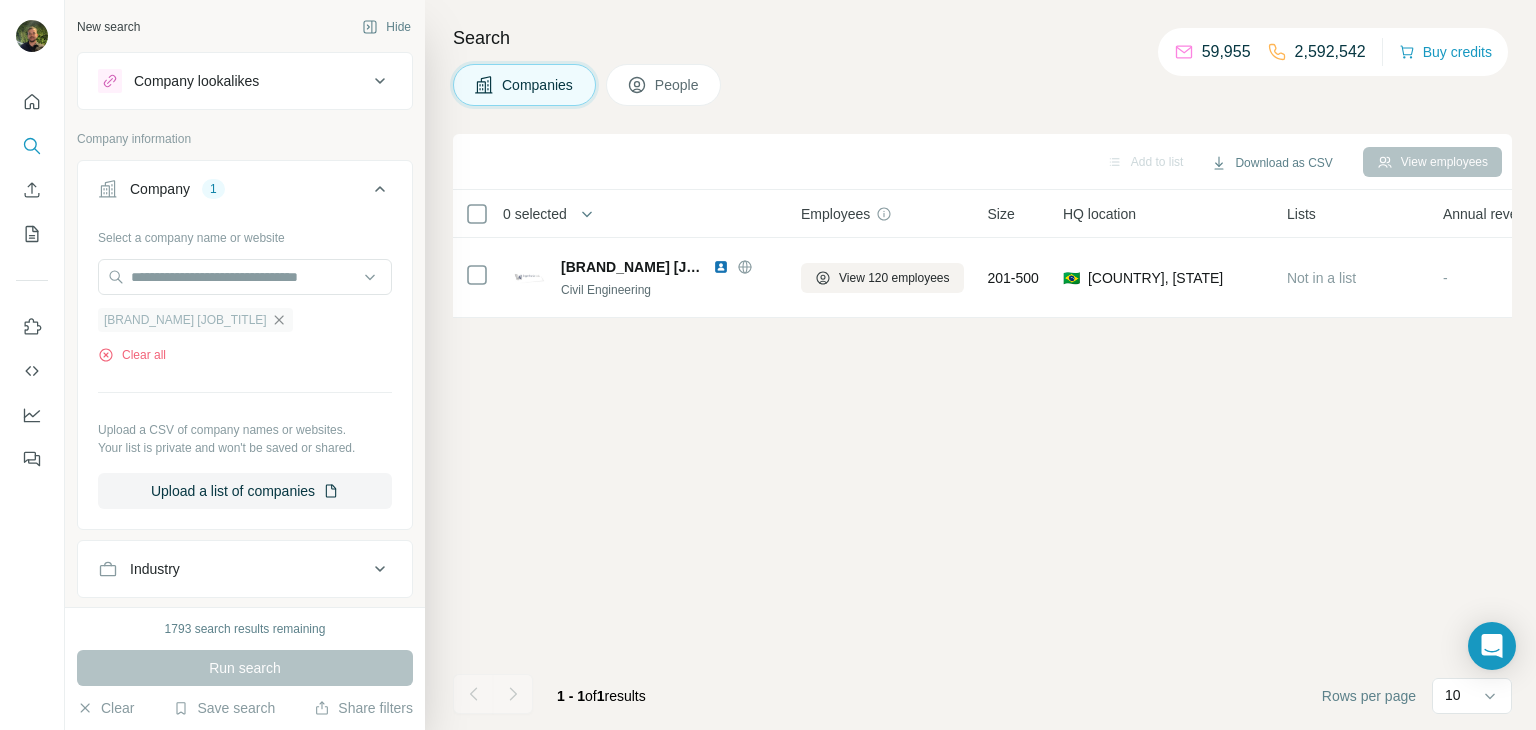 click 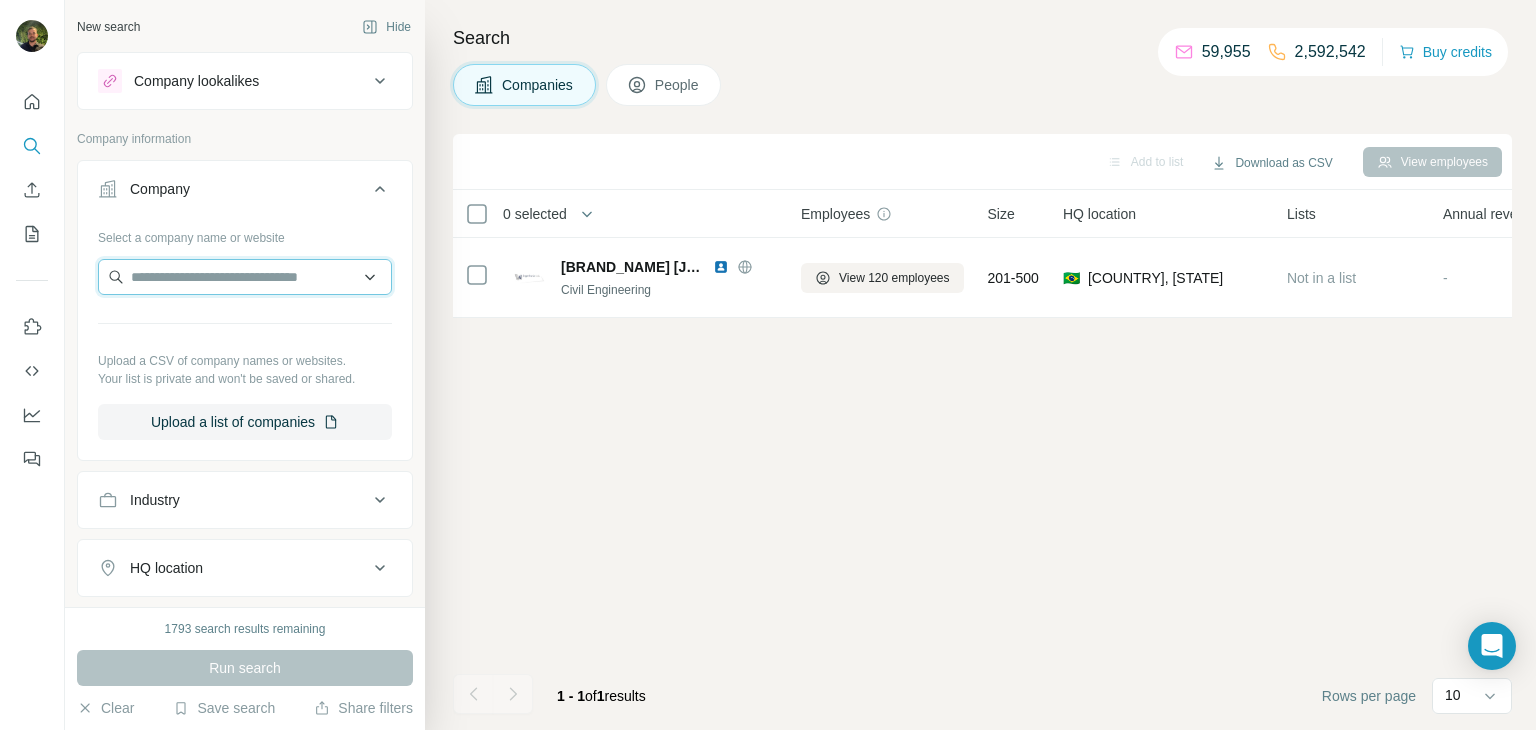 click at bounding box center (245, 277) 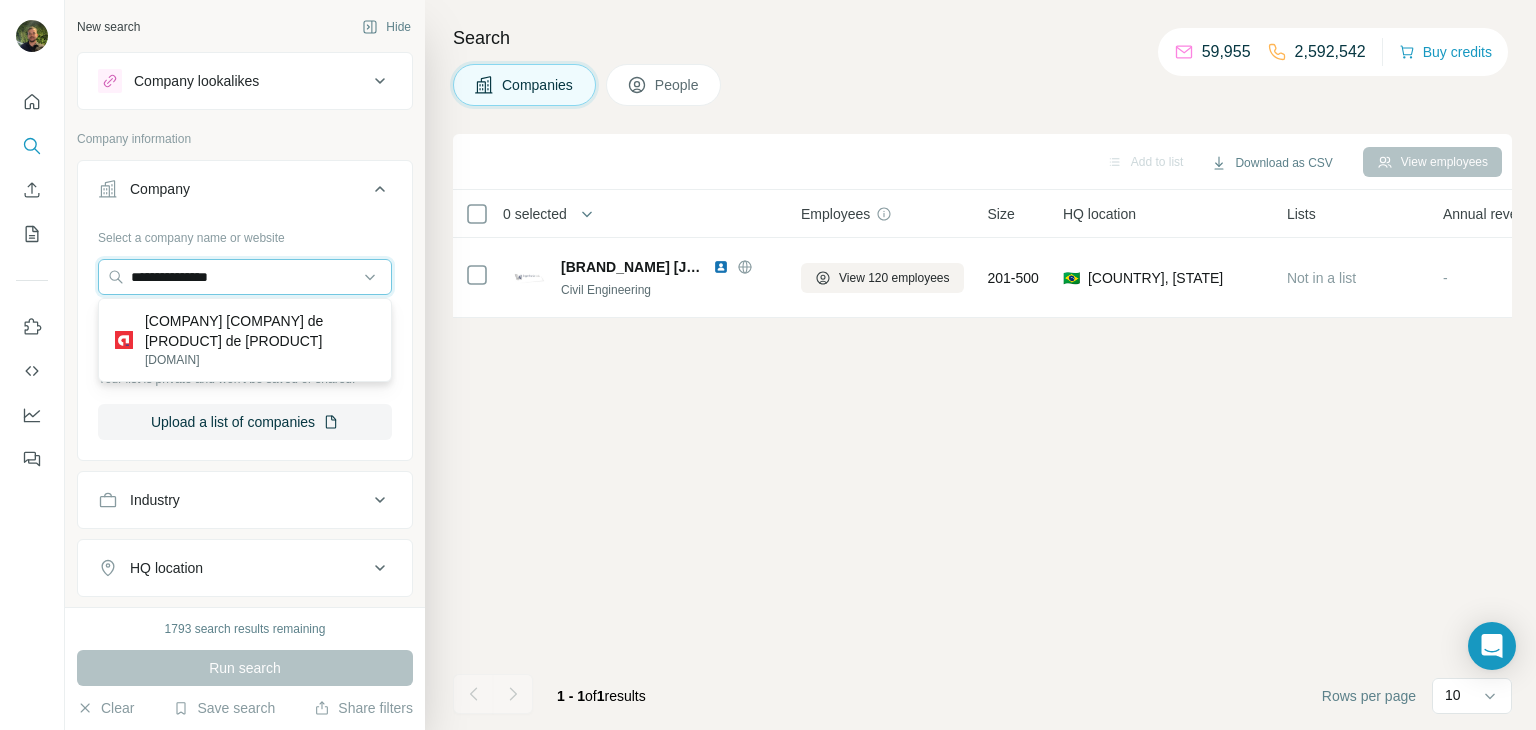 type on "**********" 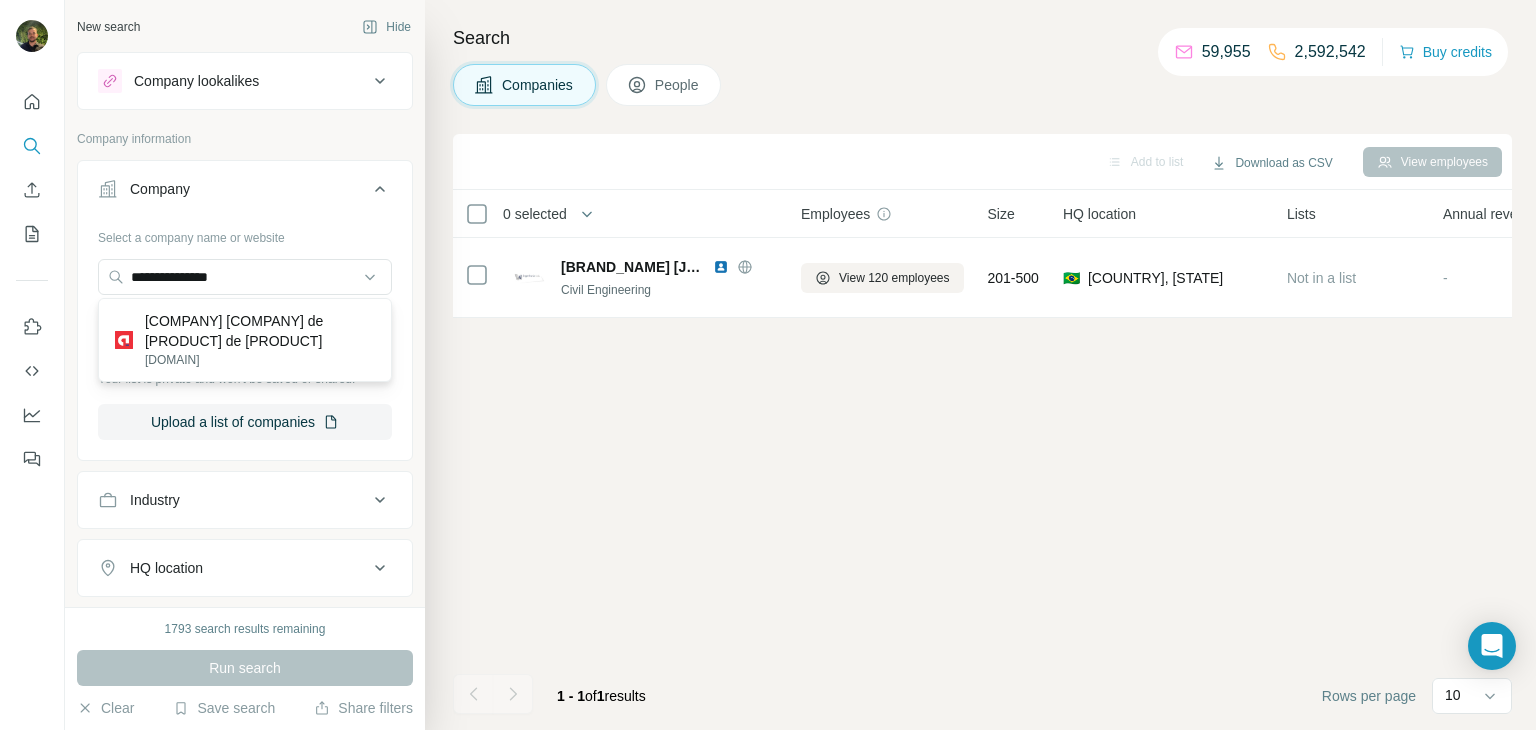click on "[COMPANY] [COMPANY] de [PRODUCT] de [PRODUCT]" at bounding box center (260, 331) 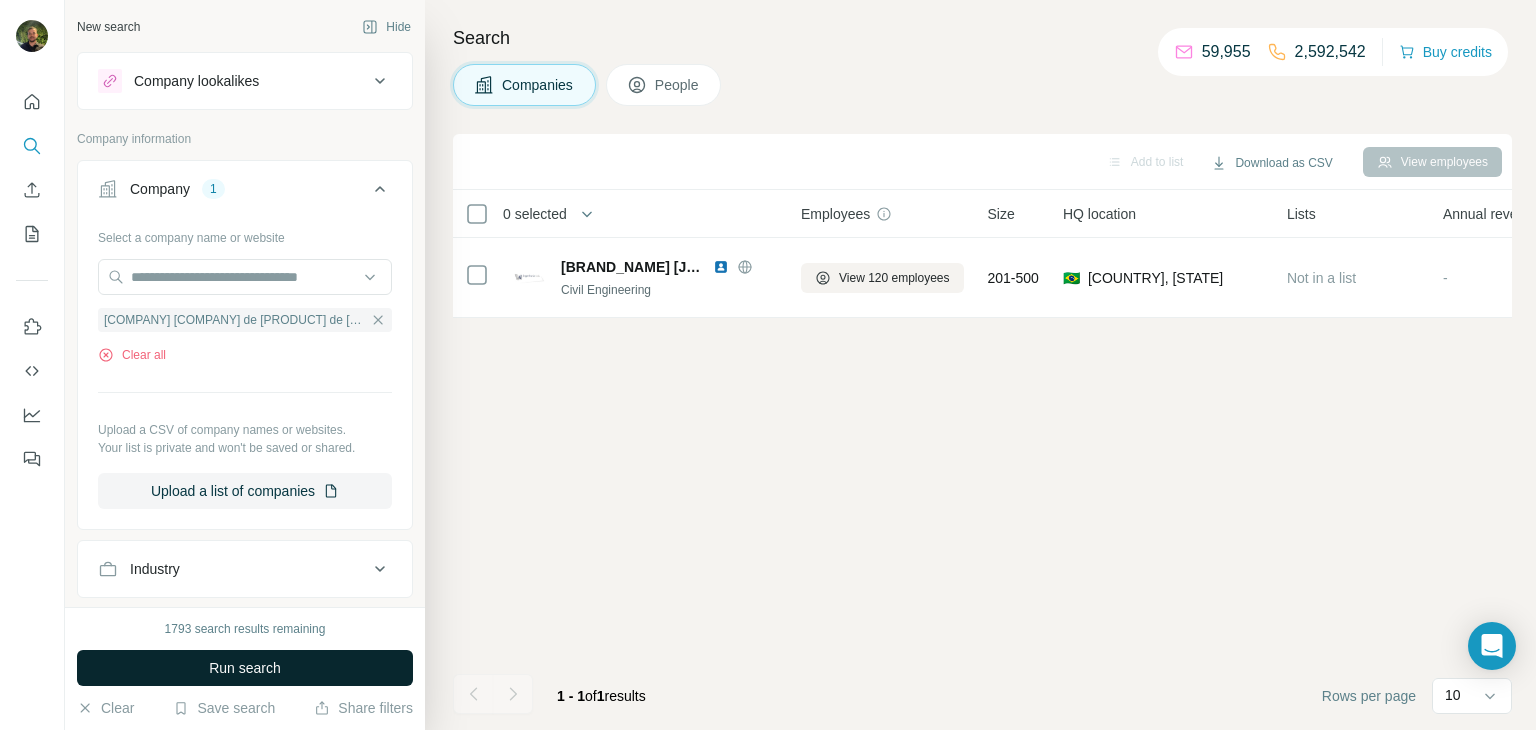 click on "Run search" at bounding box center [245, 668] 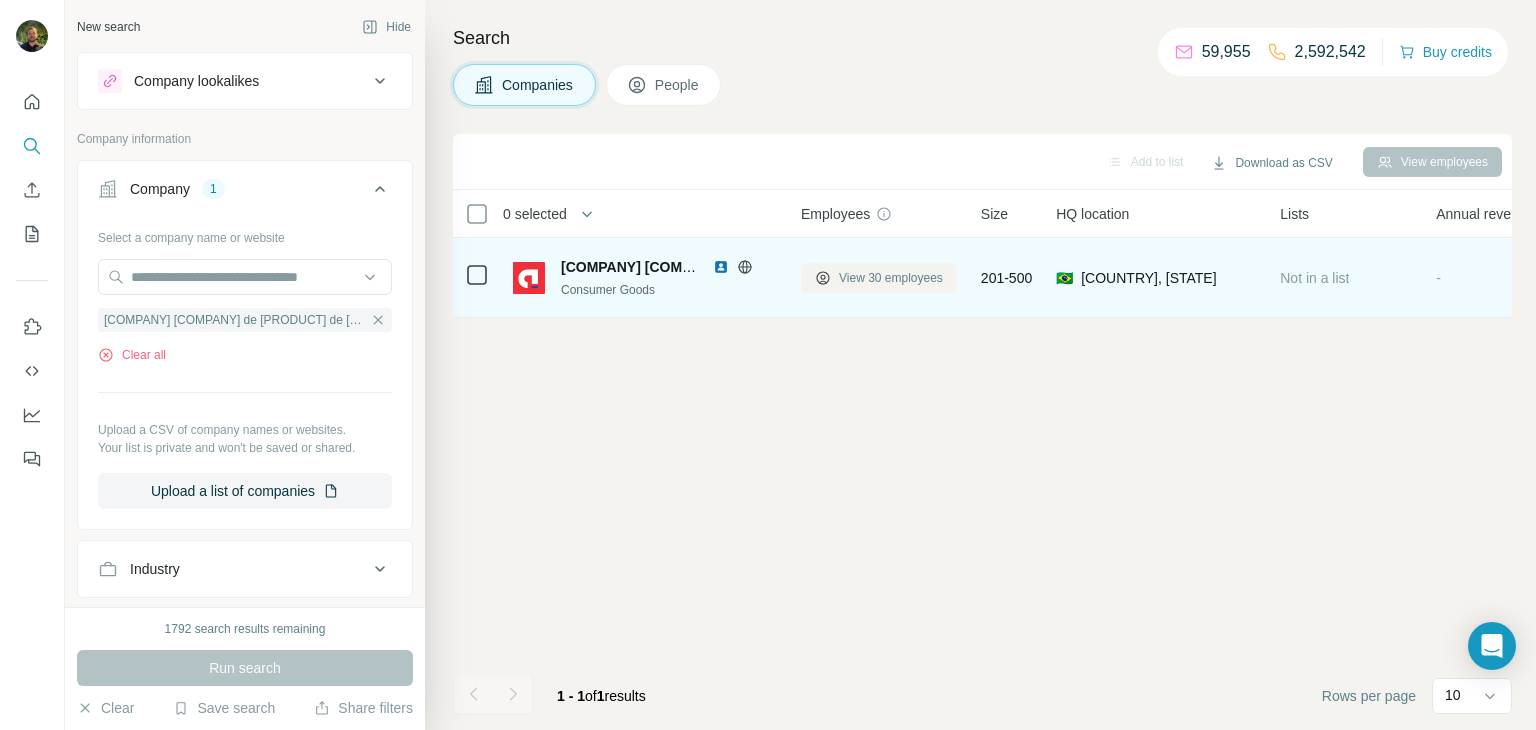 click on "View 30 employees" at bounding box center (879, 278) 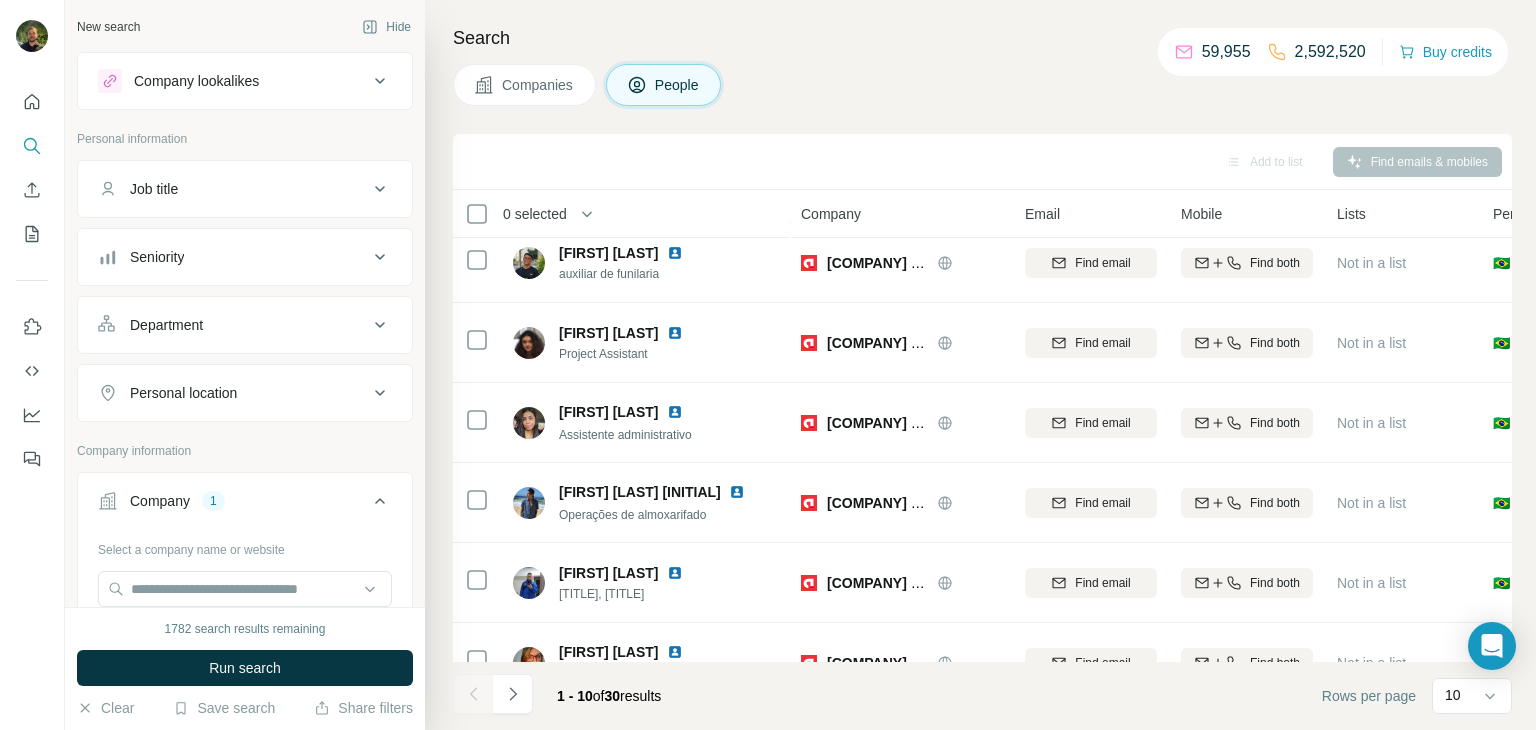 scroll, scrollTop: 376, scrollLeft: 0, axis: vertical 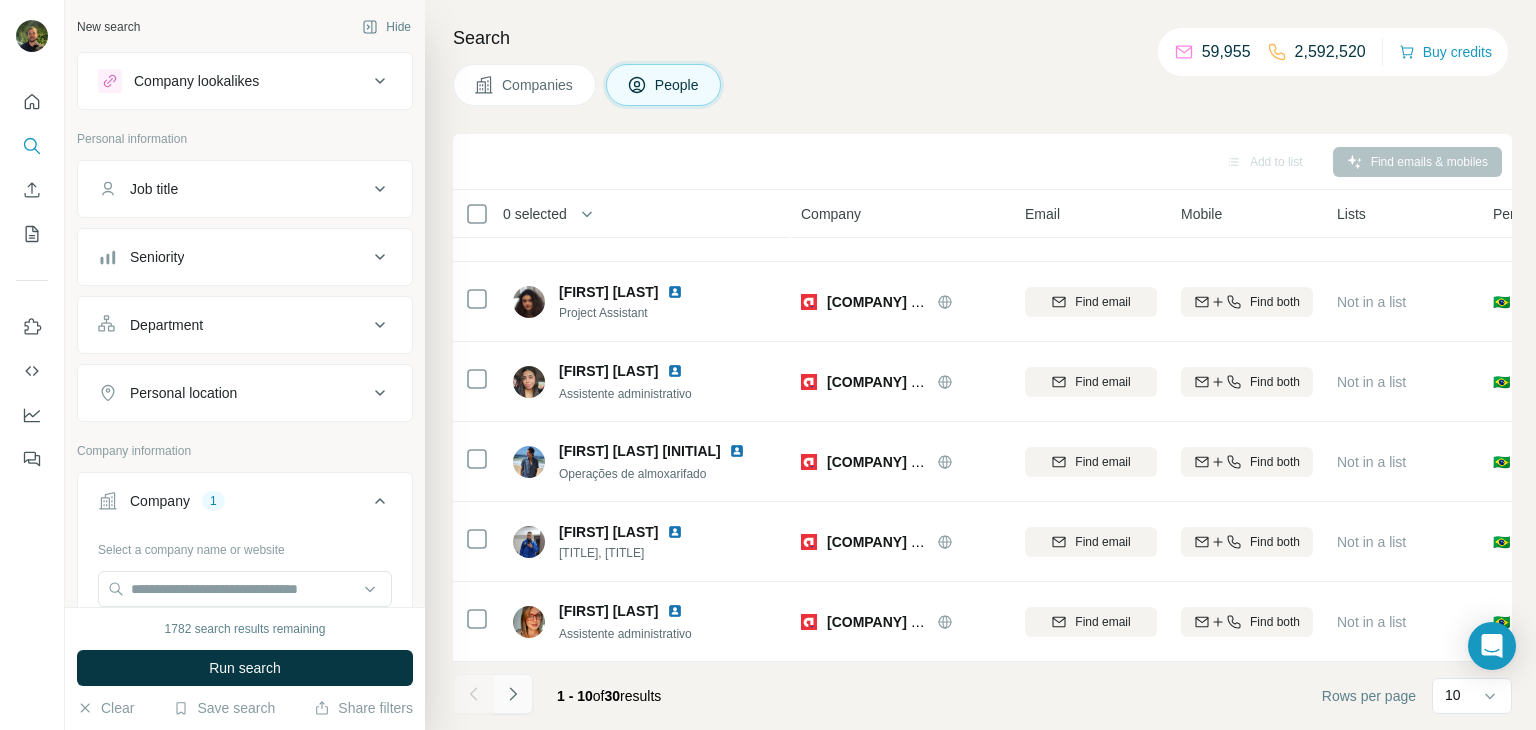 click 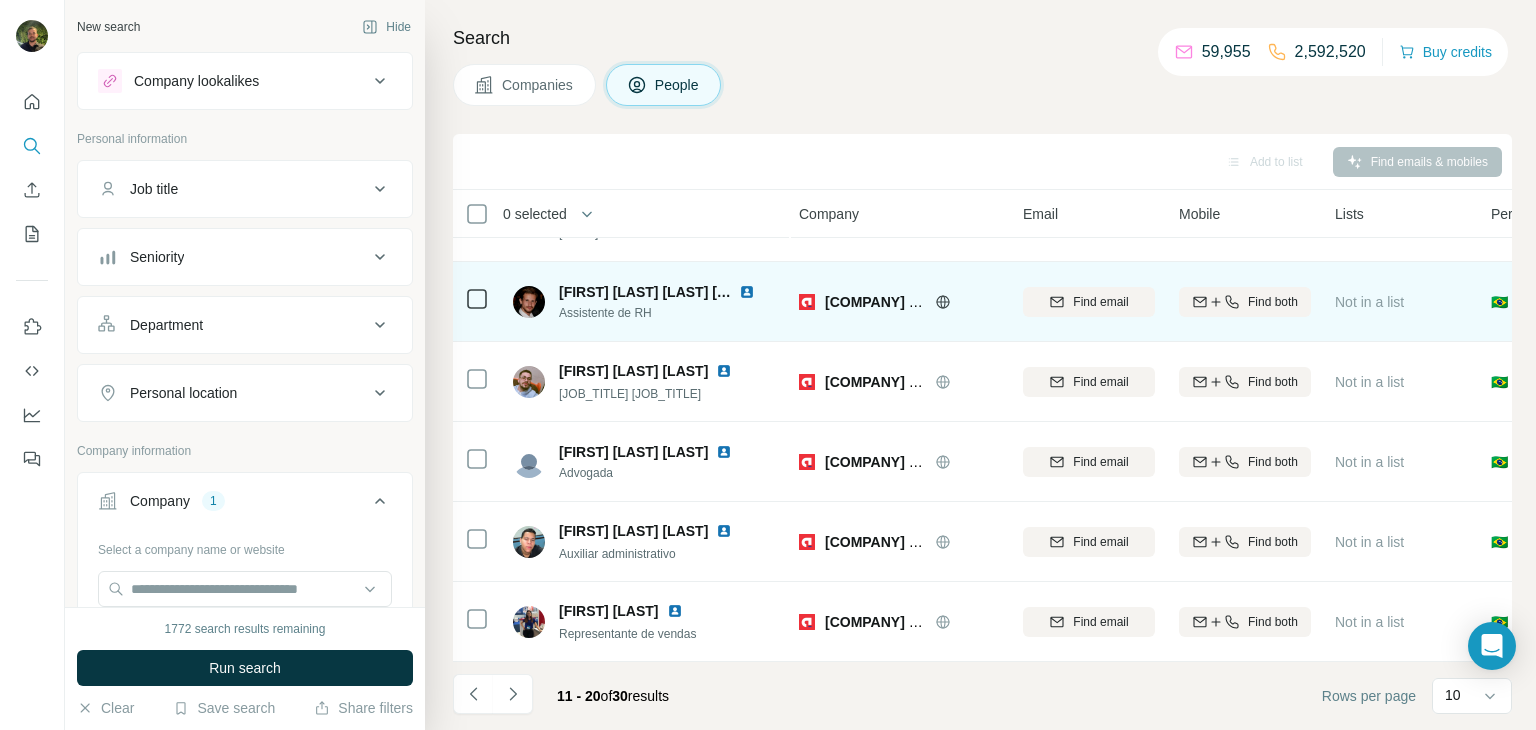 scroll, scrollTop: 376, scrollLeft: 4, axis: both 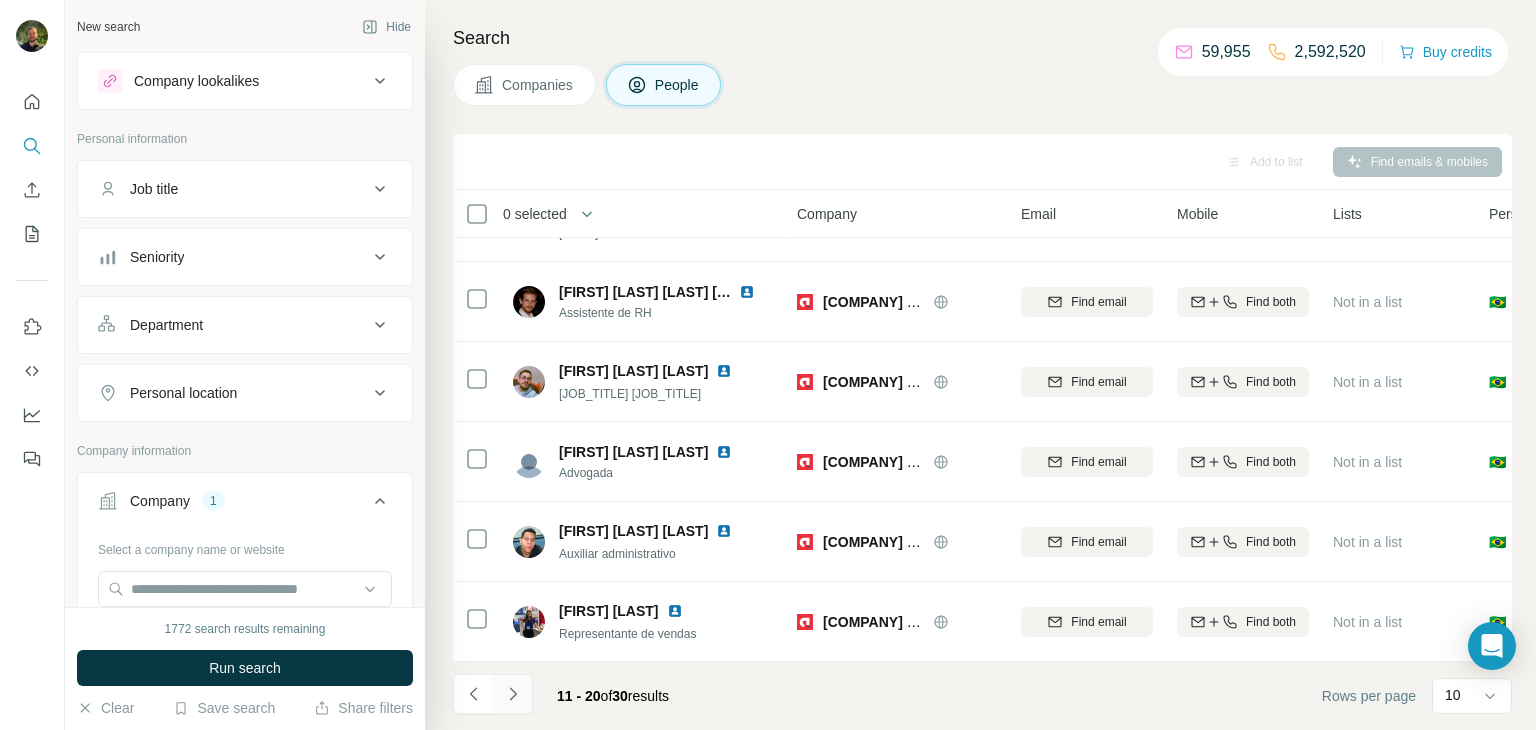 click 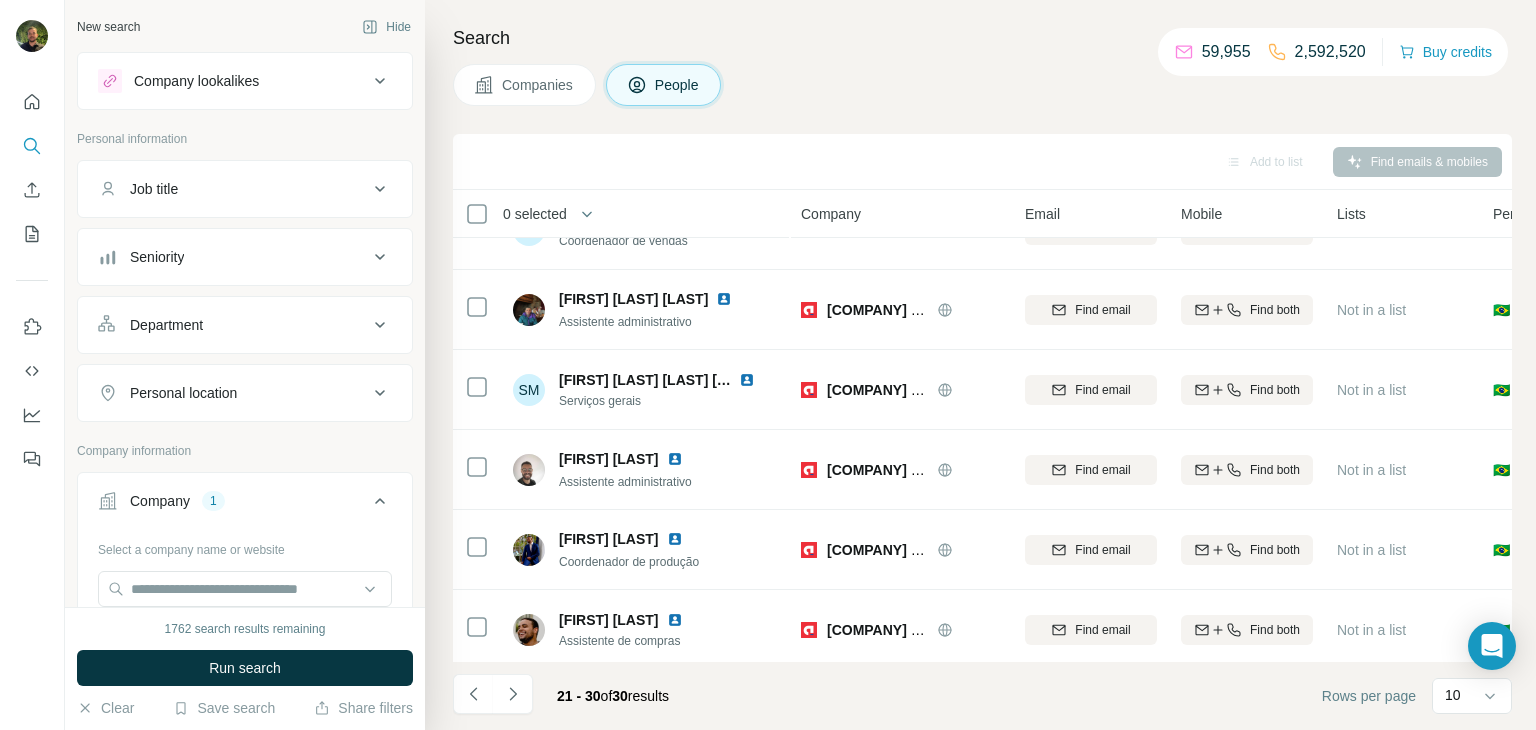 scroll, scrollTop: 376, scrollLeft: 0, axis: vertical 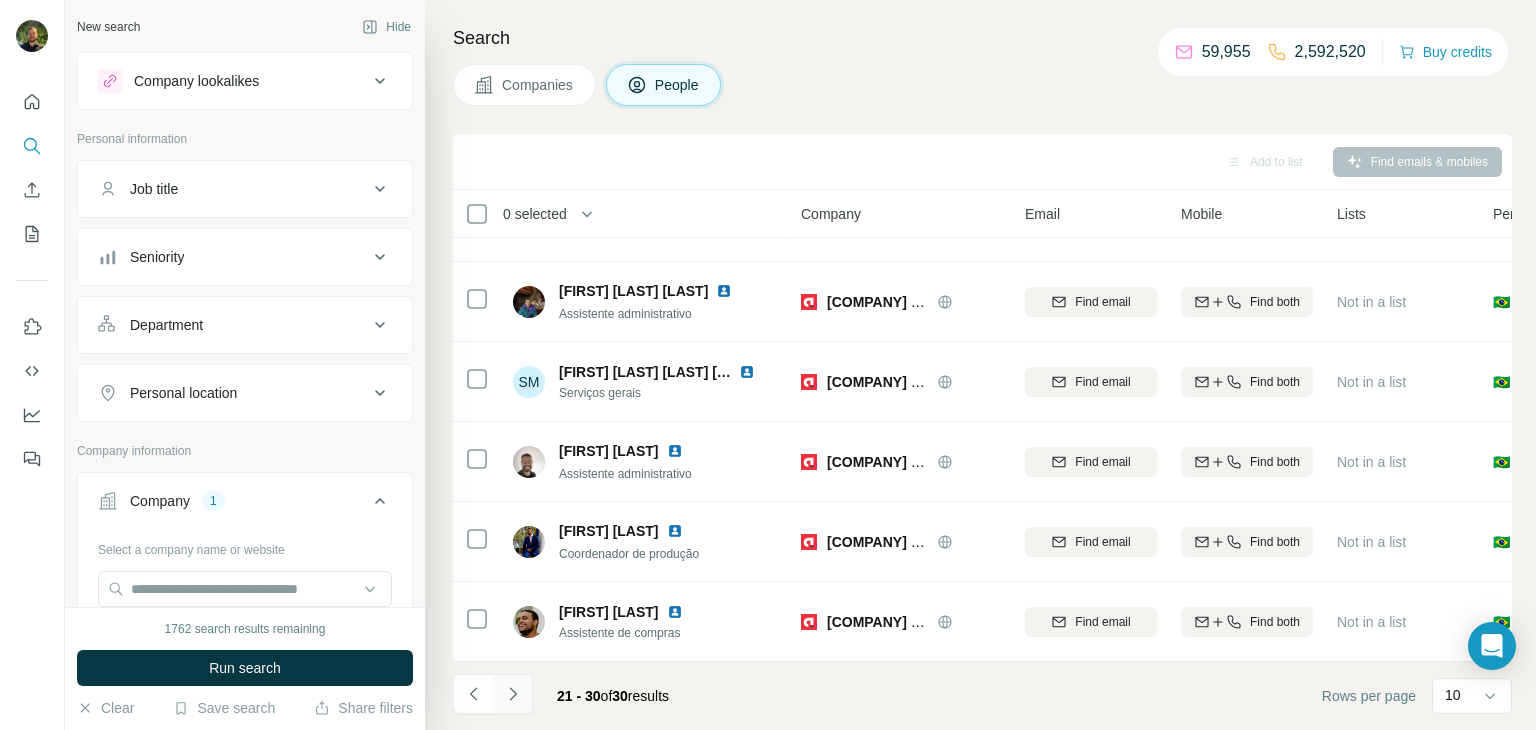 click 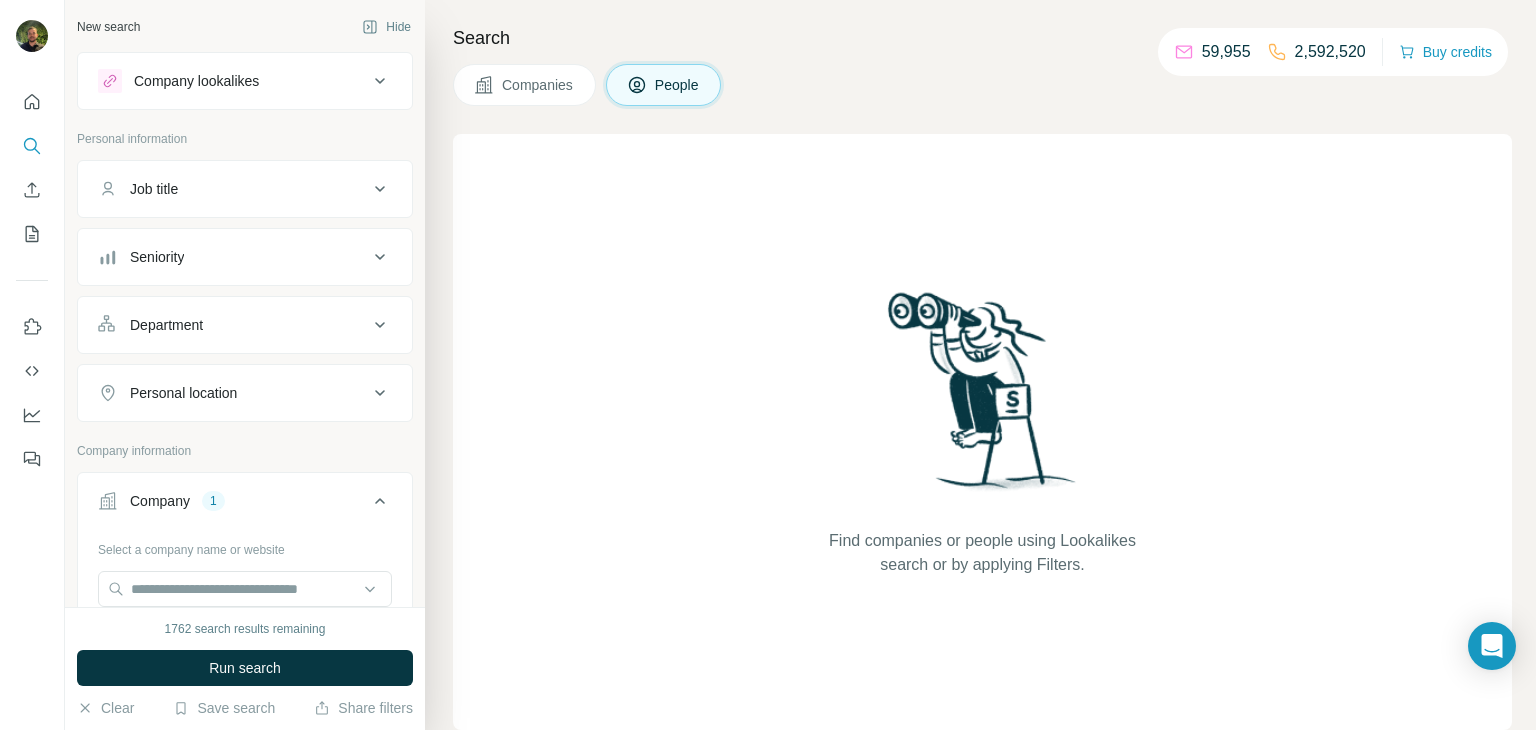 click 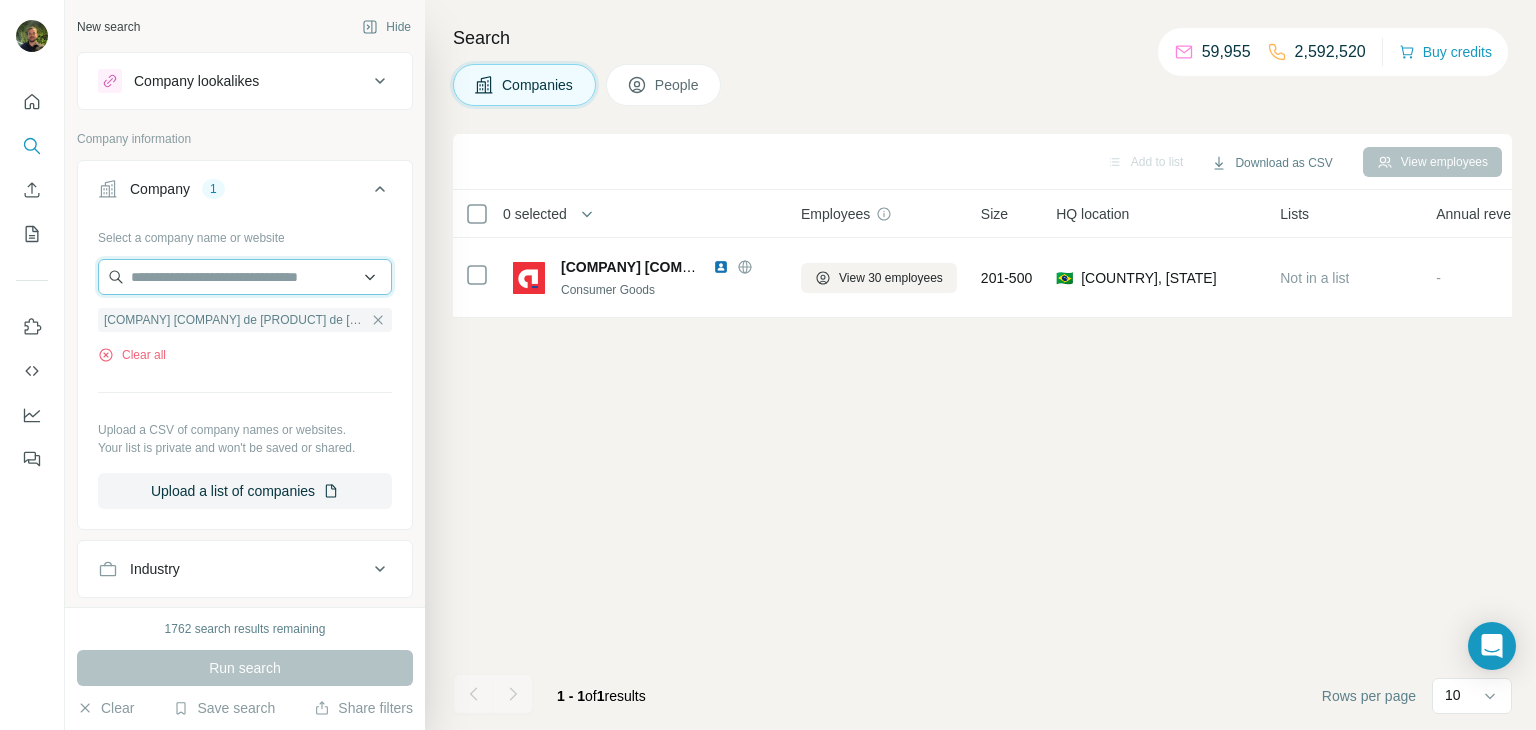 click at bounding box center (245, 277) 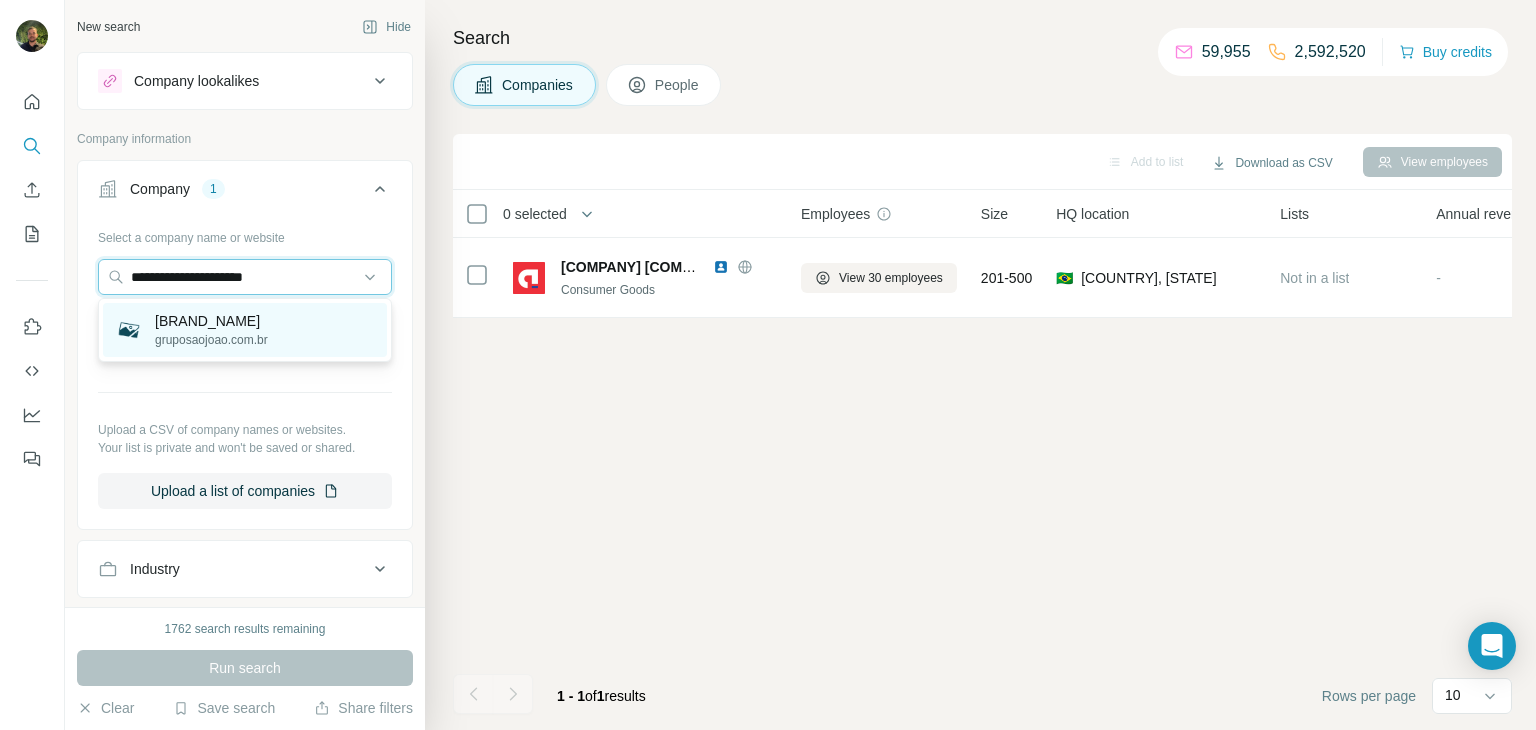 type on "**********" 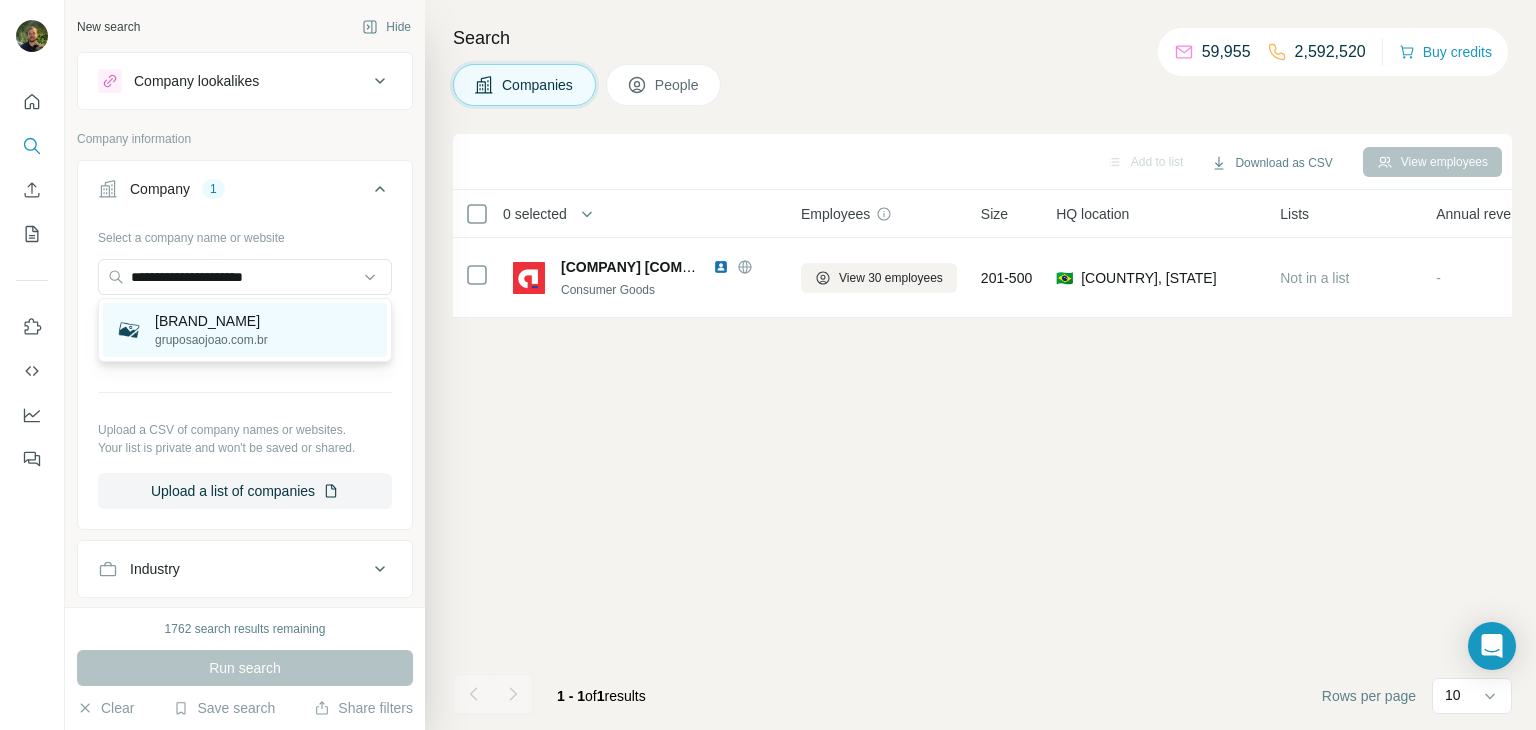 click on "gruposaojoao.com.br" at bounding box center [211, 340] 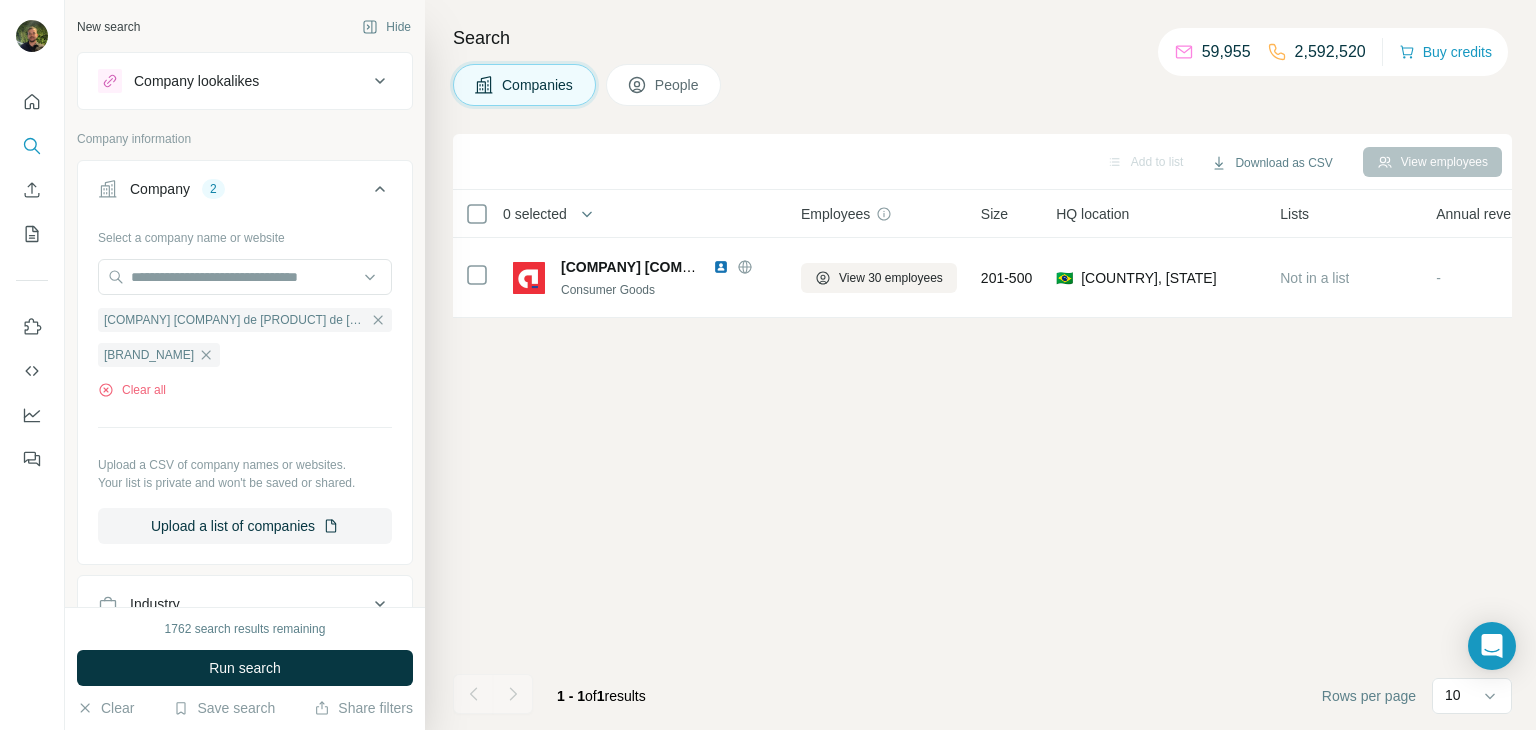 click 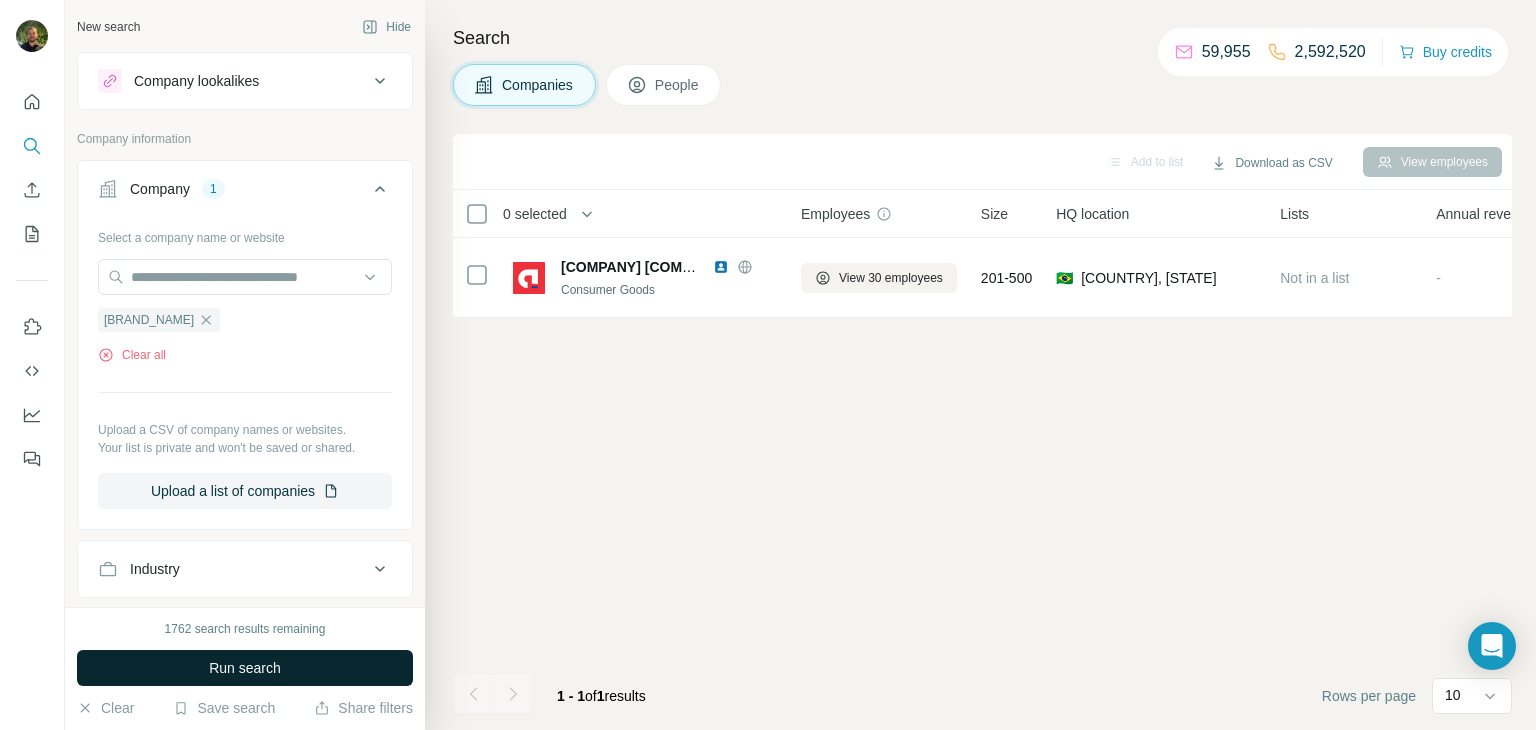 click on "Run search" at bounding box center (245, 668) 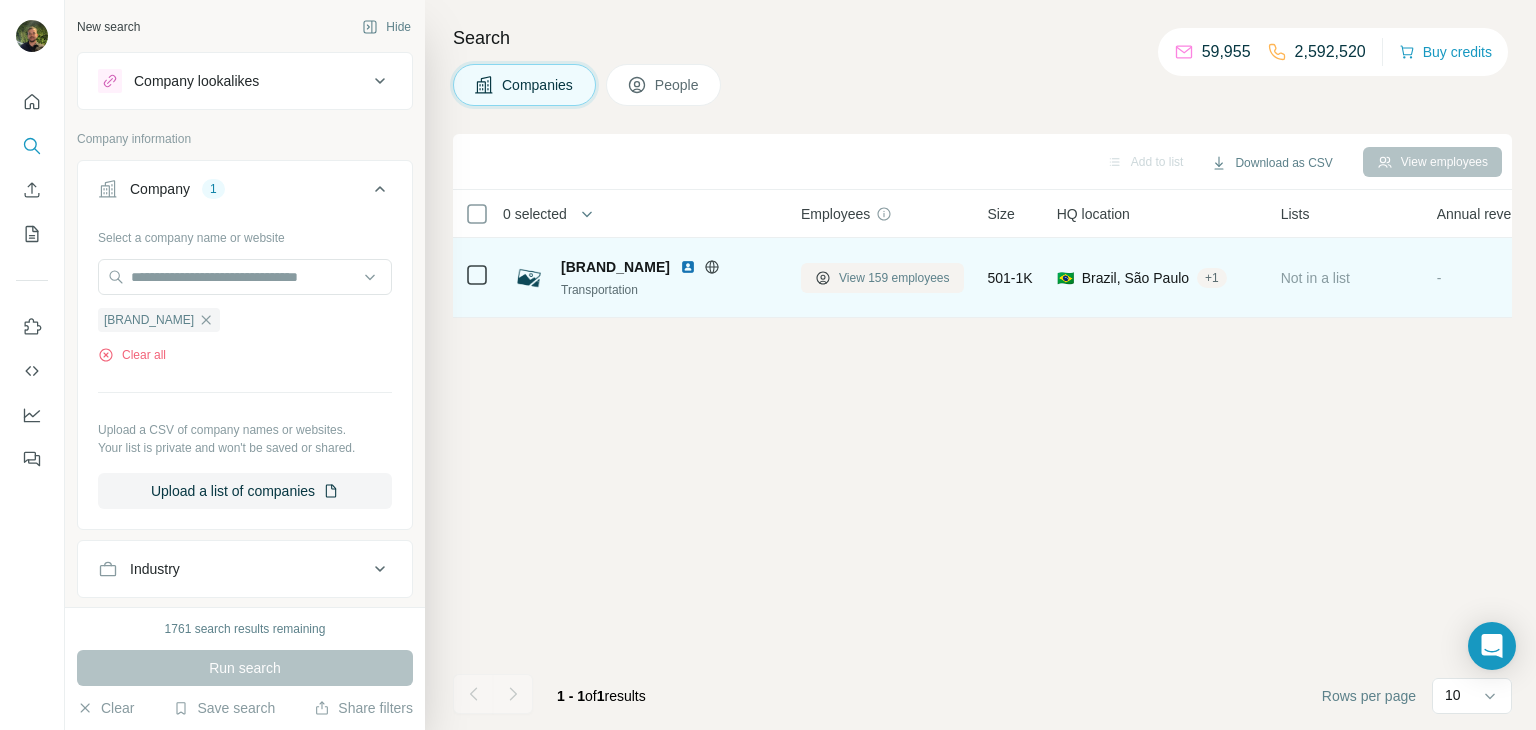 click on "View 159 employees" at bounding box center (894, 278) 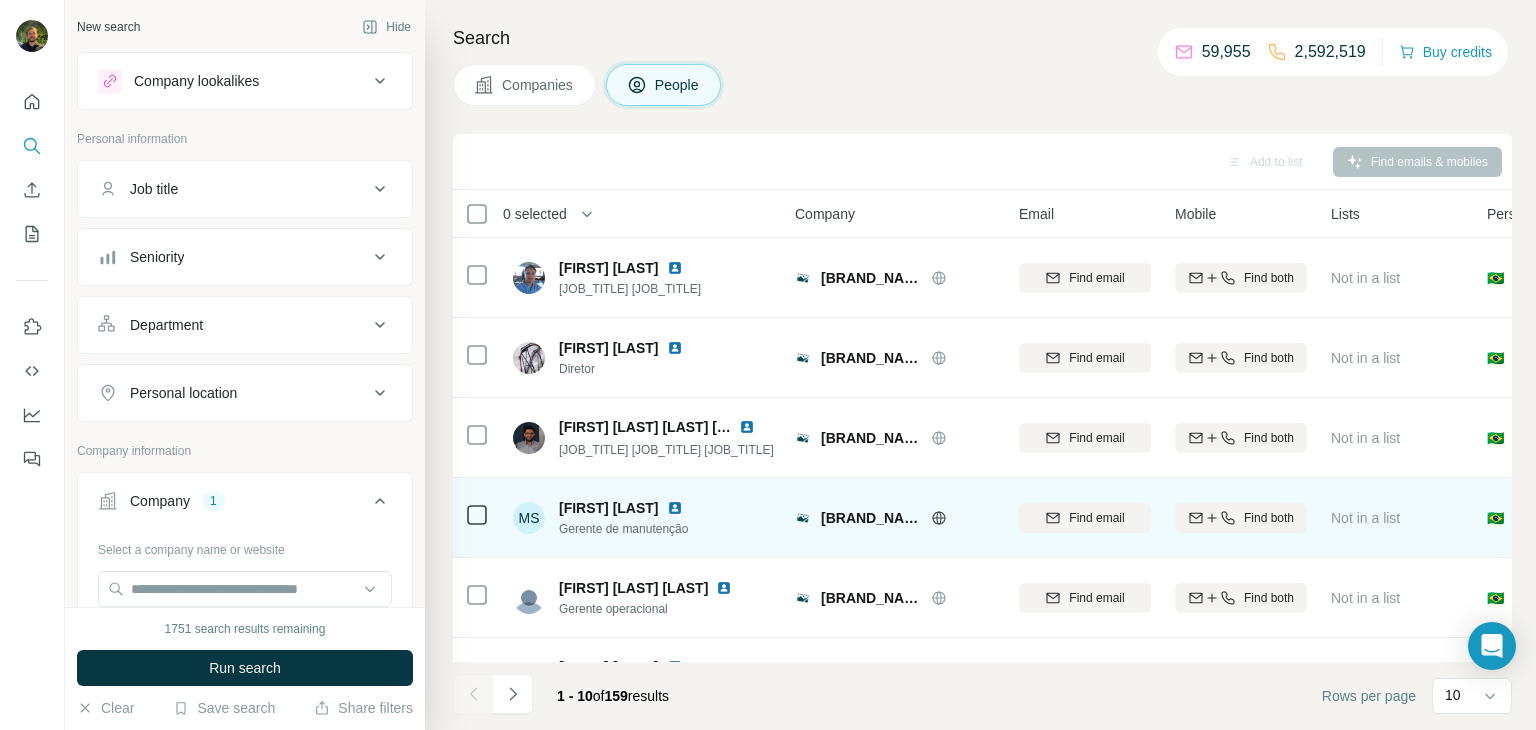 scroll, scrollTop: 376, scrollLeft: 6, axis: both 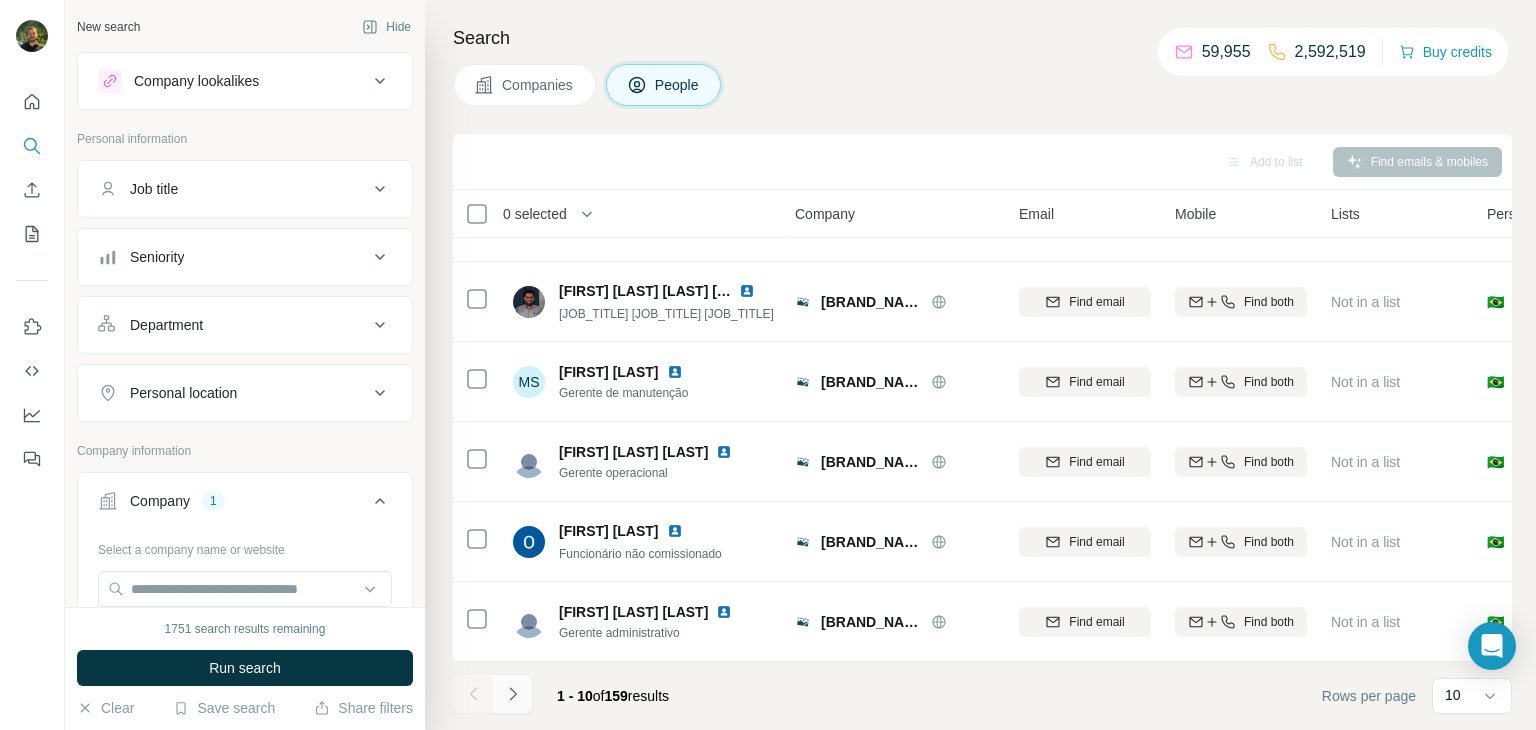 click at bounding box center [513, 694] 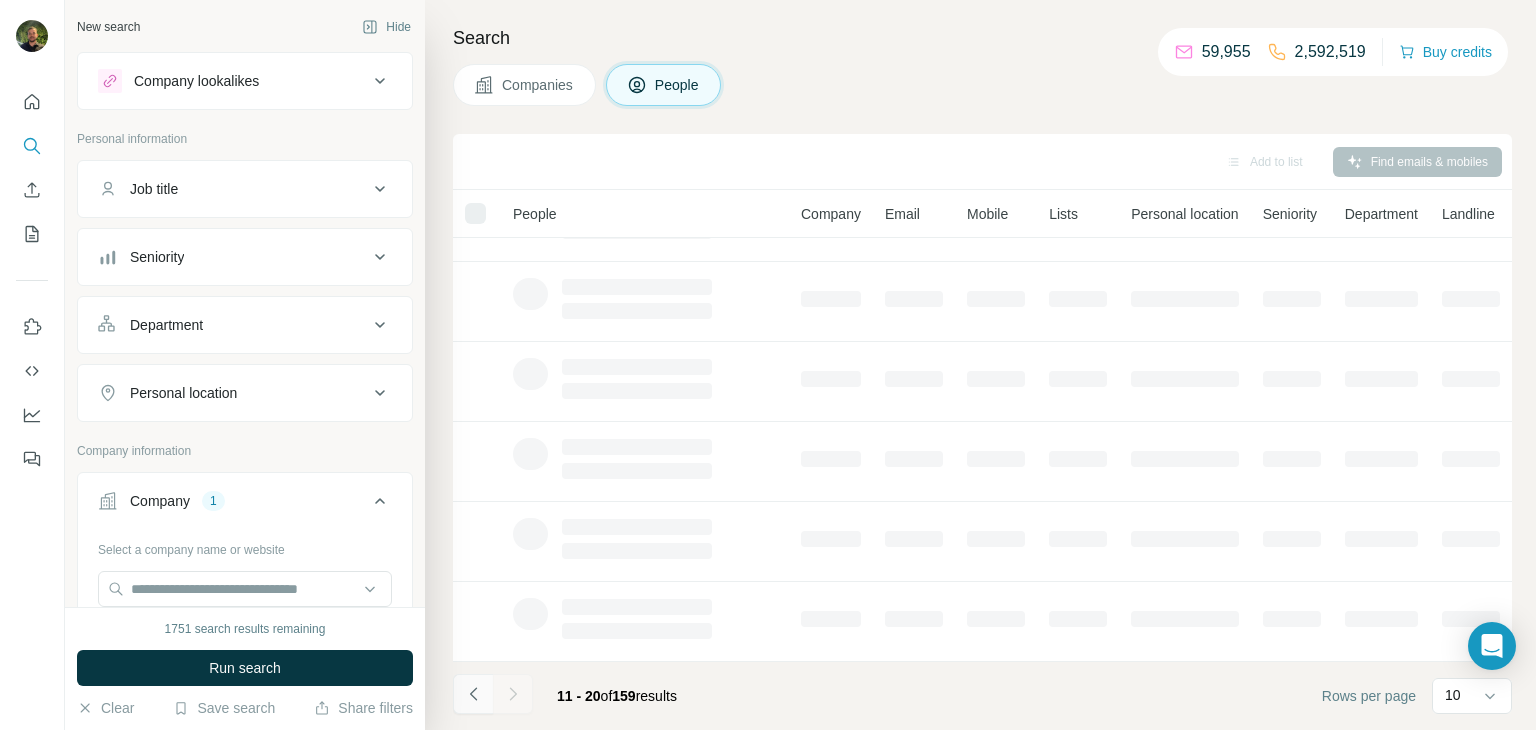 click 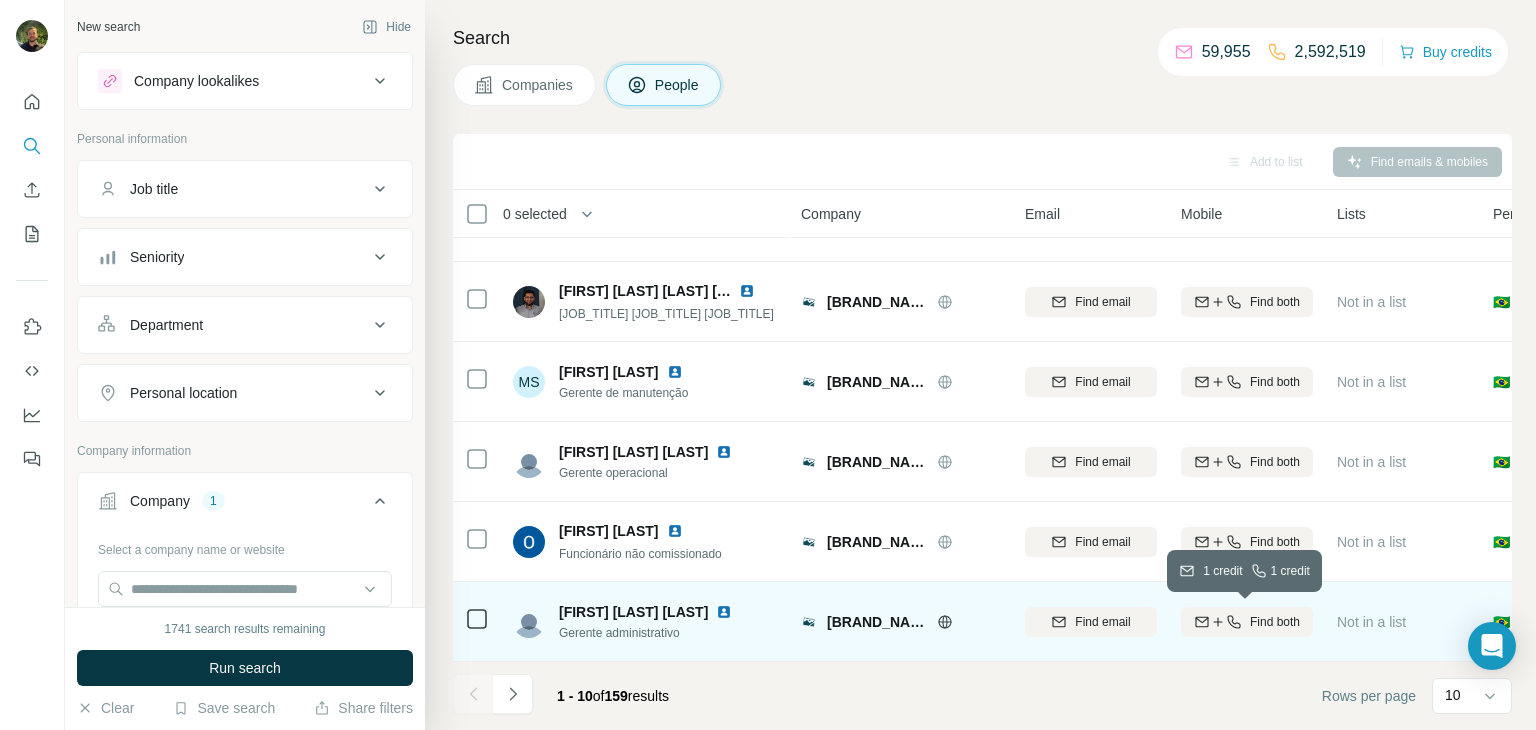 click 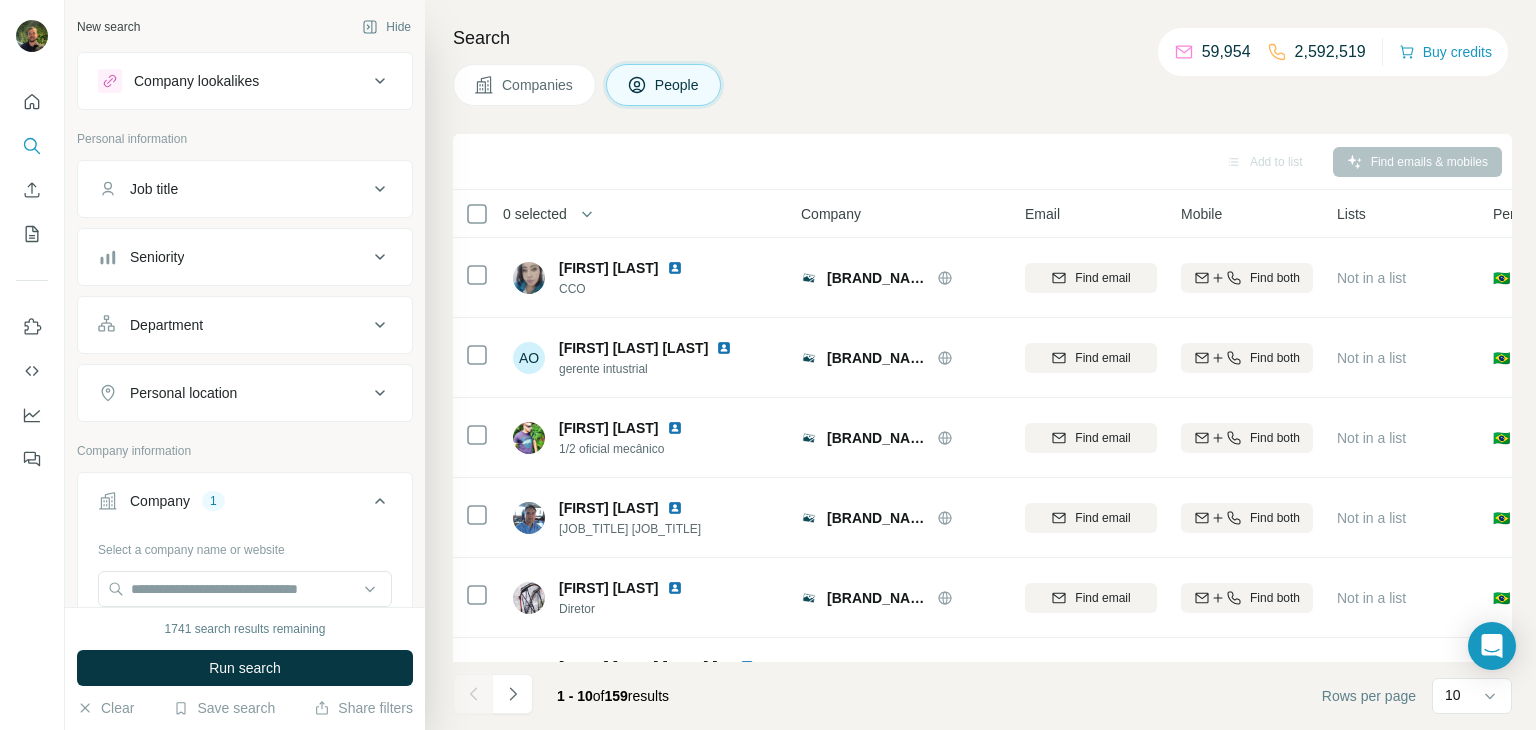 scroll, scrollTop: 376, scrollLeft: 0, axis: vertical 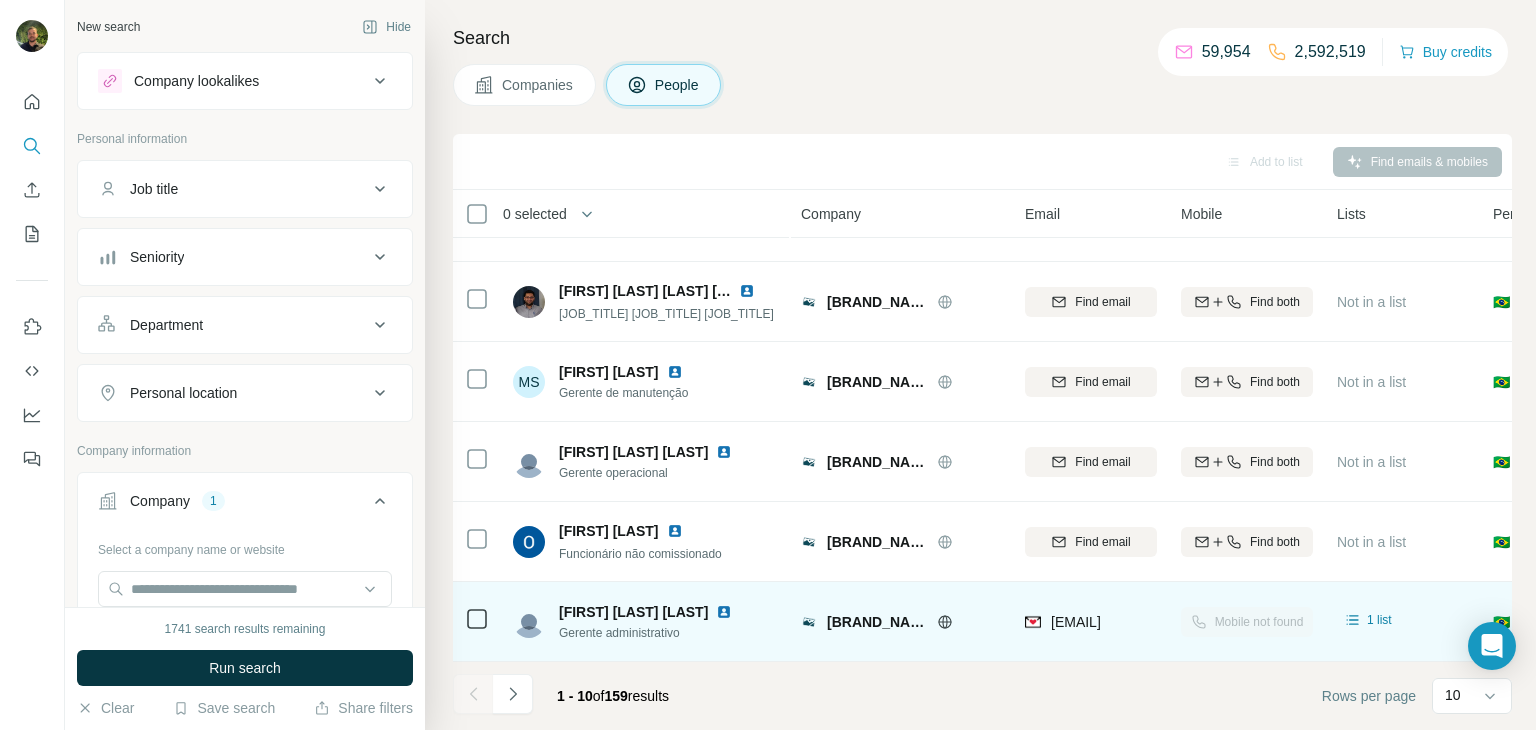 click at bounding box center [724, 612] 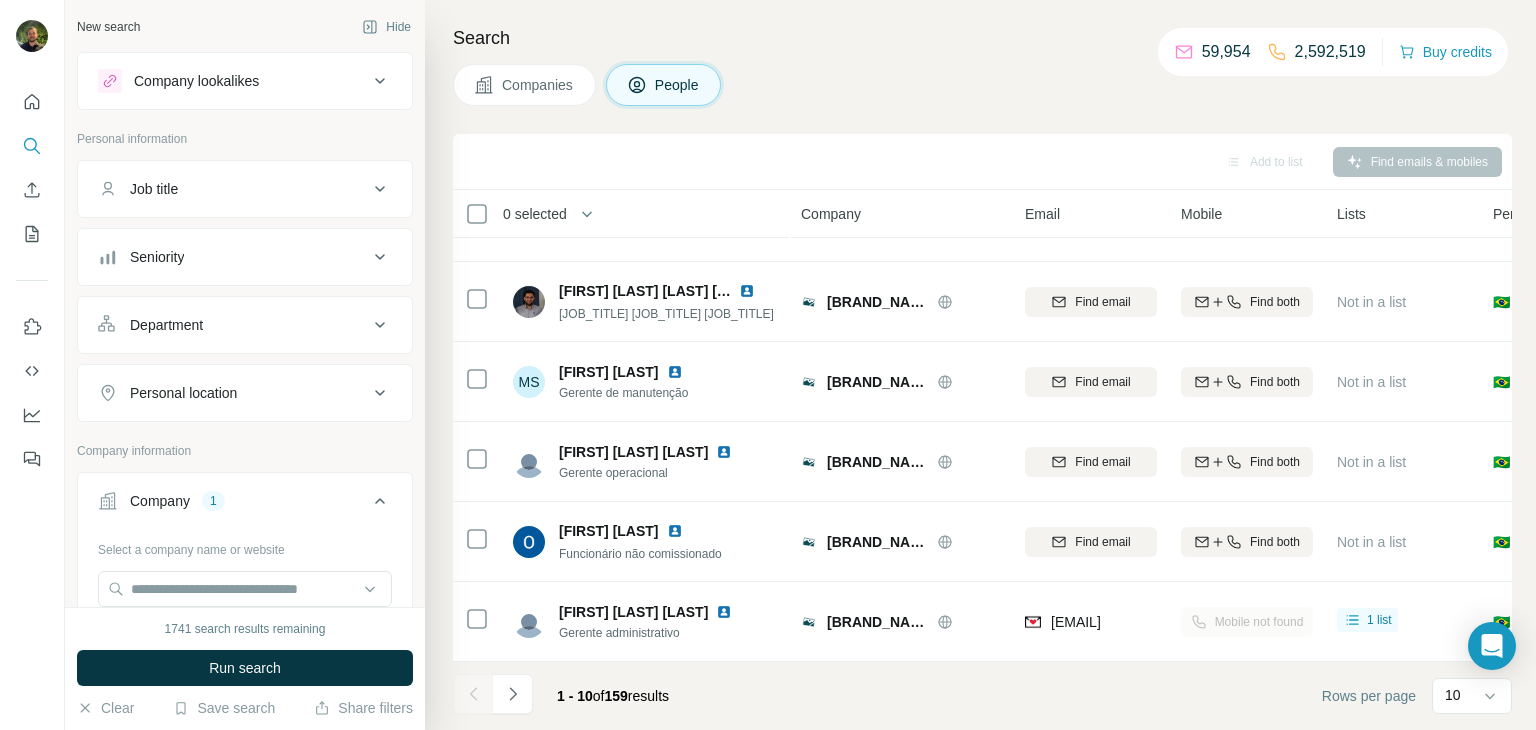 click on "Seniority" at bounding box center [245, 257] 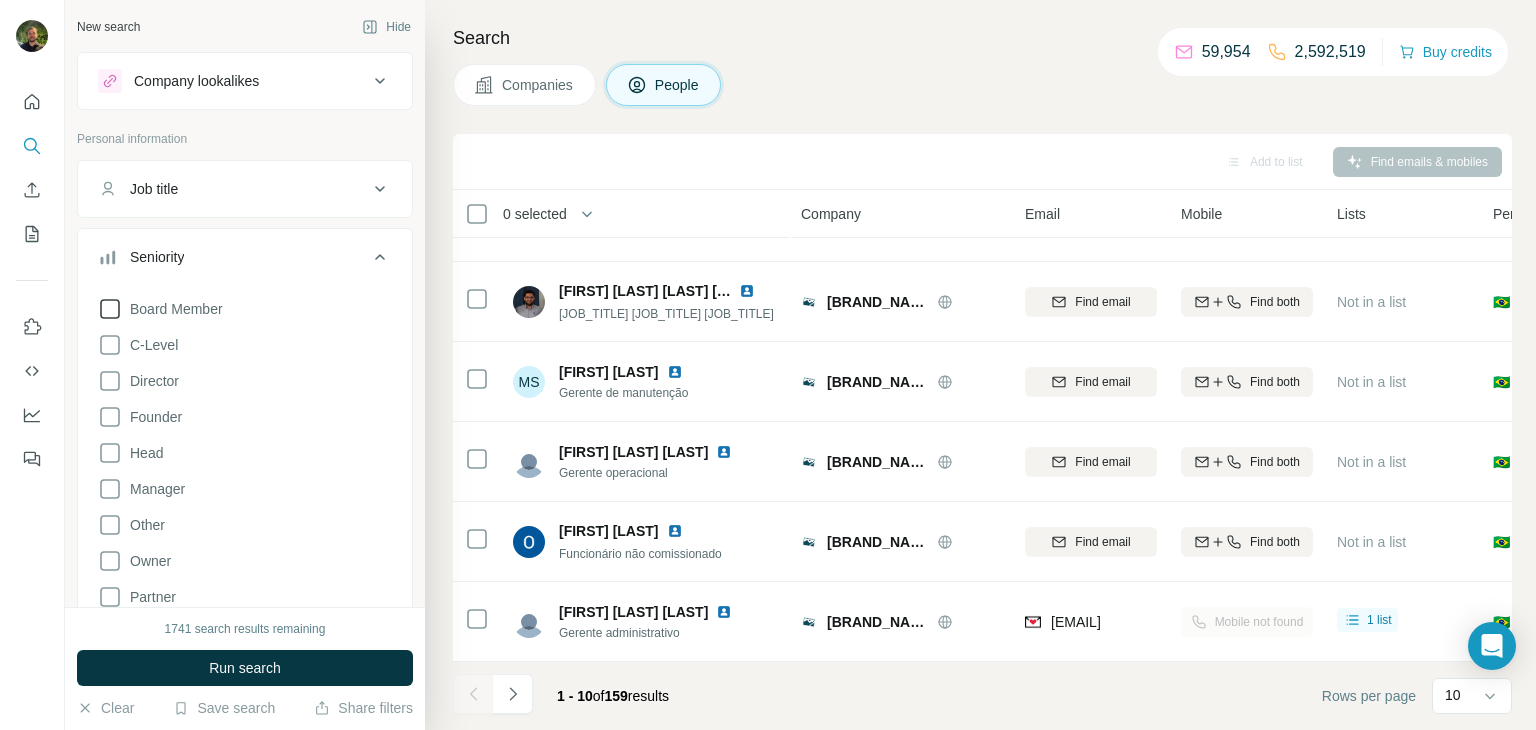 click on "Board Member" at bounding box center (172, 309) 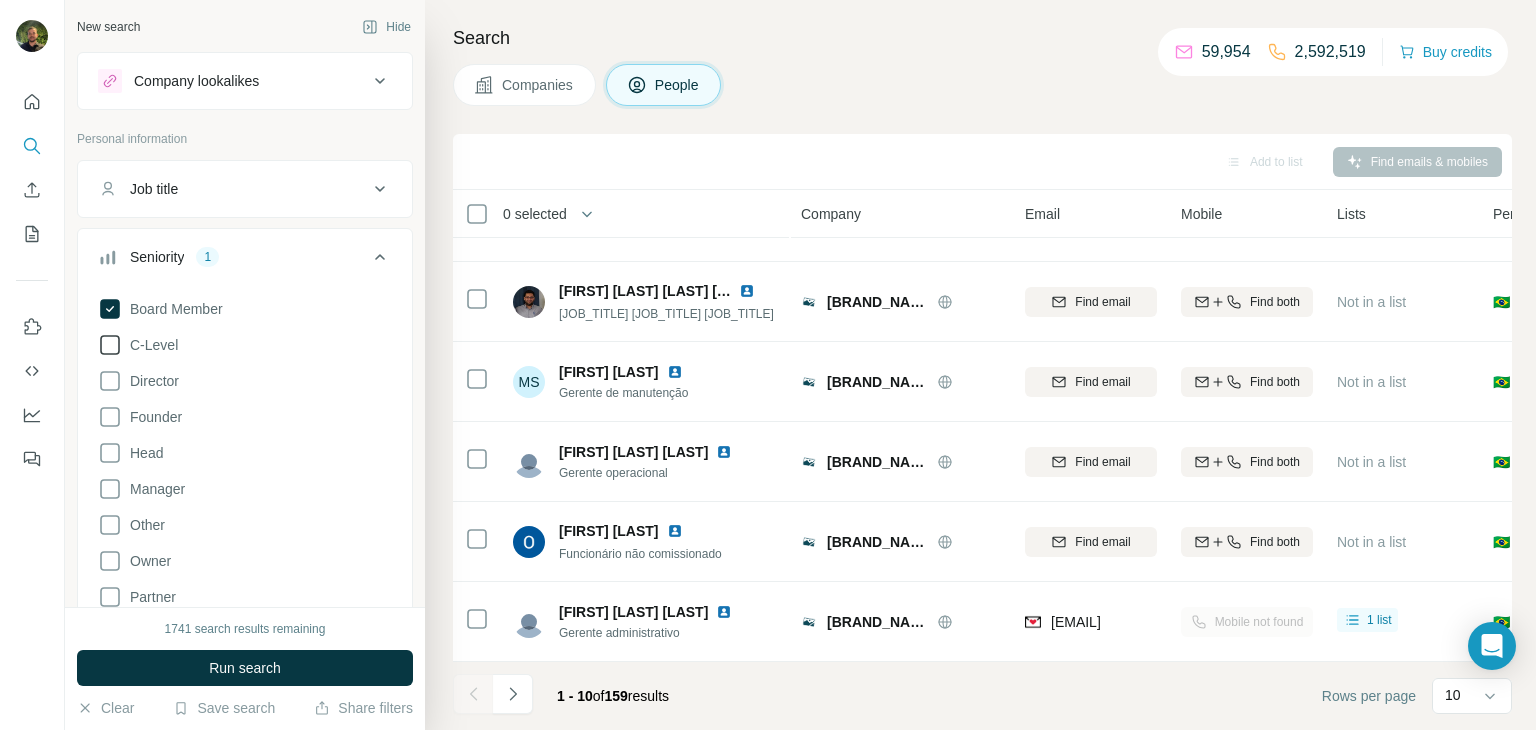 click 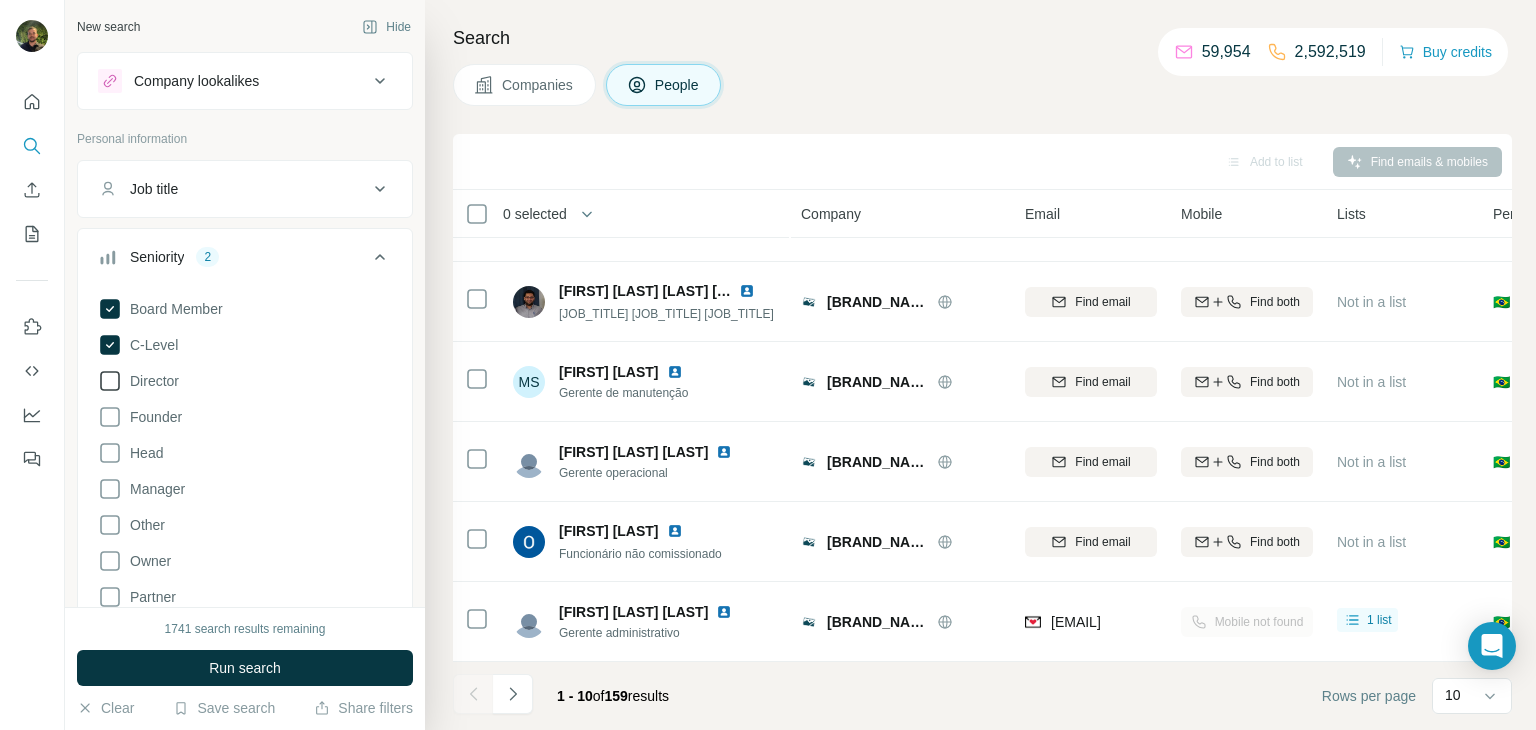 click 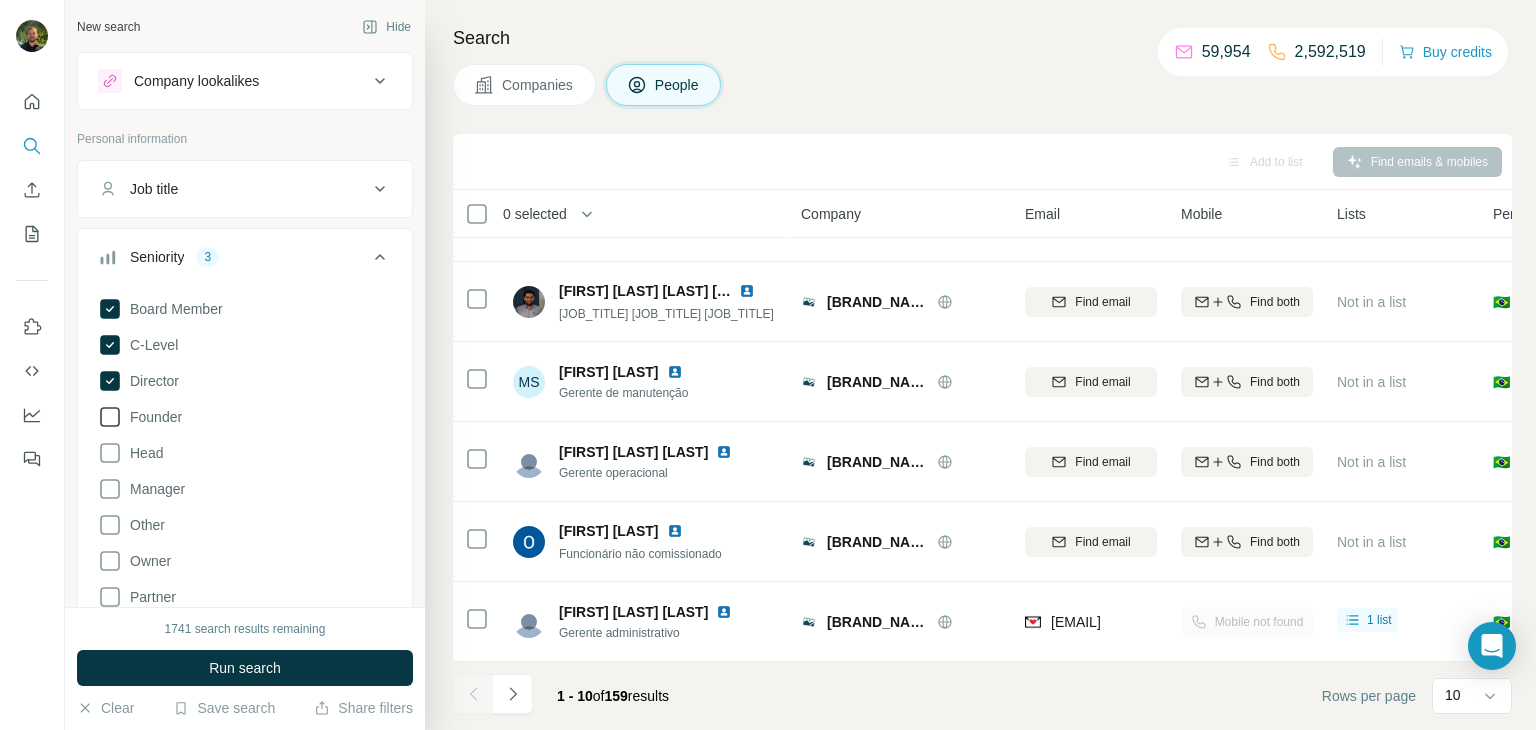 click 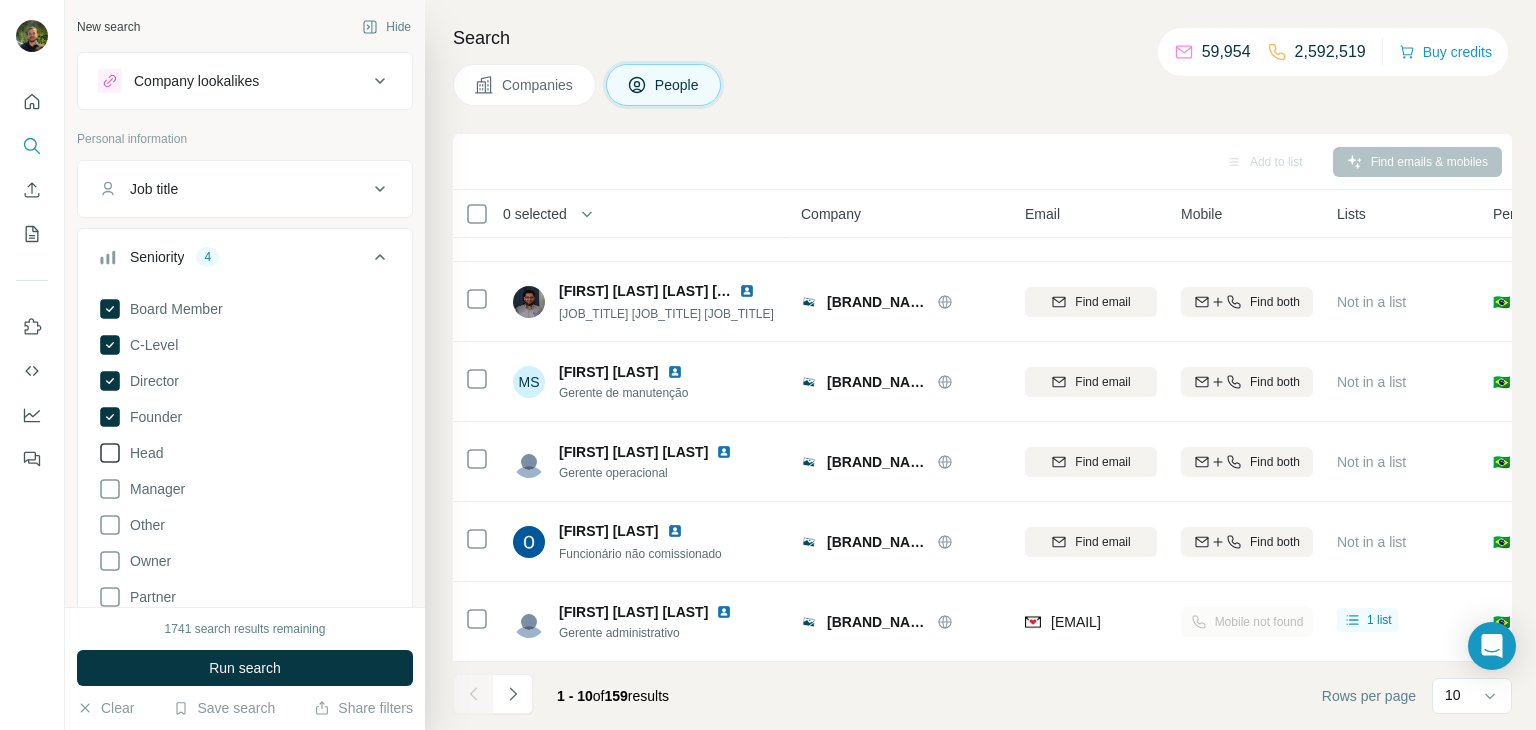 click 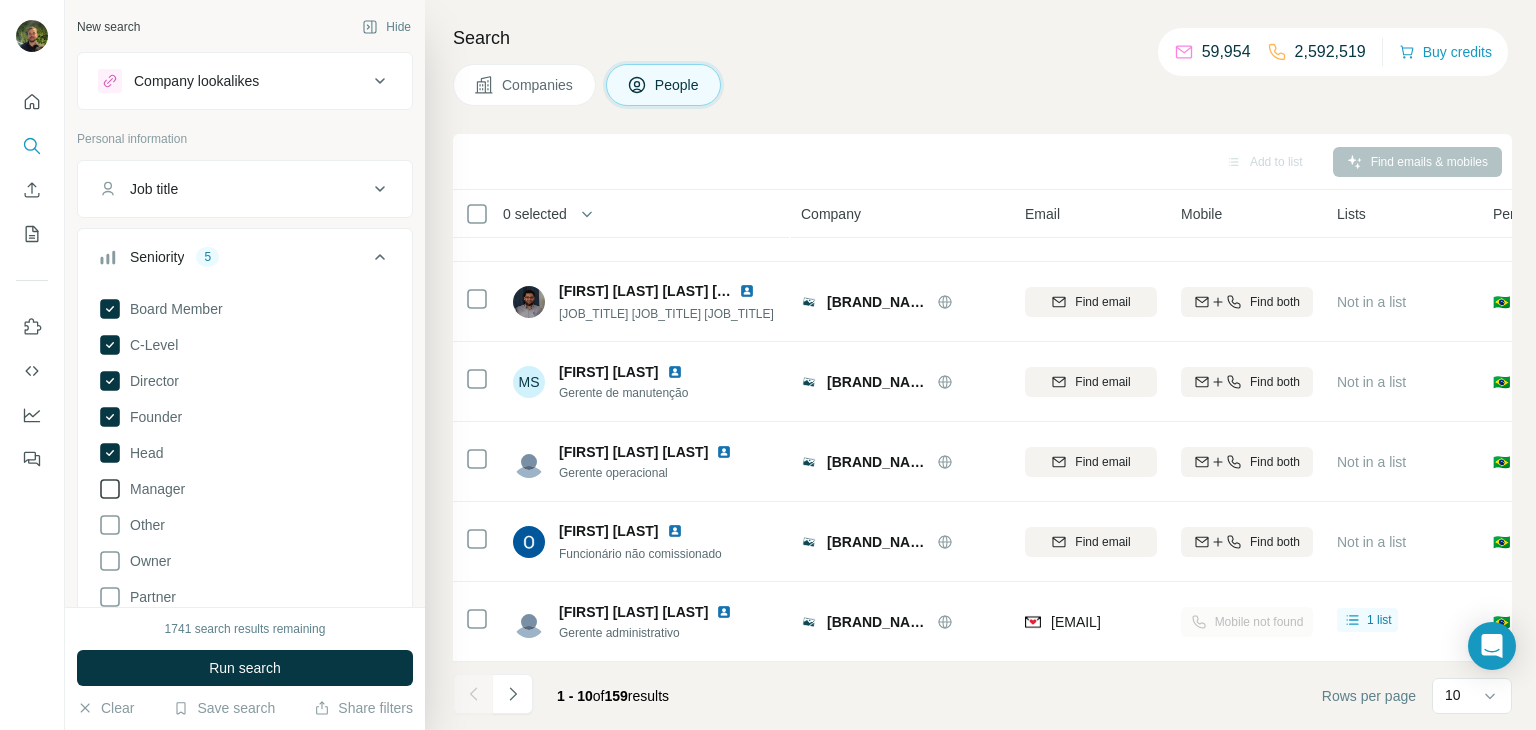 click 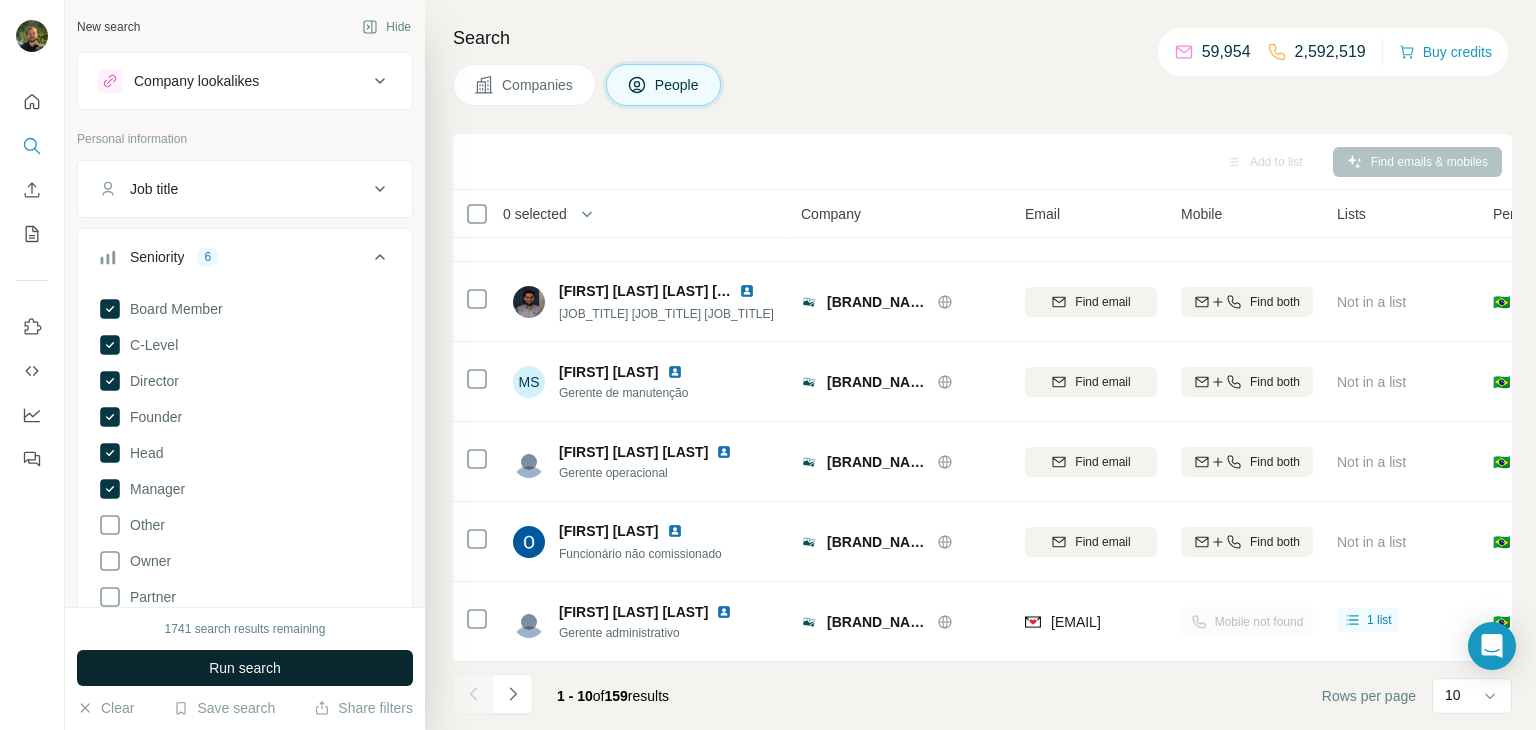 click on "Run search" at bounding box center [245, 668] 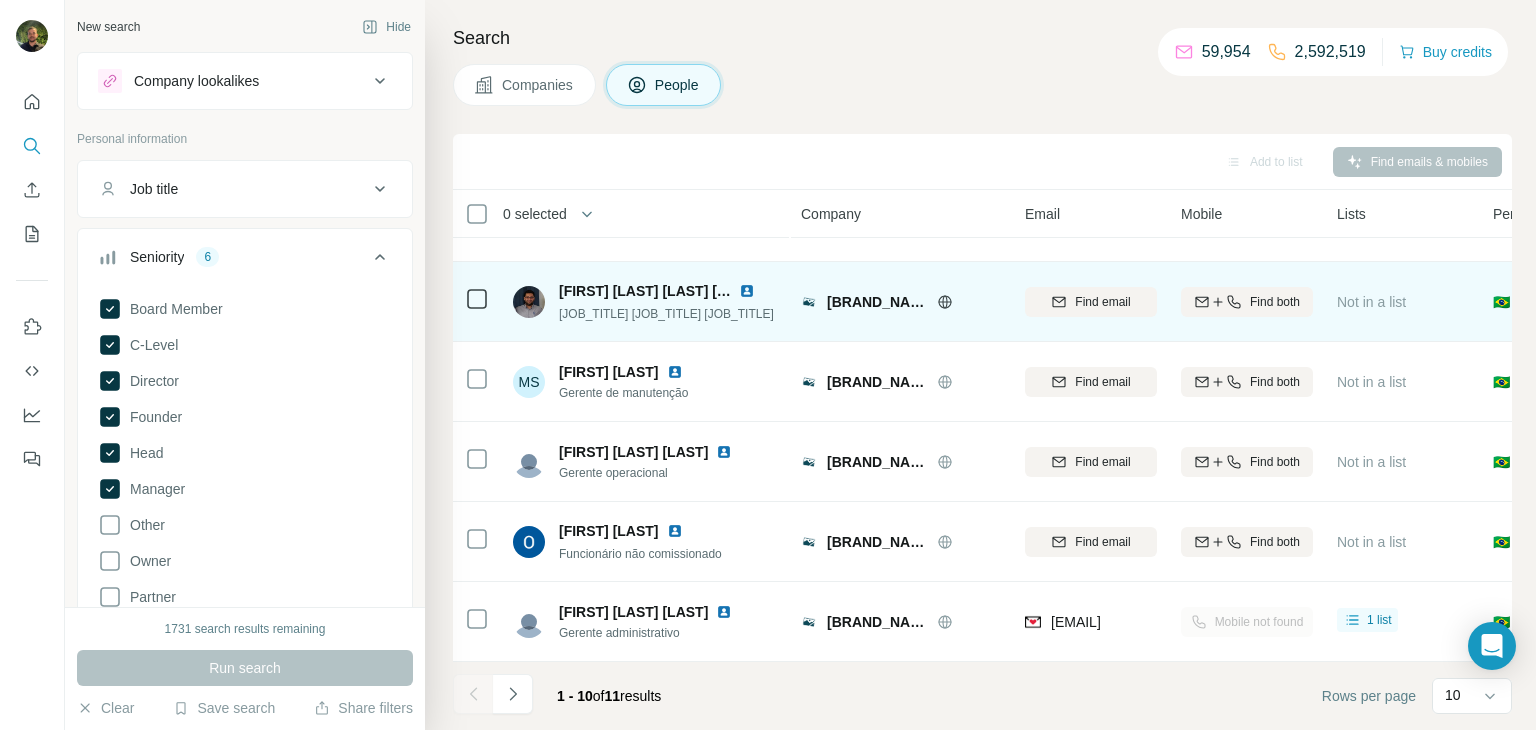 click on "[BRAND_NAME]" at bounding box center [877, 302] 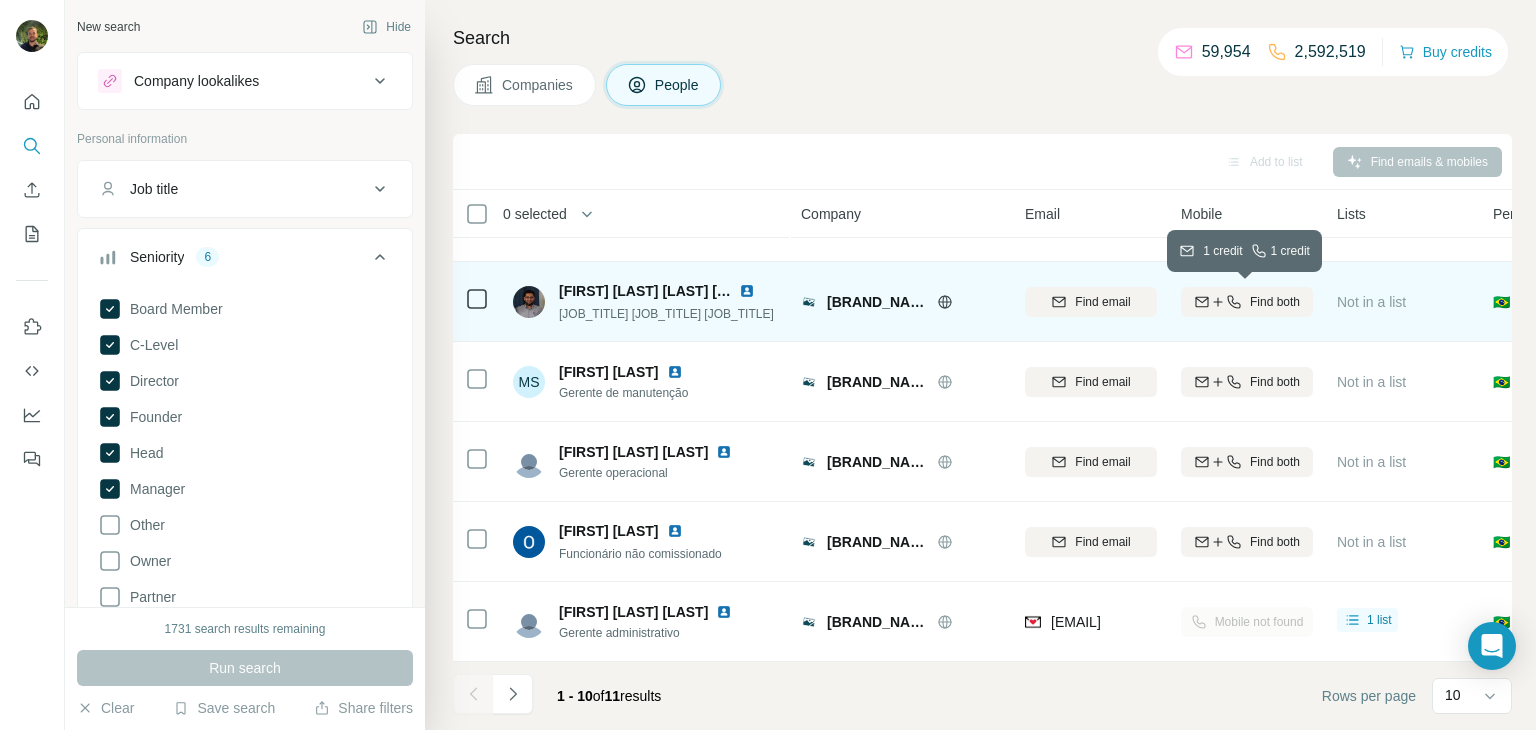 click 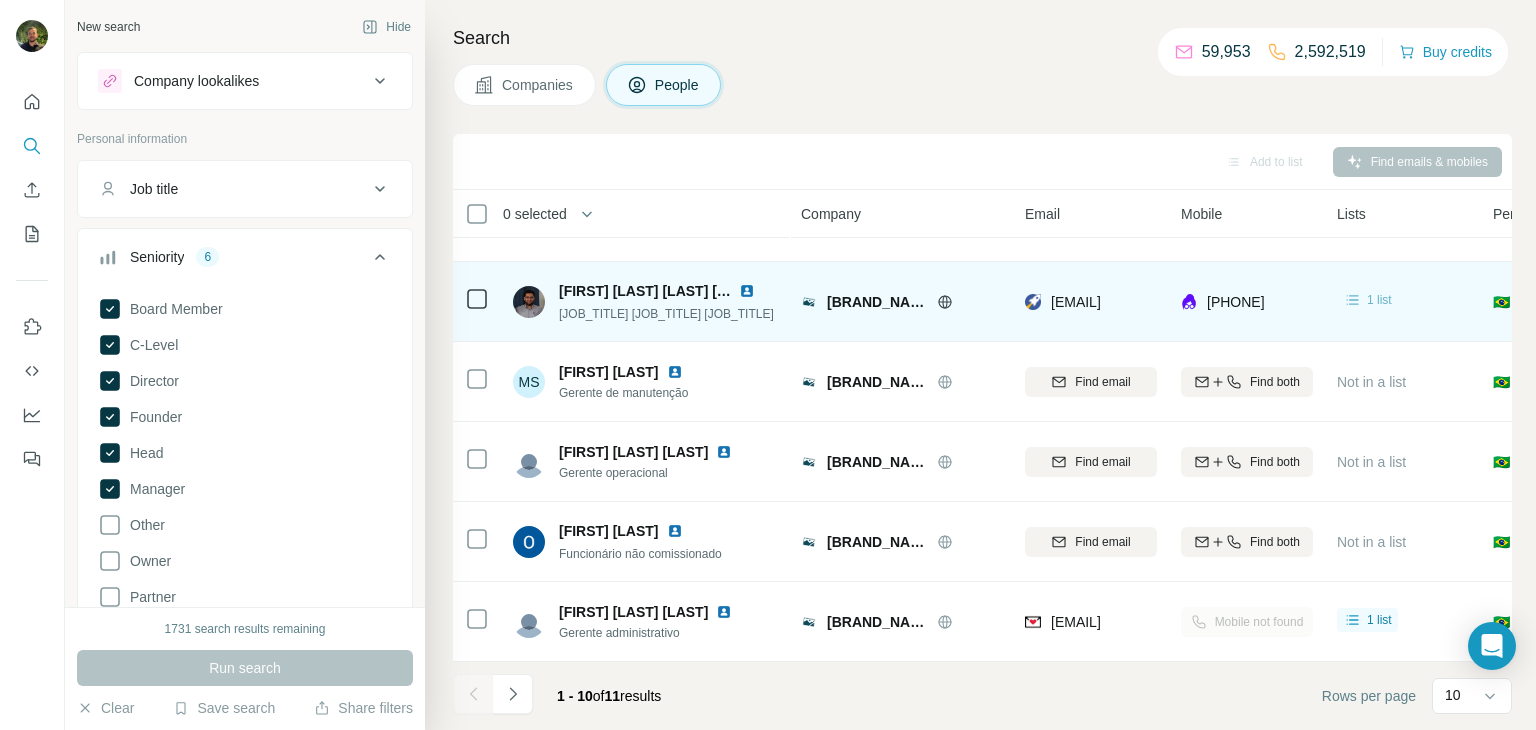 click 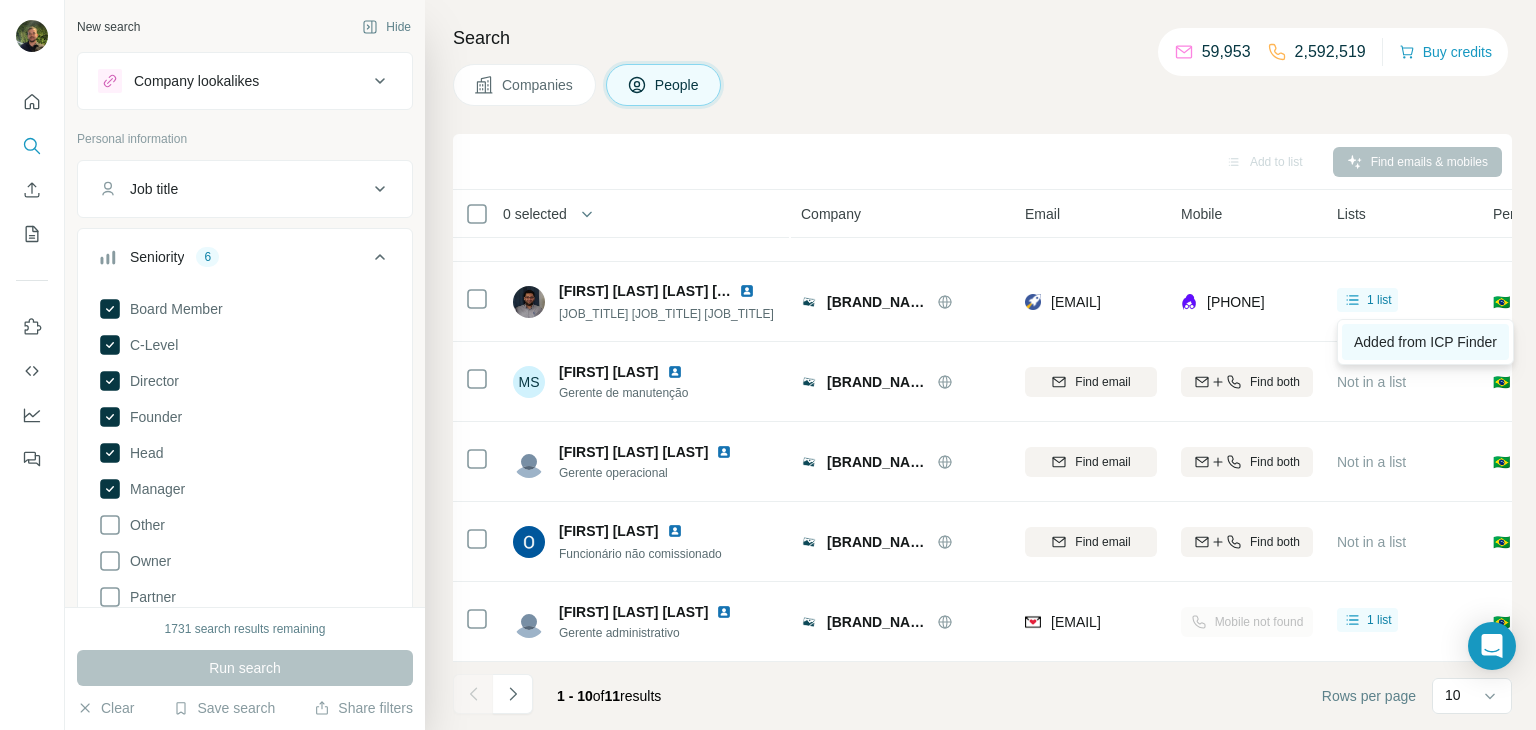 click on "Added from ICP Finder" at bounding box center (1425, 342) 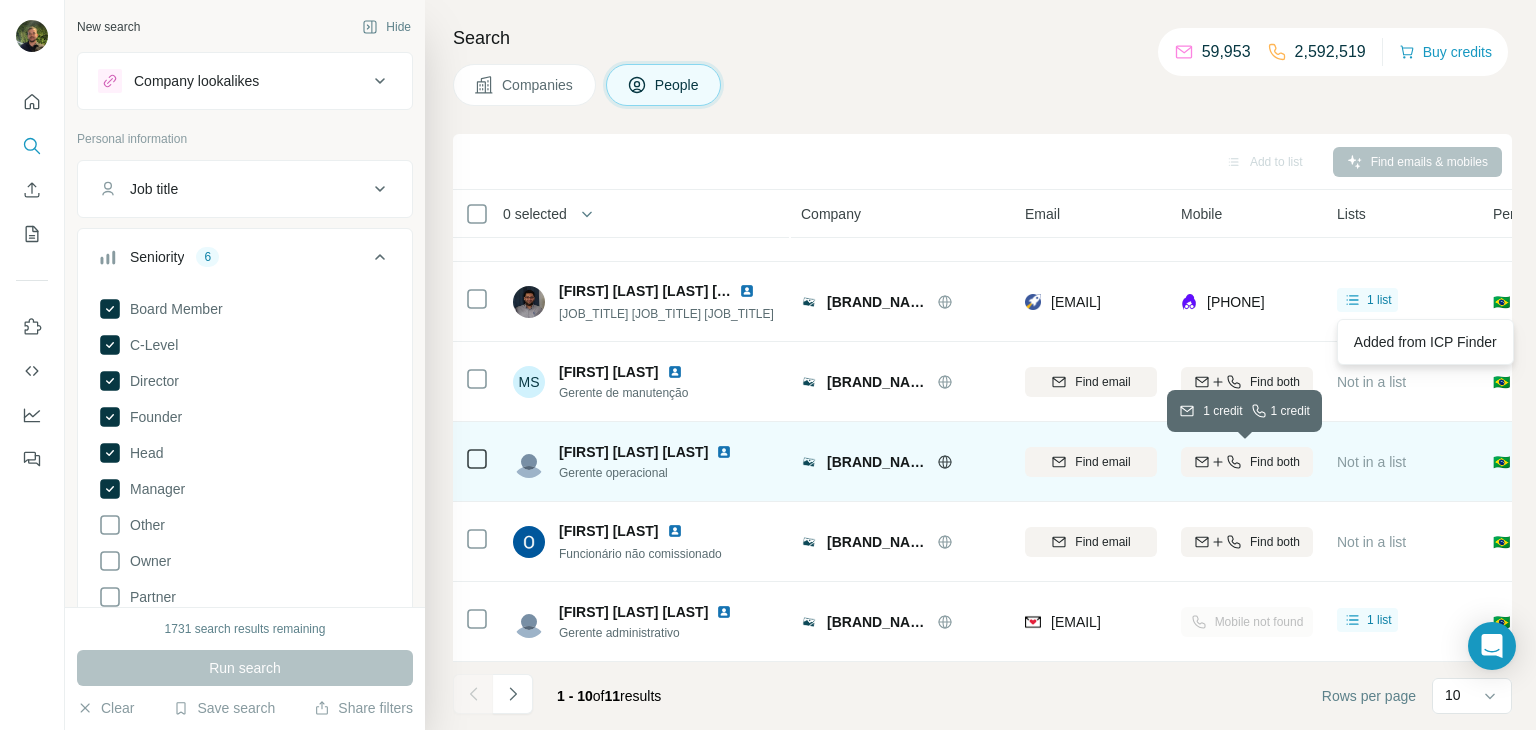 click 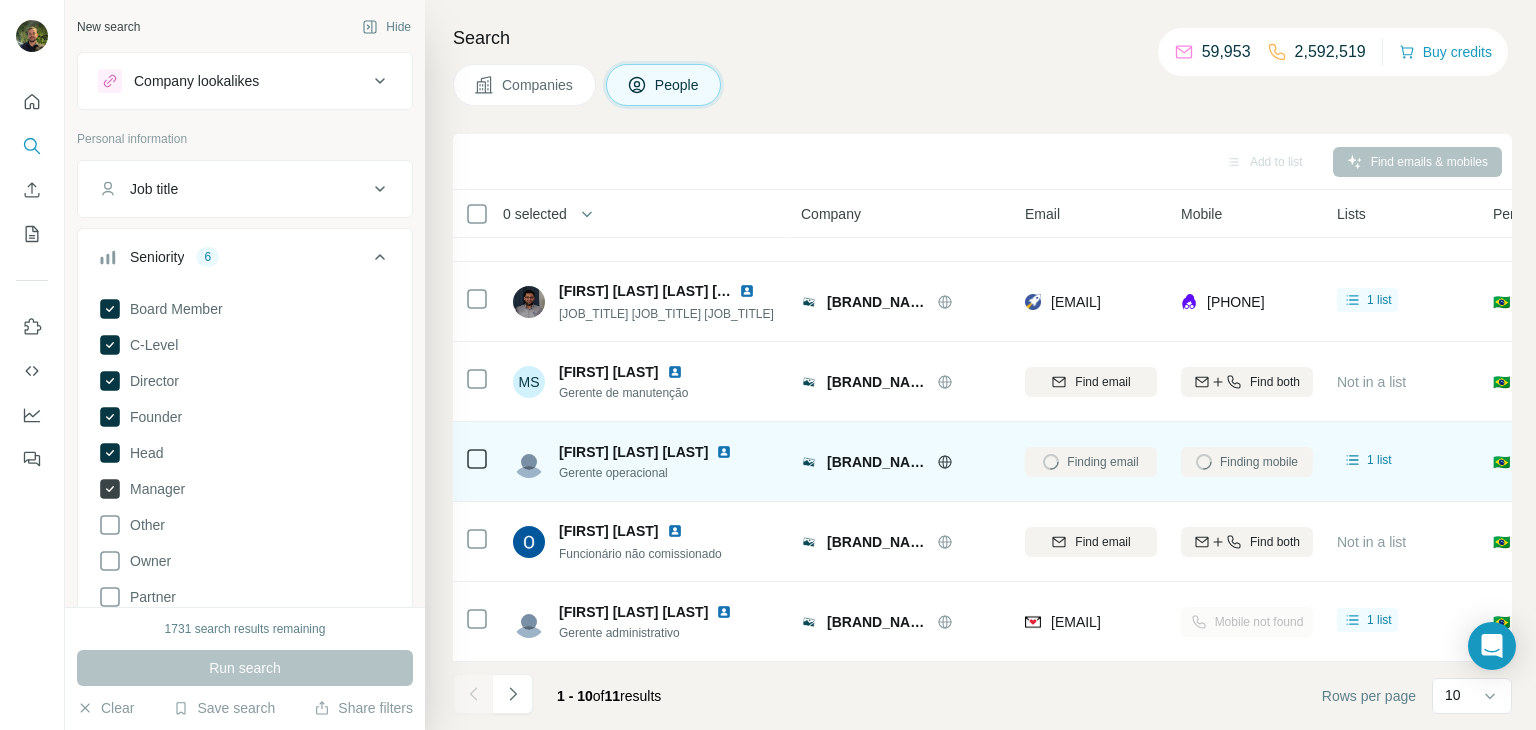 click 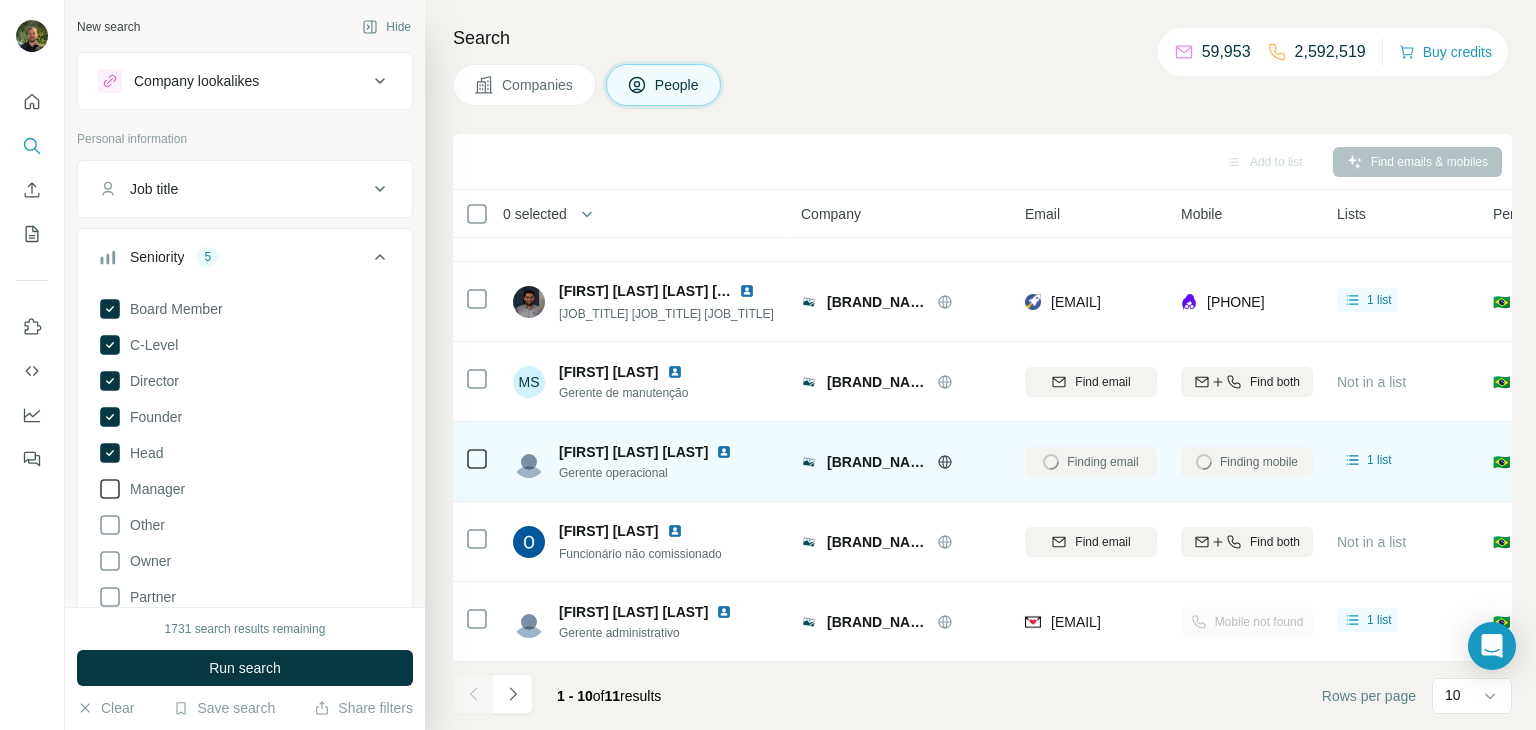 click 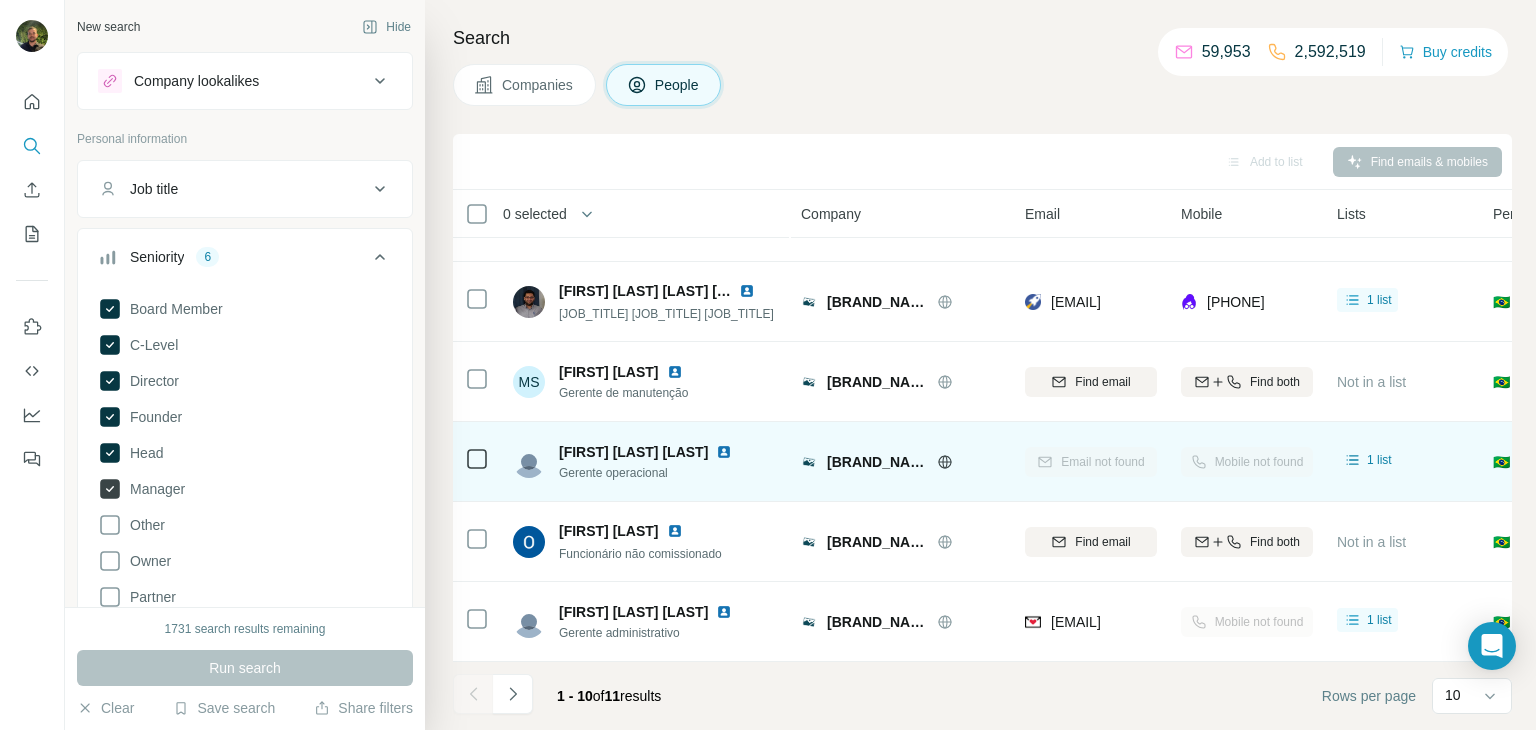 click 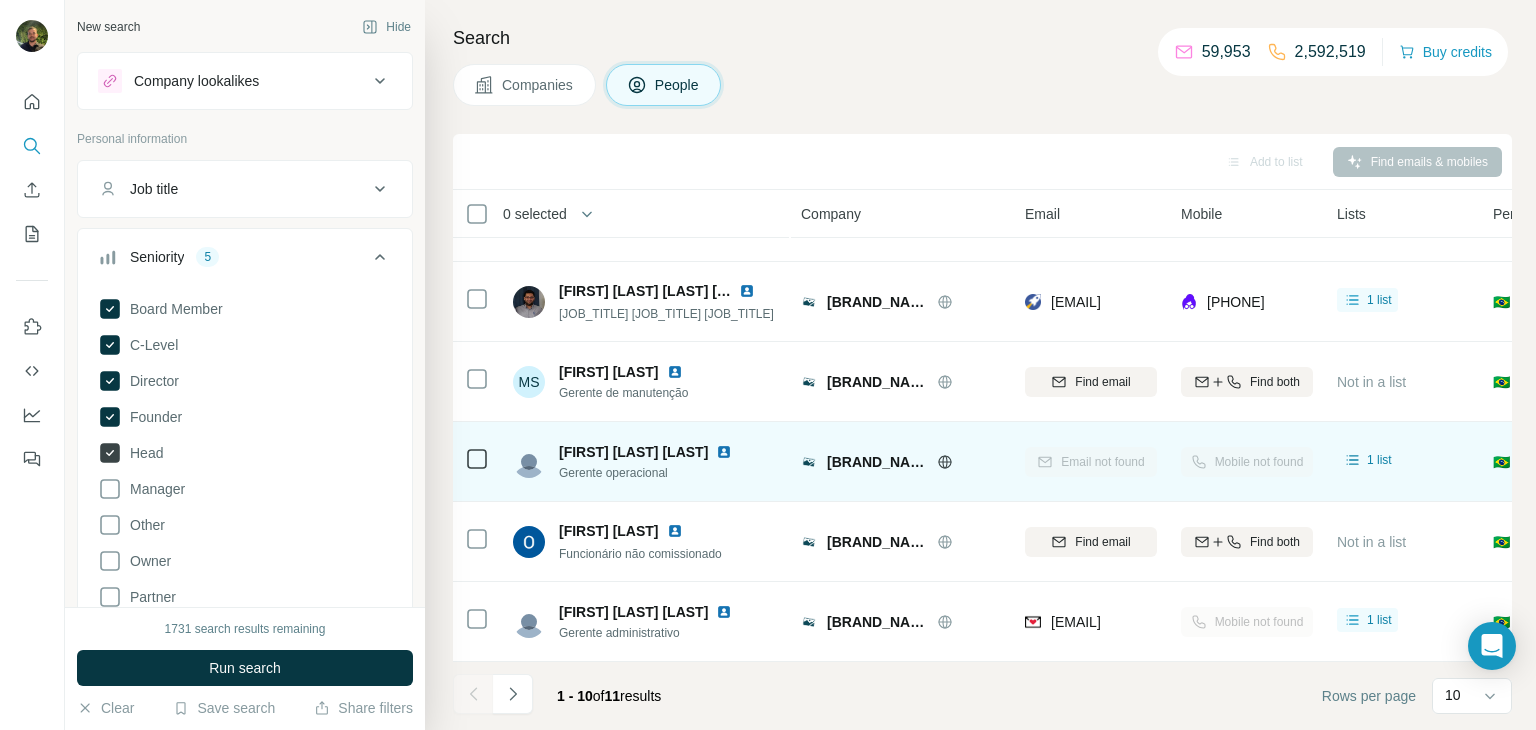 click 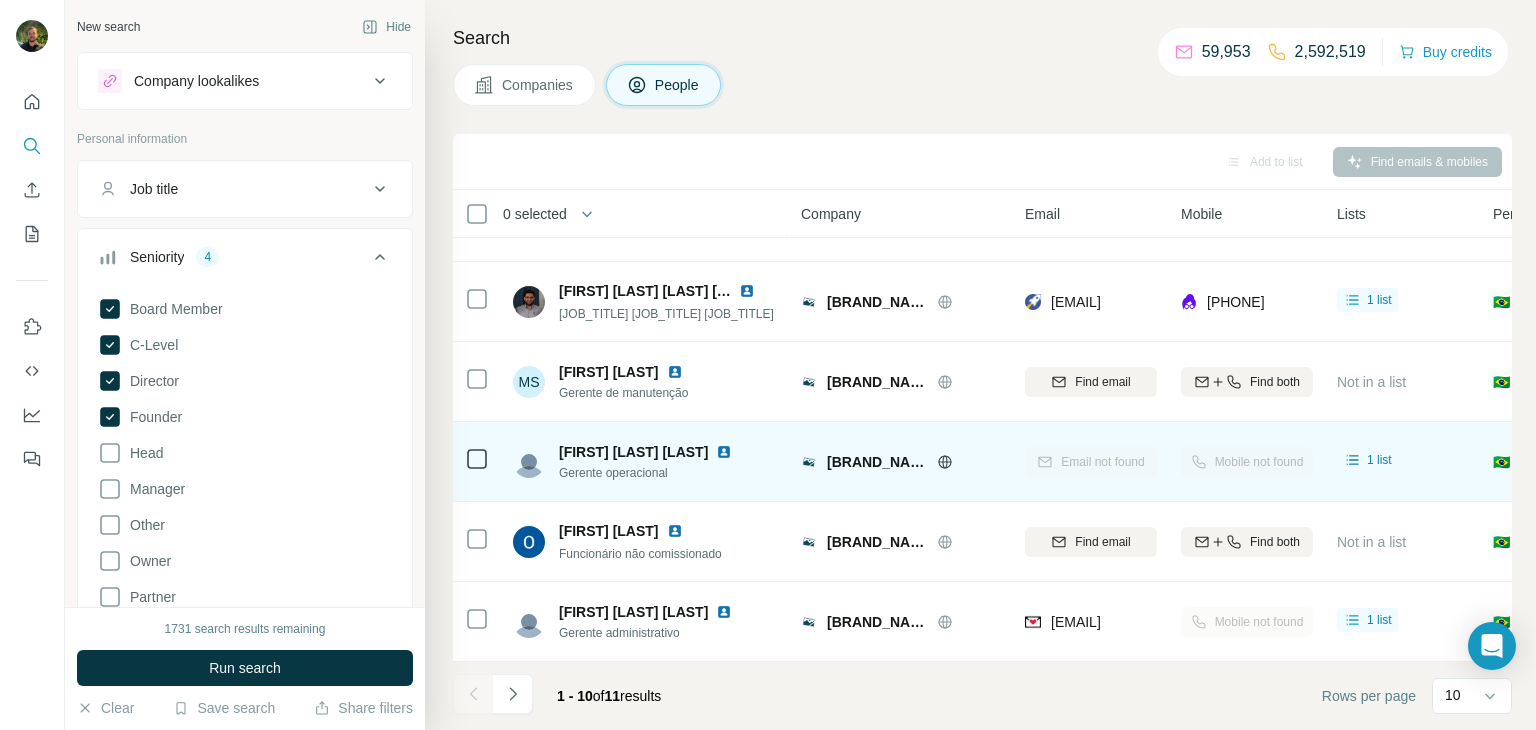 click on "Board Member C-Level Director Founder Head Manager Other Owner Partner VP Clear all" at bounding box center (245, 482) 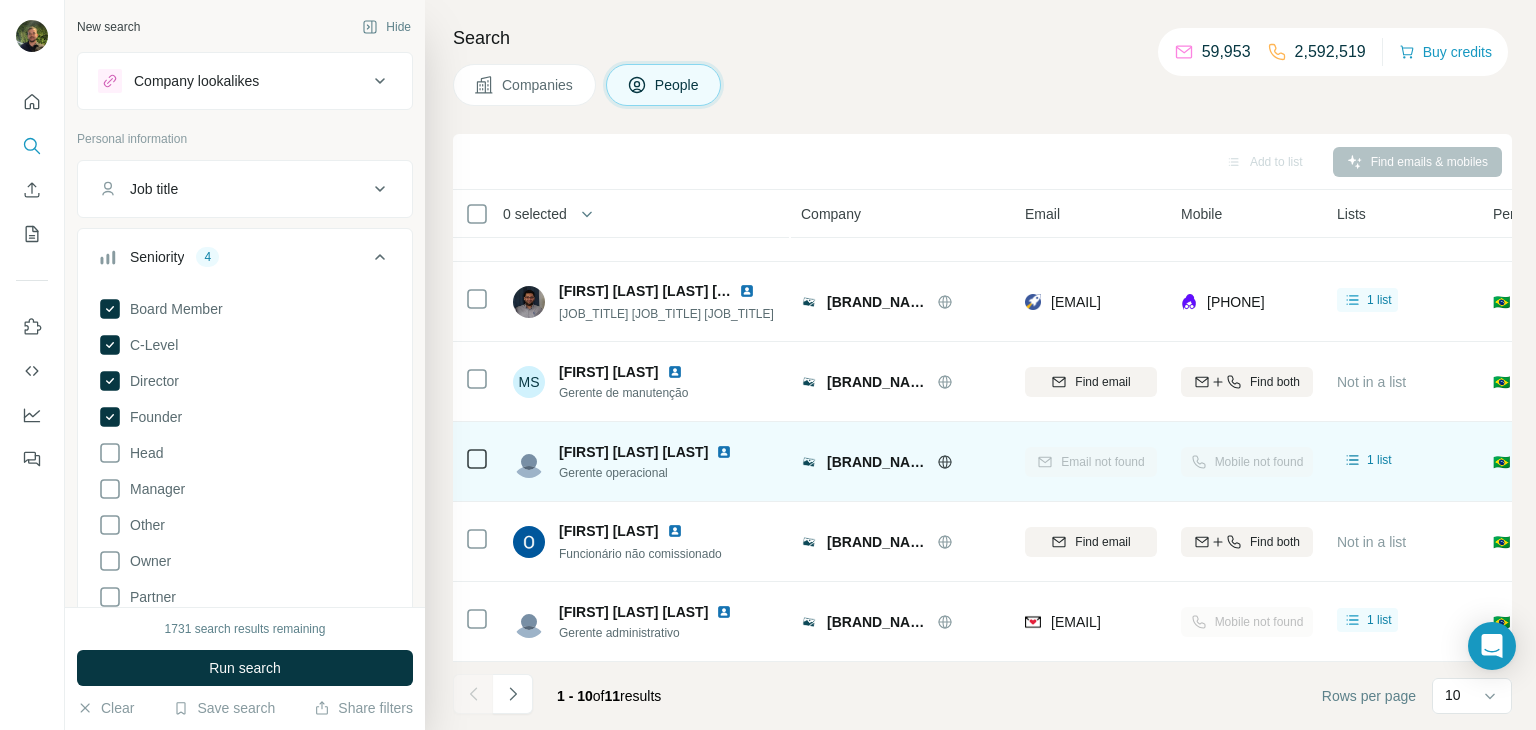 click on "Companies" at bounding box center (538, 85) 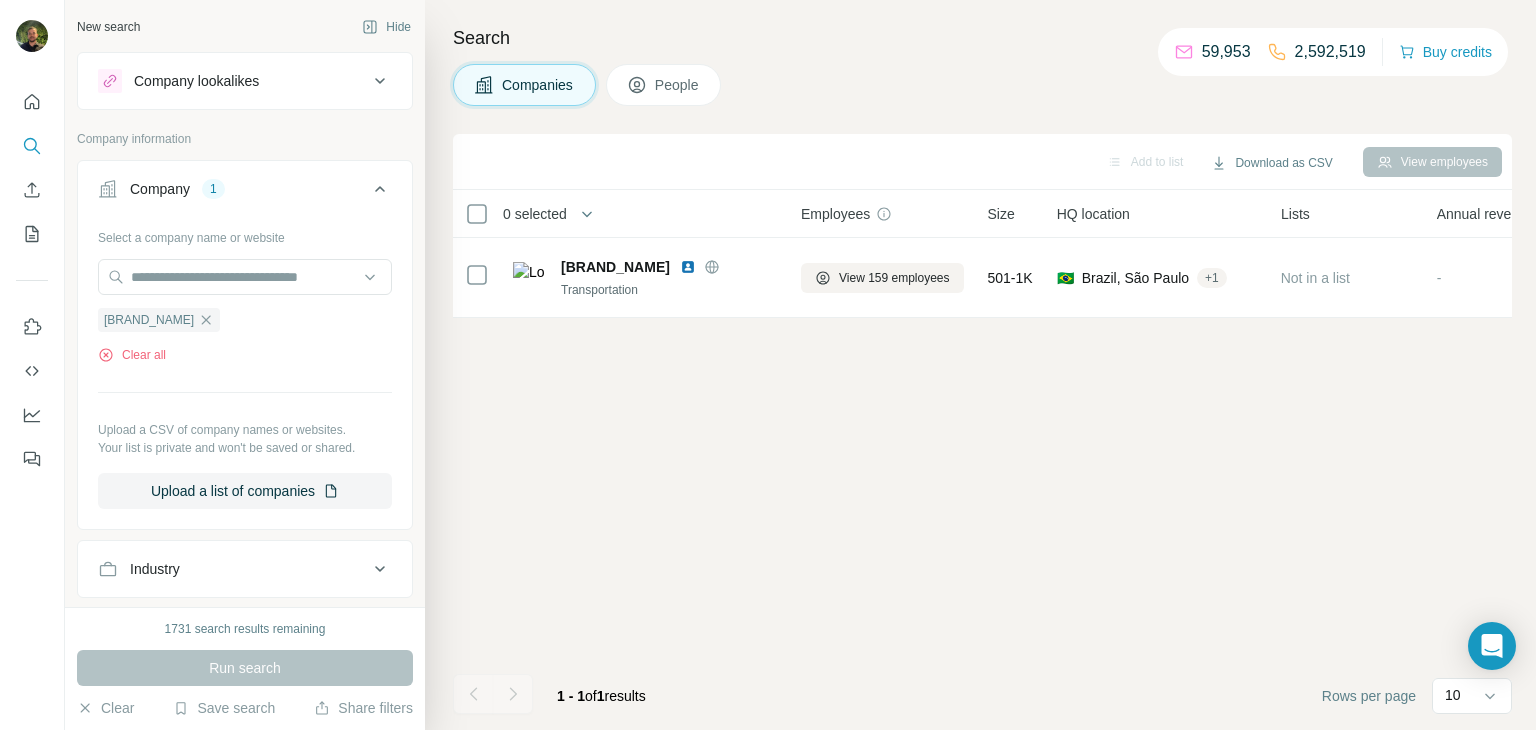 scroll, scrollTop: 0, scrollLeft: 0, axis: both 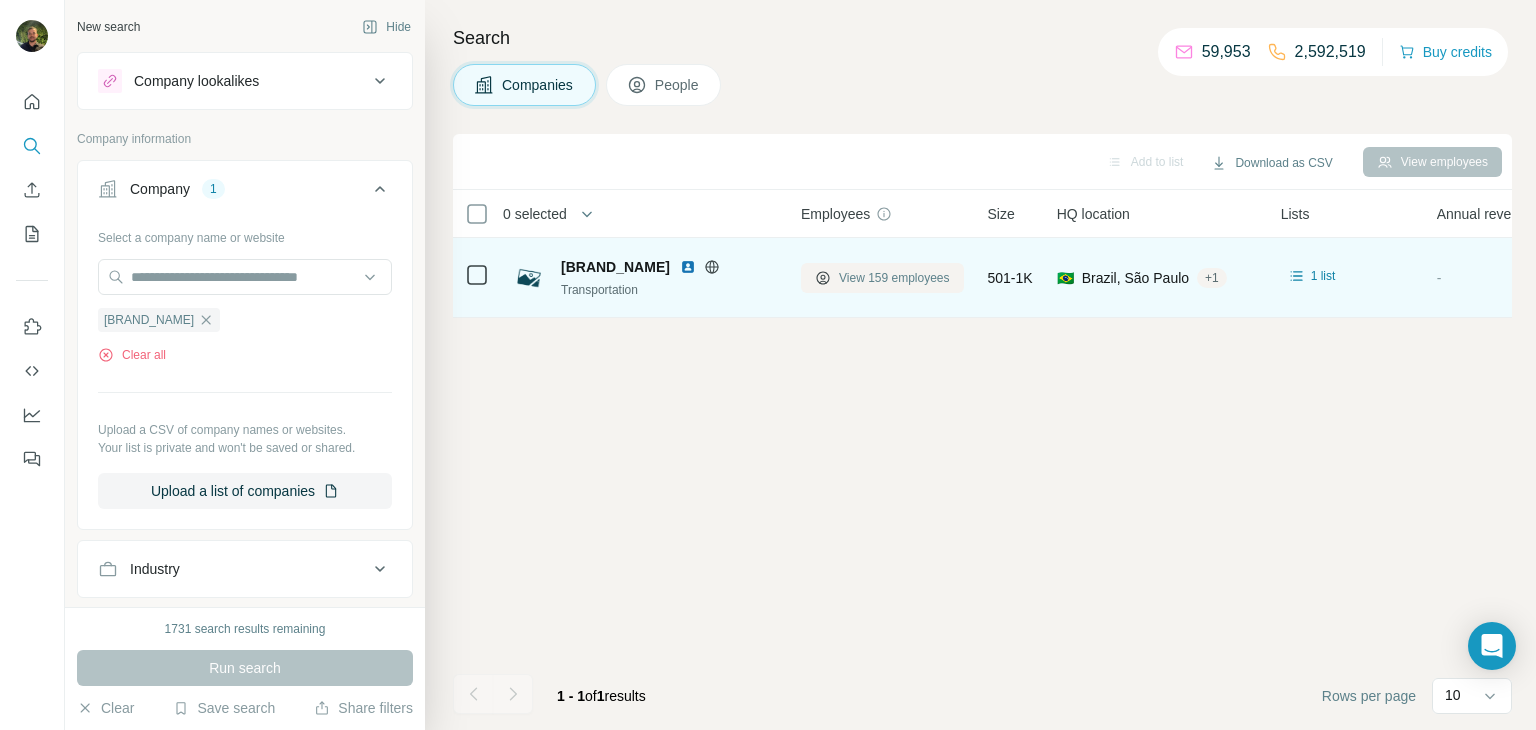 click on "View 159 employees" at bounding box center (894, 278) 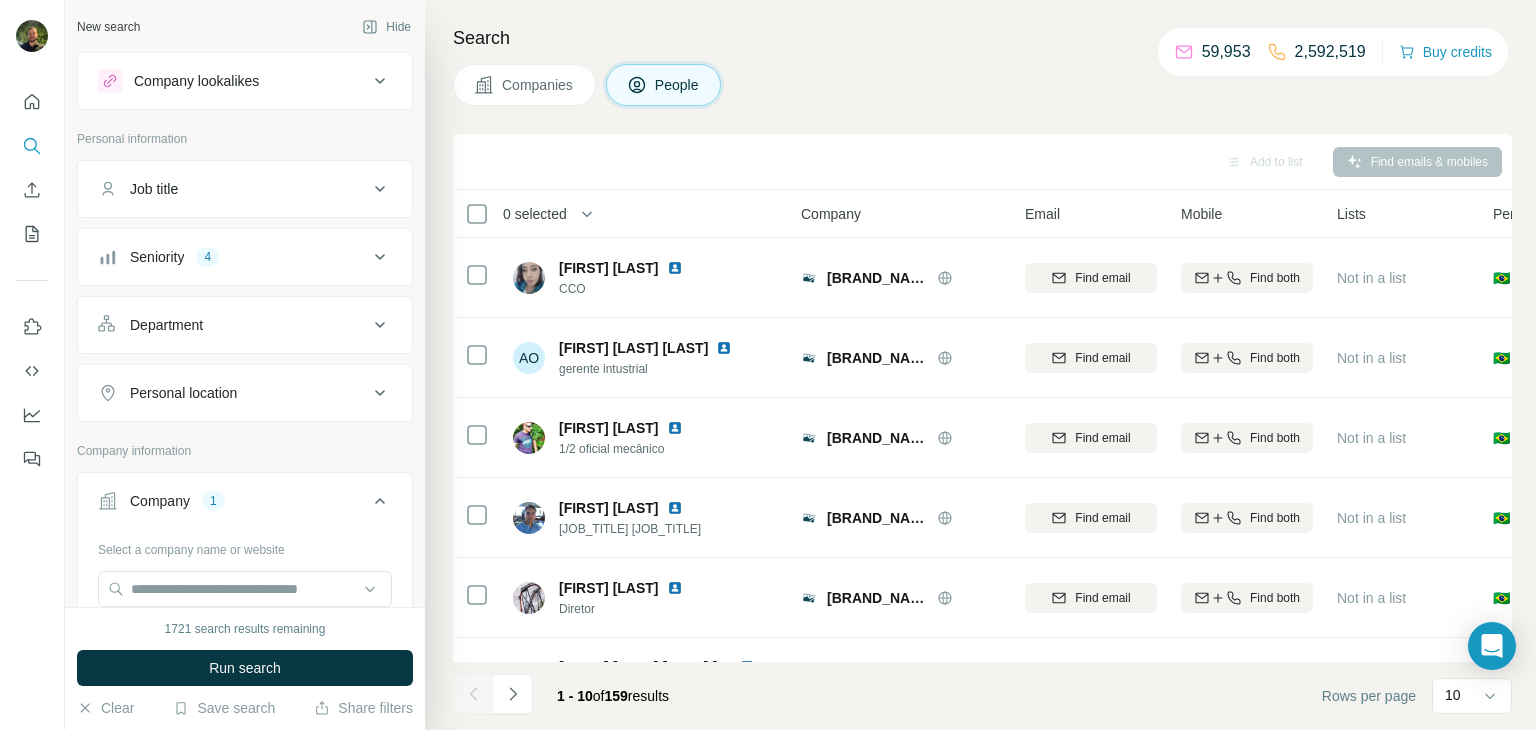 click on "Companies" at bounding box center (524, 85) 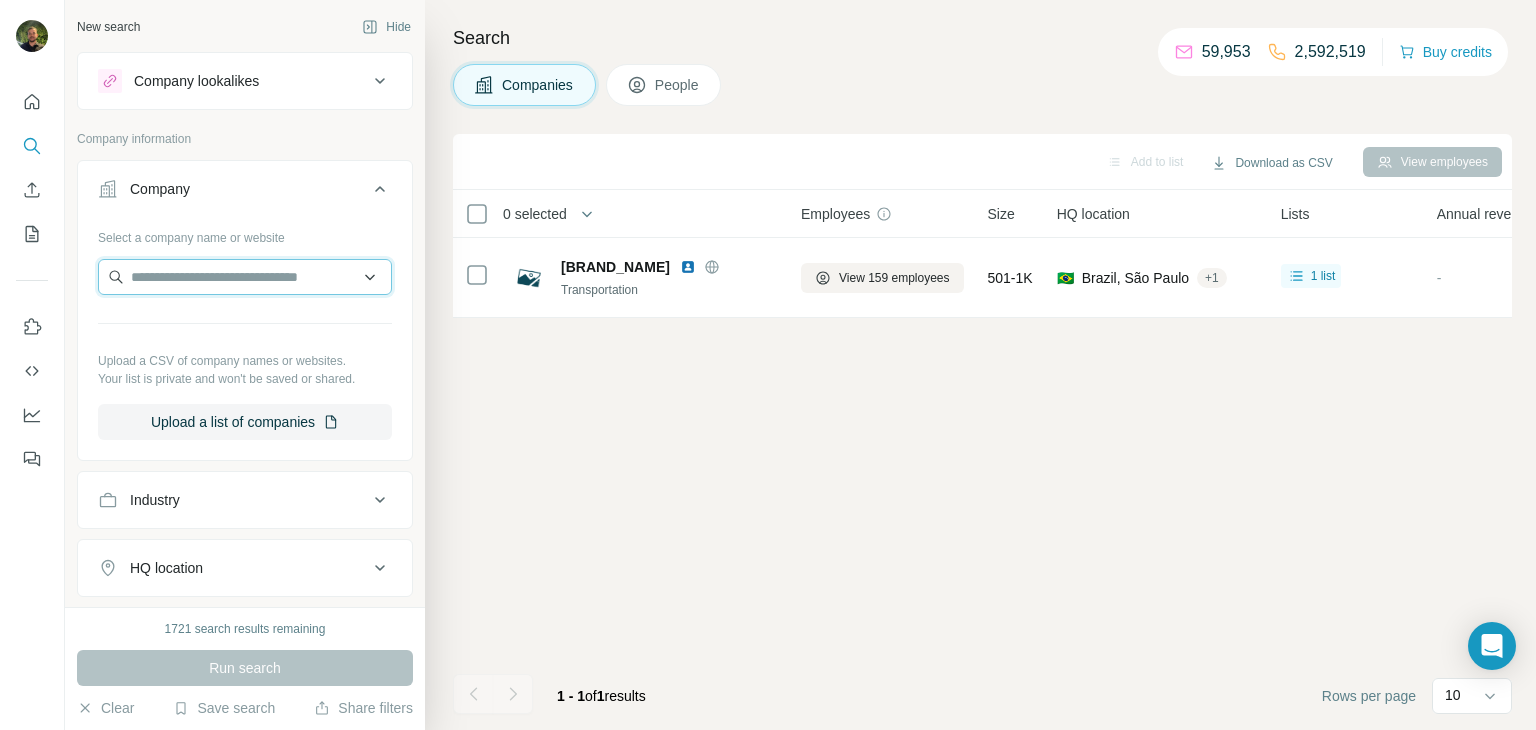 click at bounding box center (245, 277) 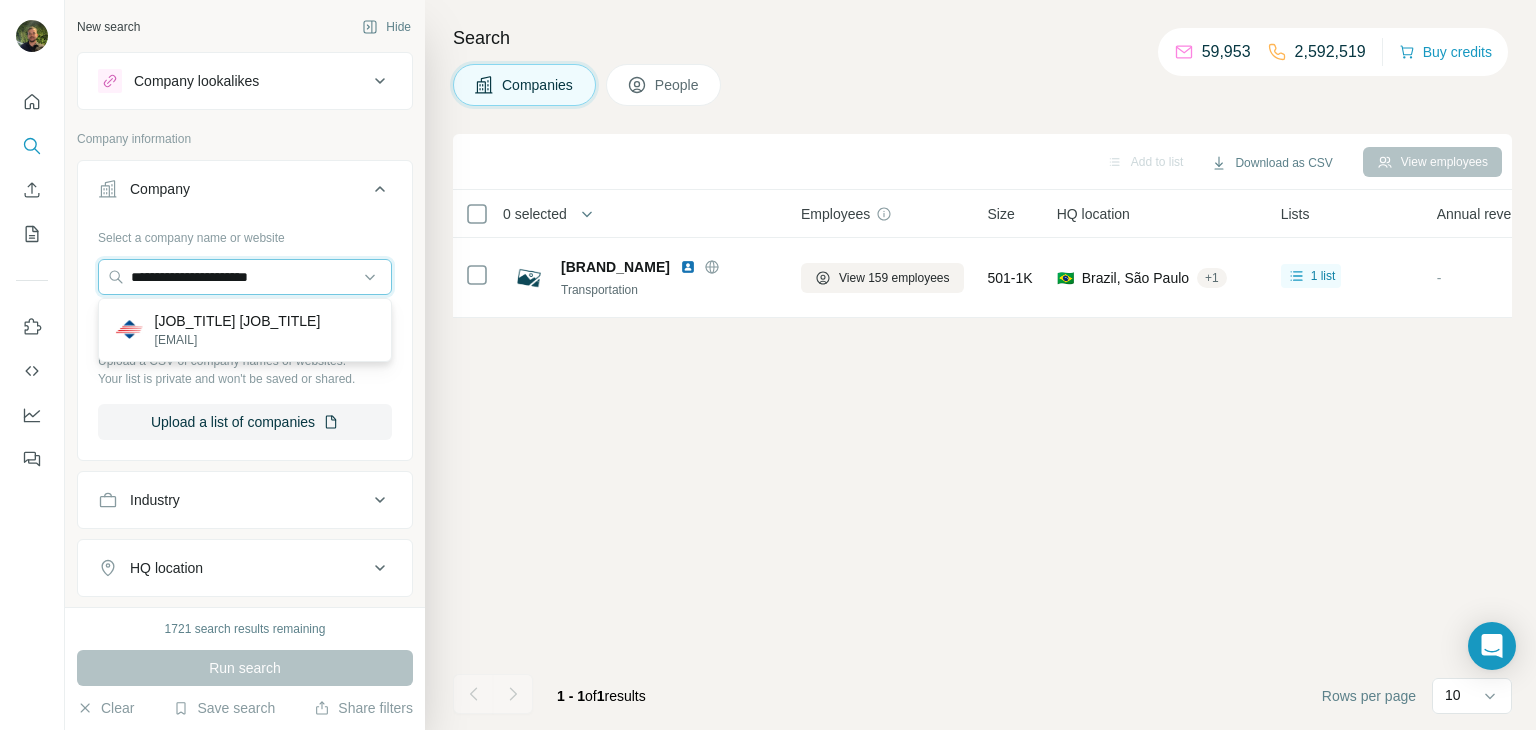 type on "**********" 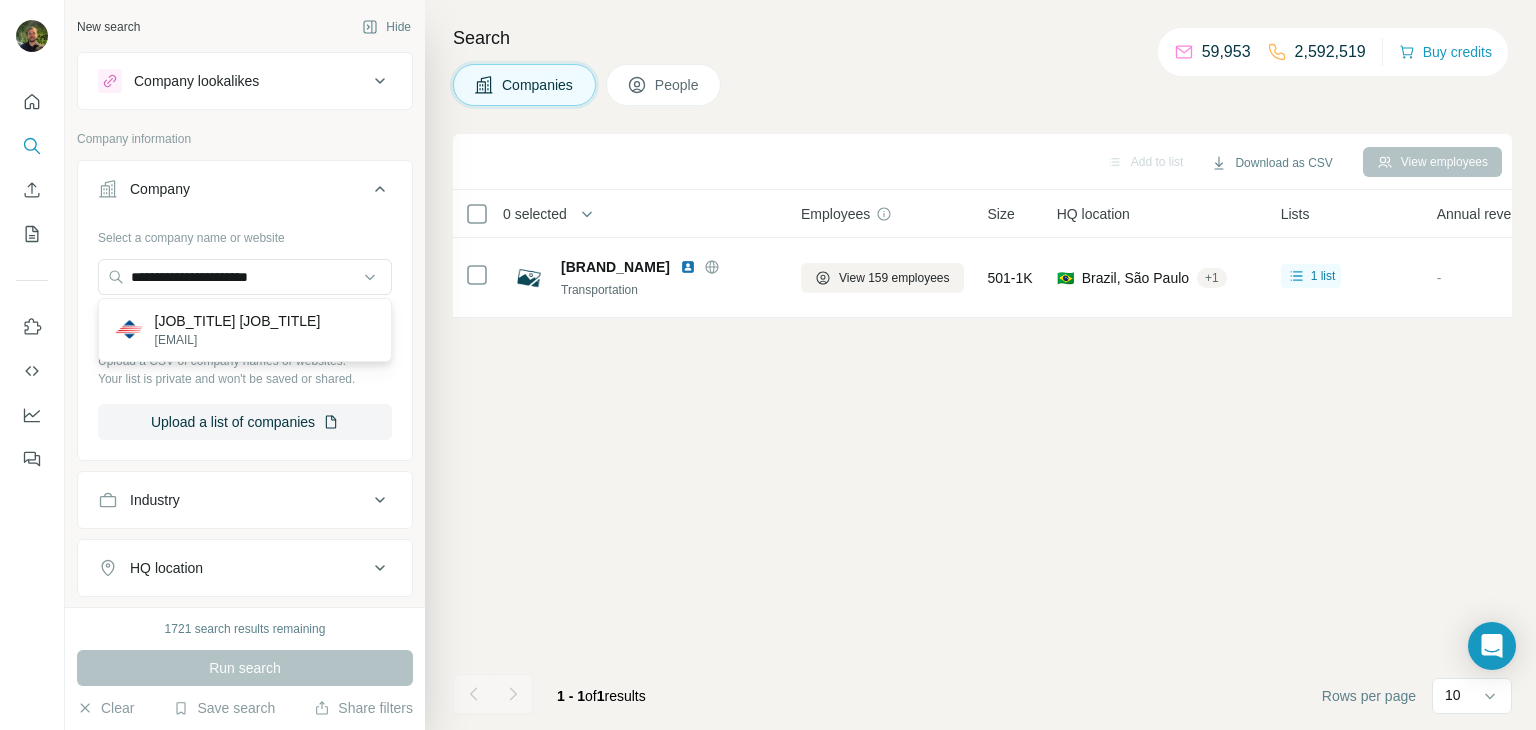 click on "[EMAIL]" at bounding box center (238, 340) 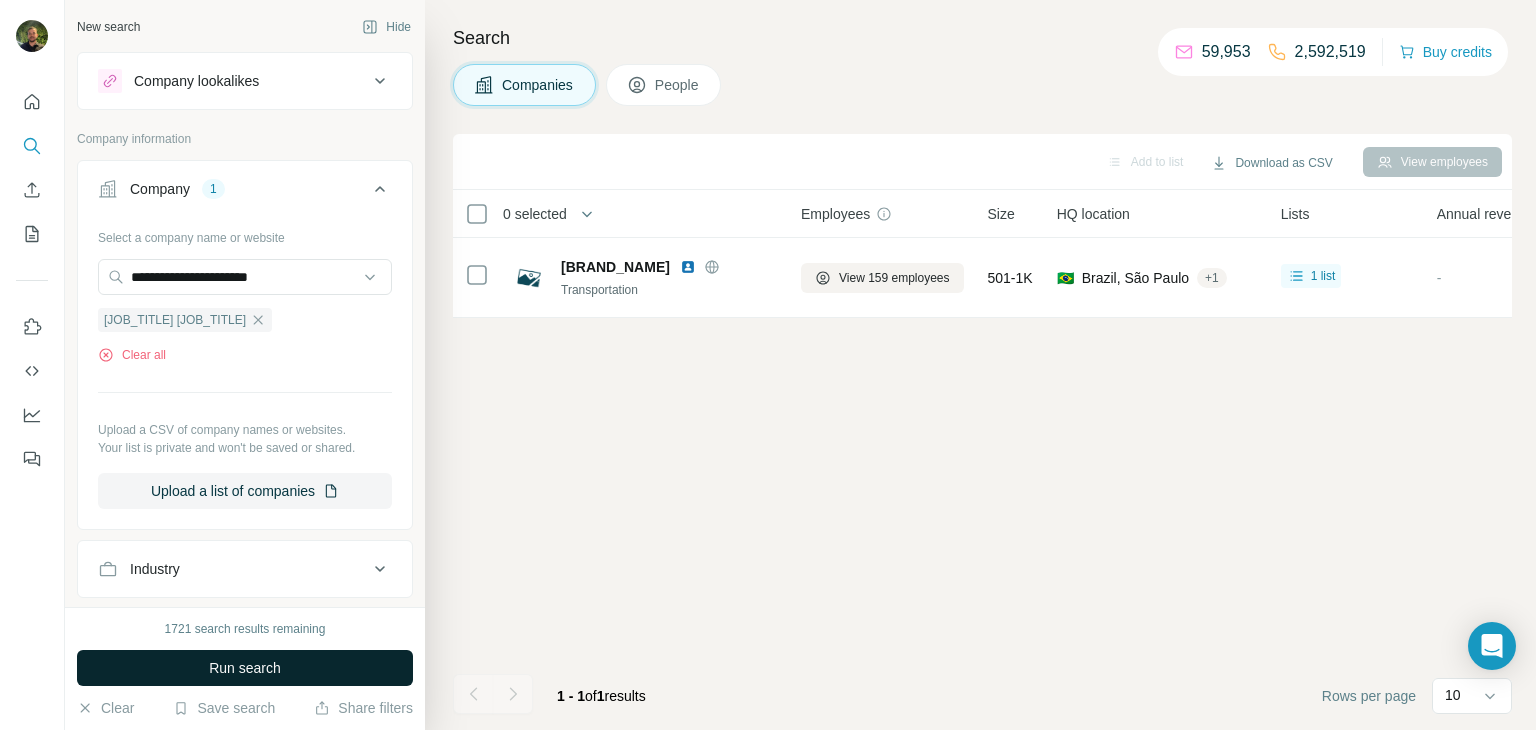 click on "Run search" at bounding box center (245, 668) 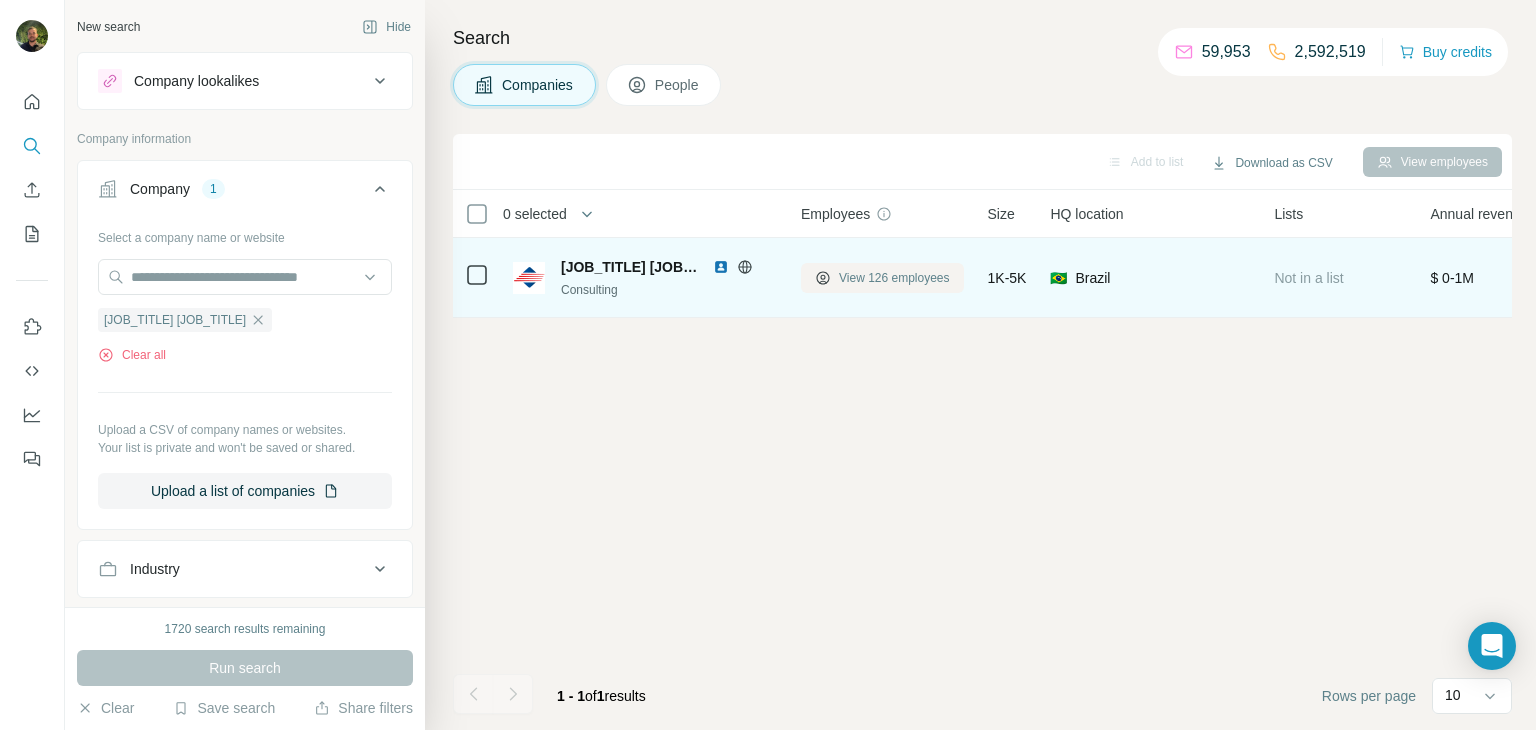 click on "View 126 employees" at bounding box center (894, 278) 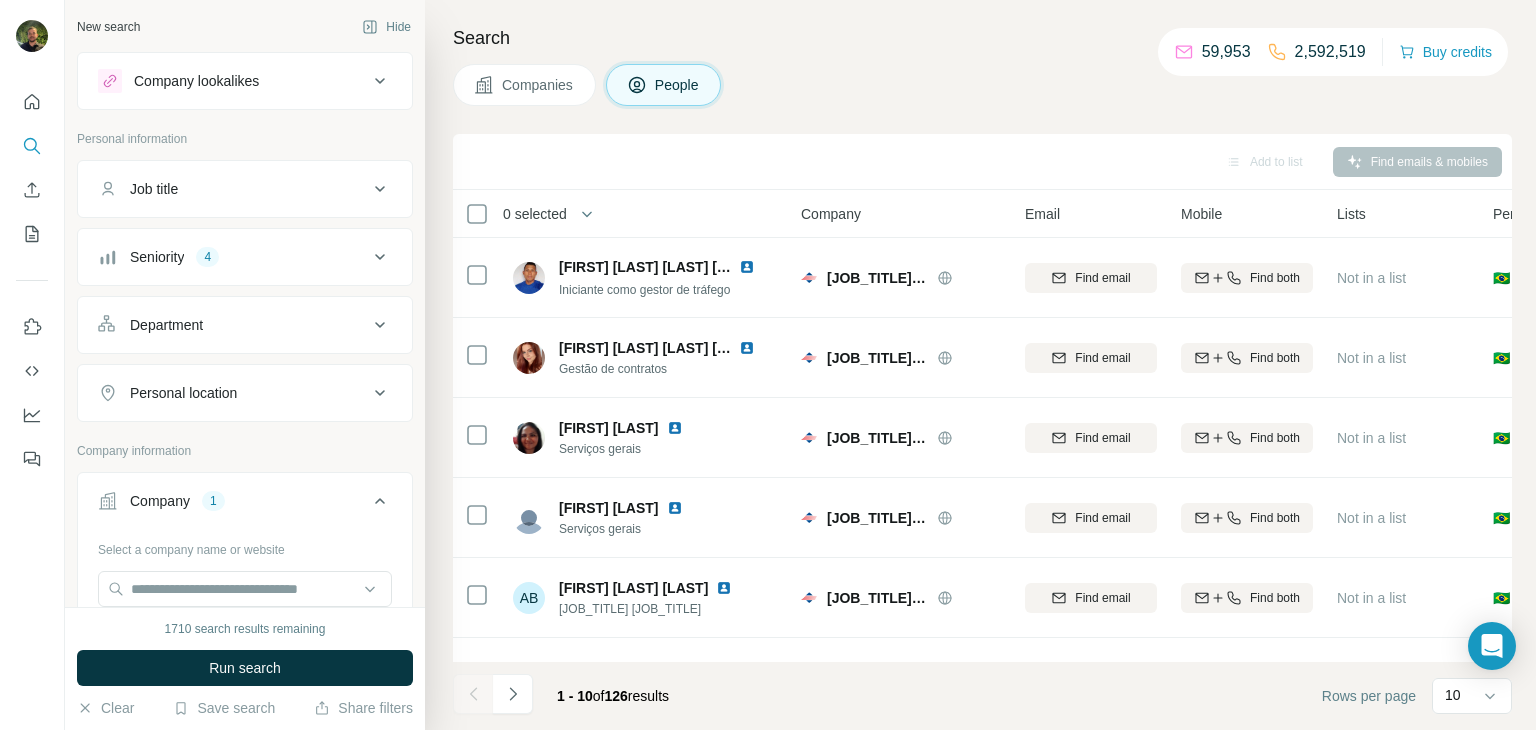 click on "Seniority 4" at bounding box center (245, 257) 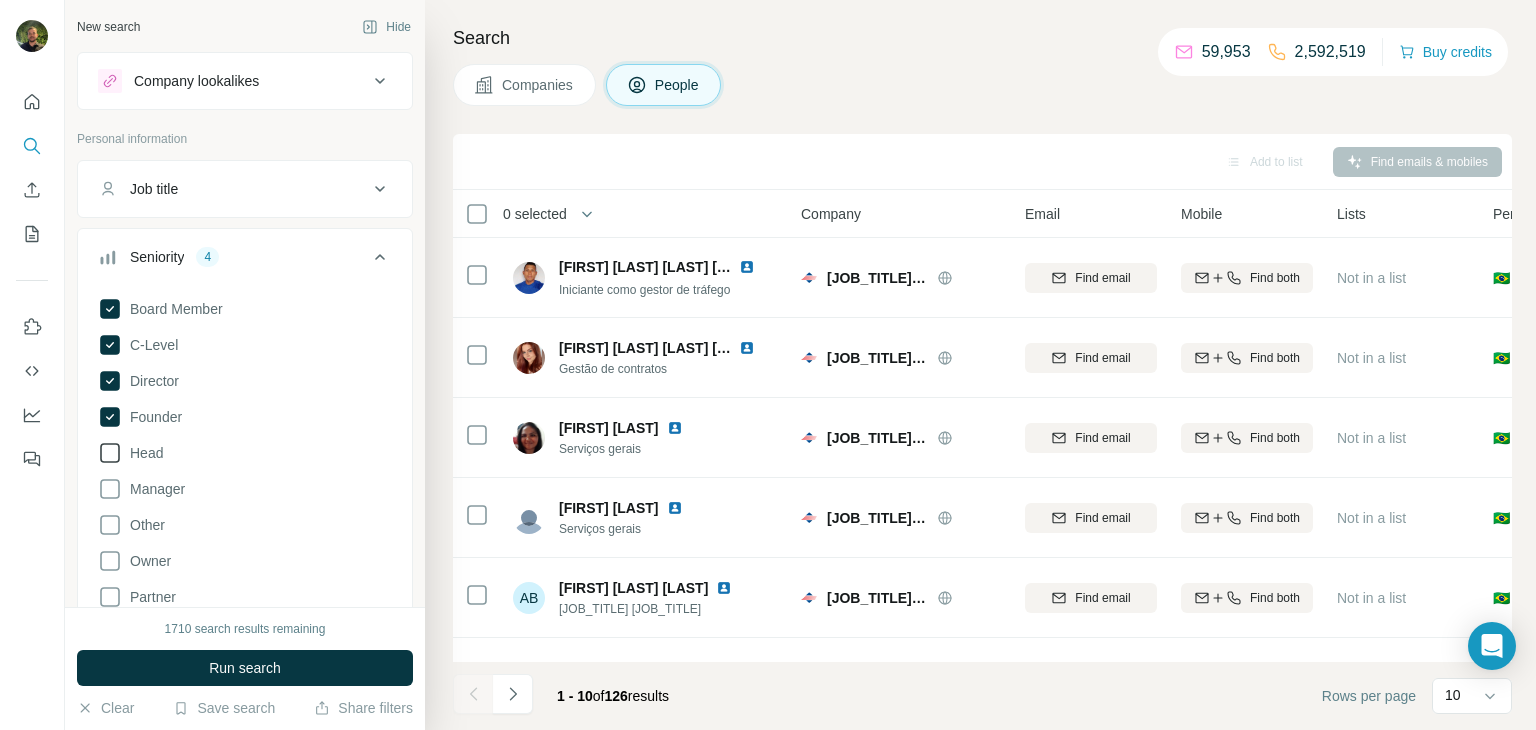 click 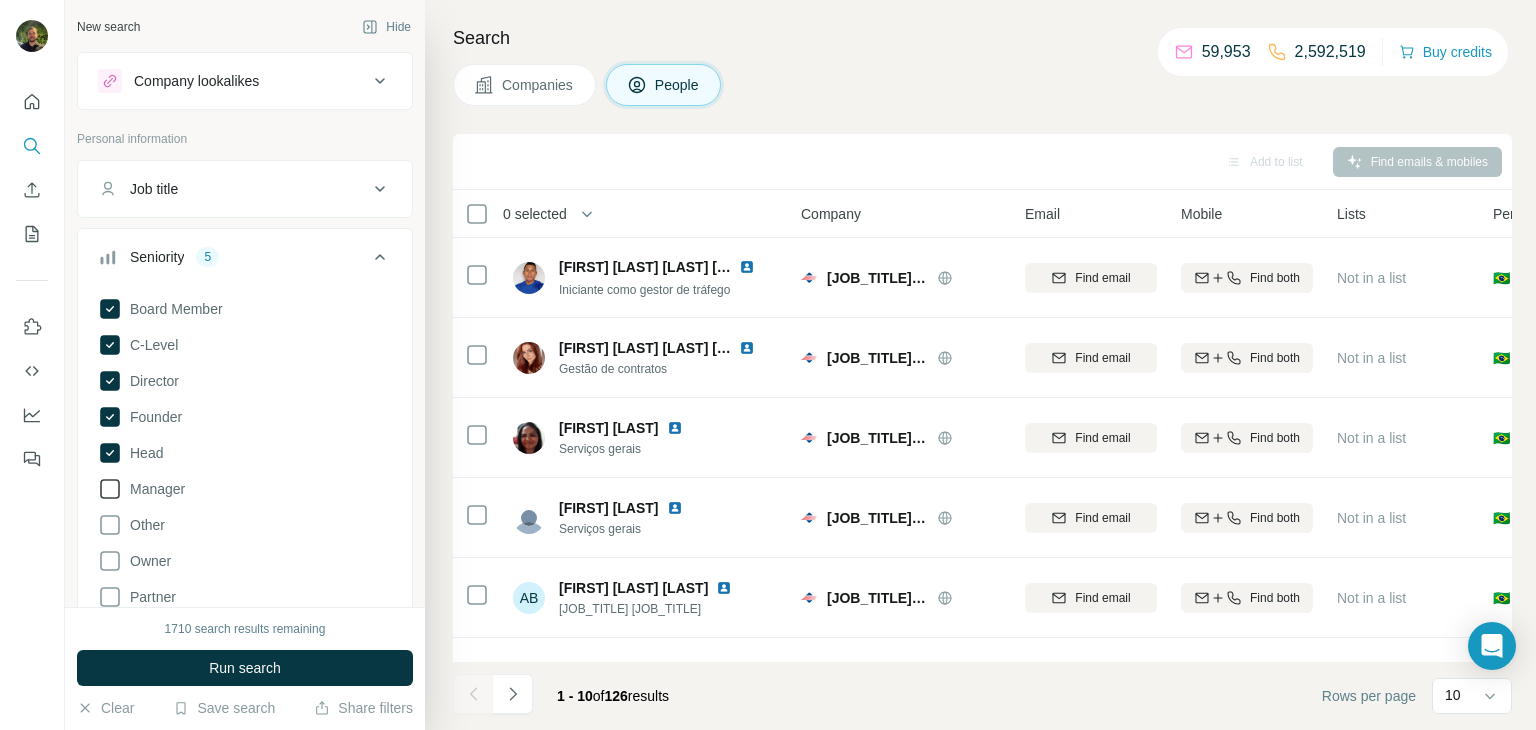 click 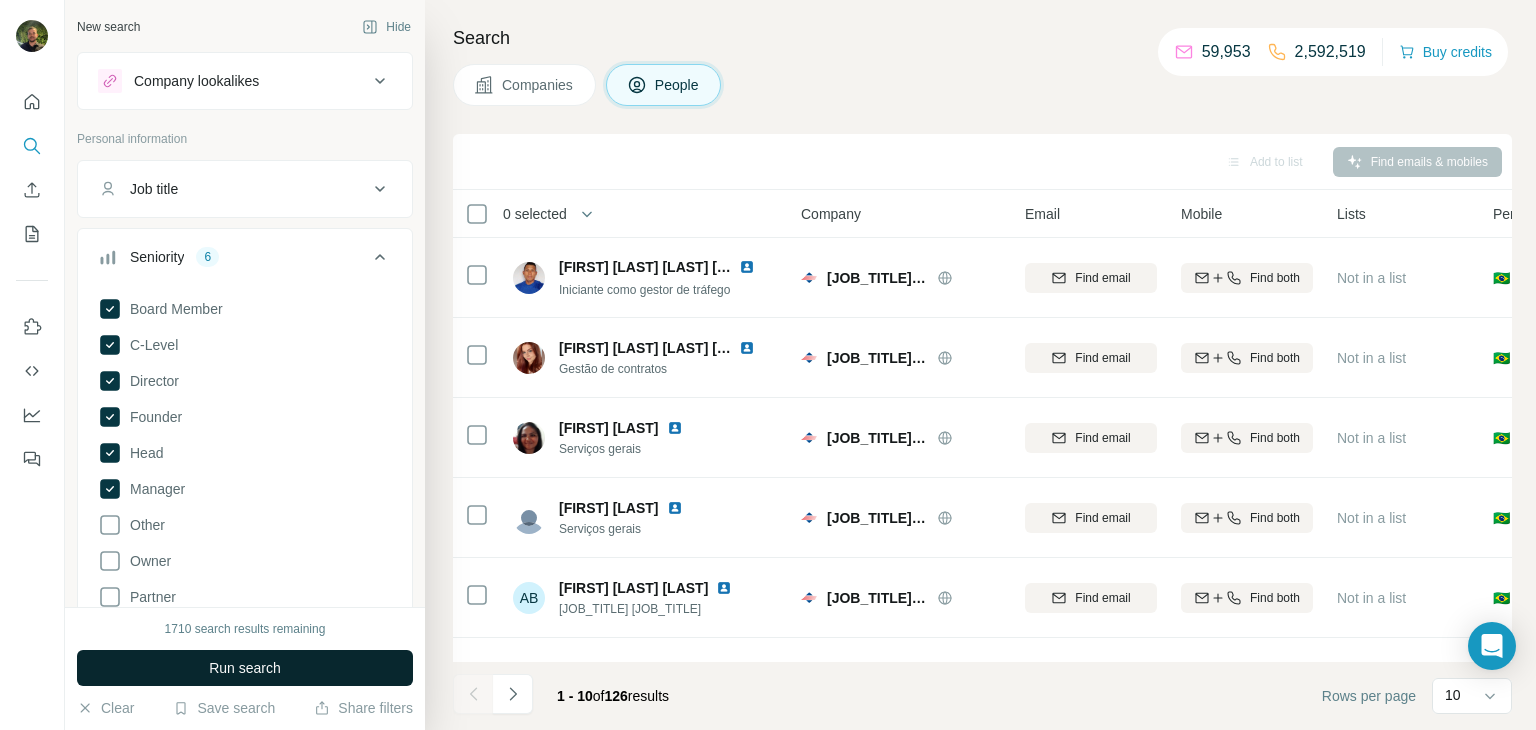 click on "Run search" at bounding box center (245, 668) 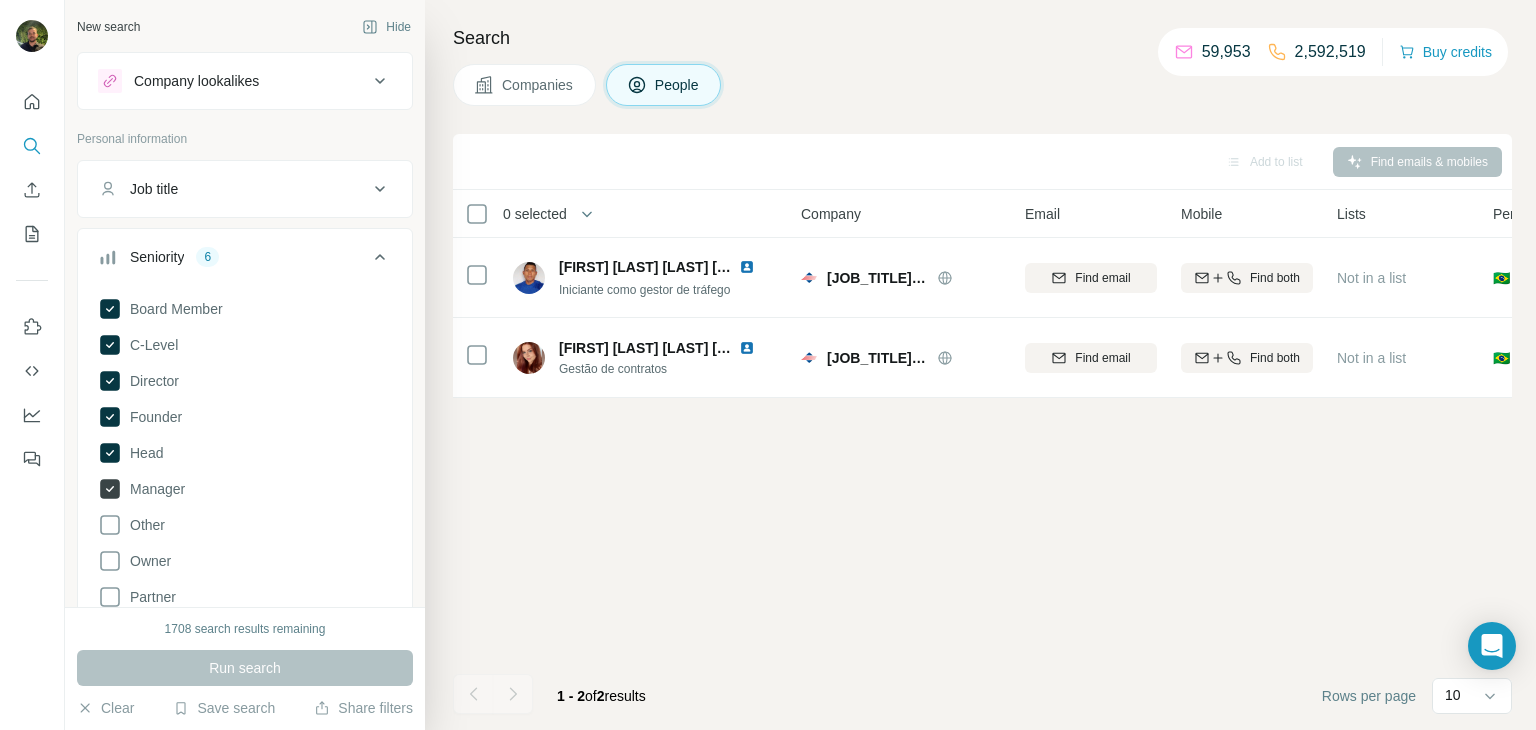 click 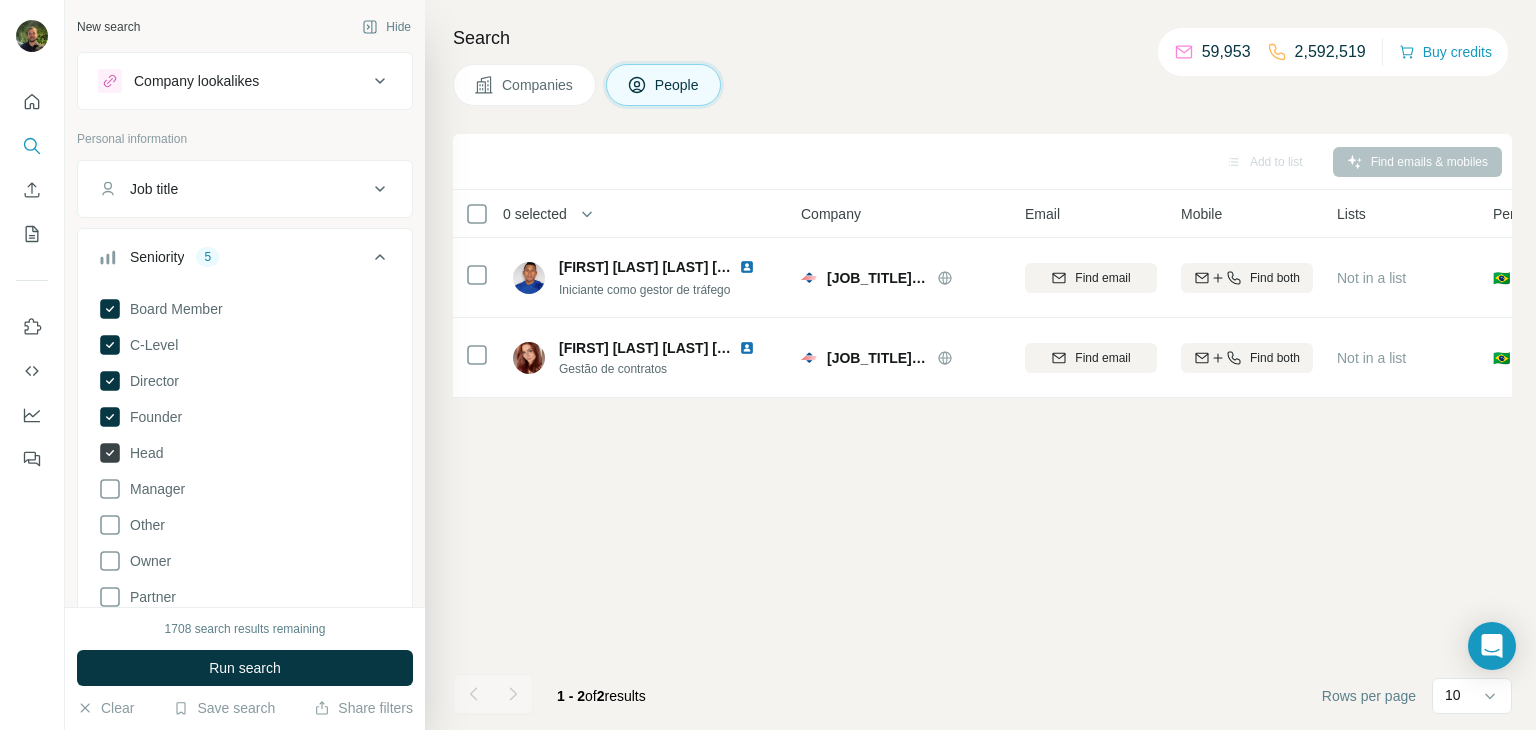click 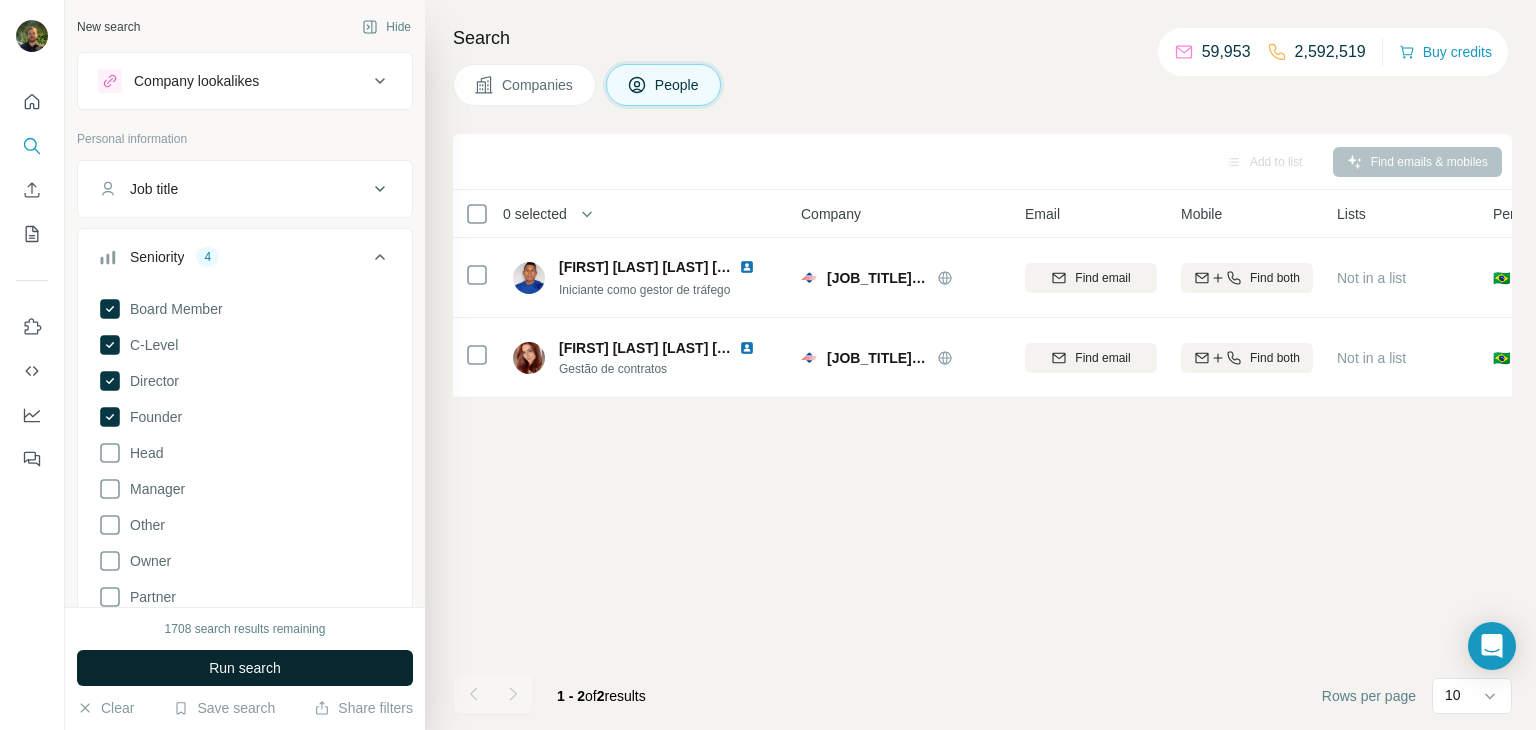 click on "Run search" at bounding box center [245, 668] 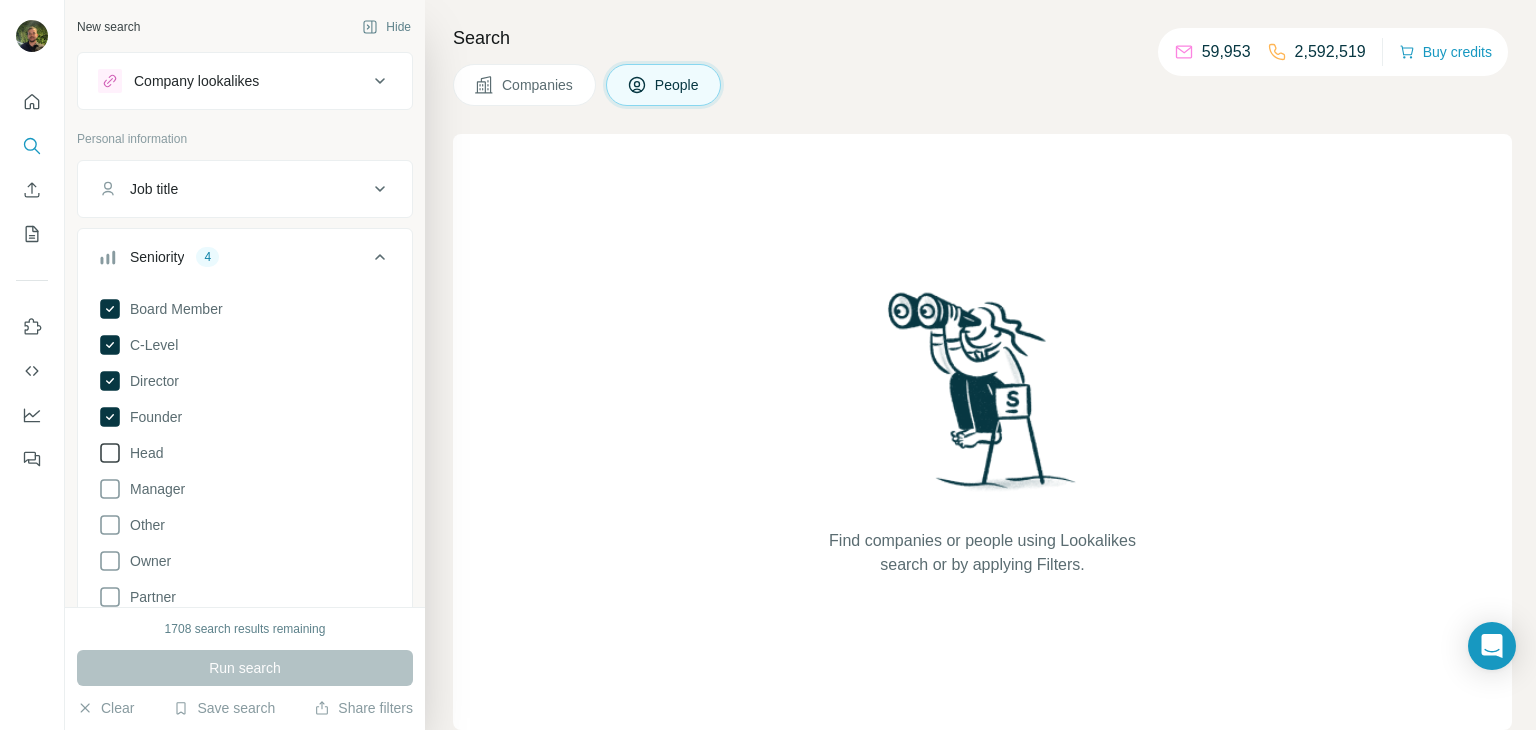 click 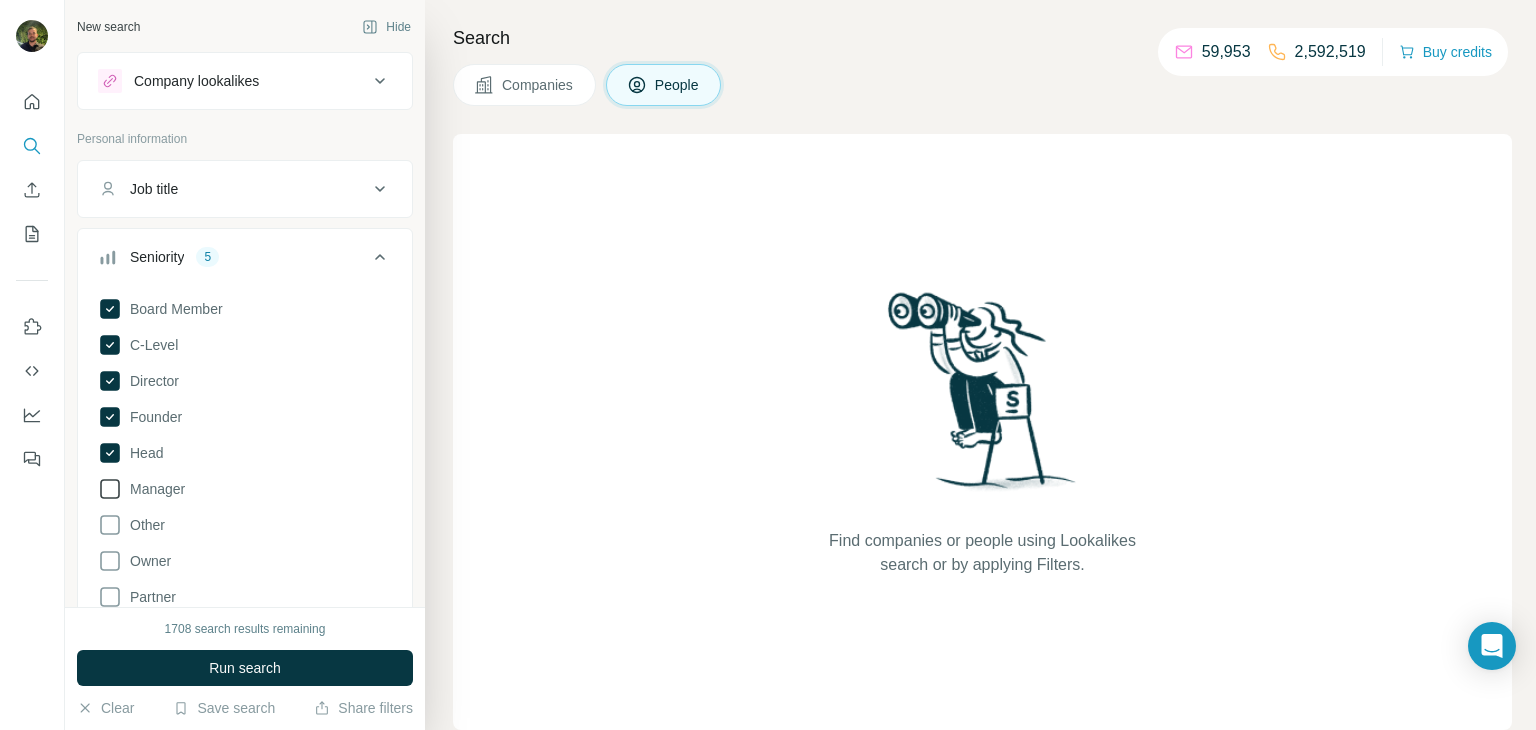 click 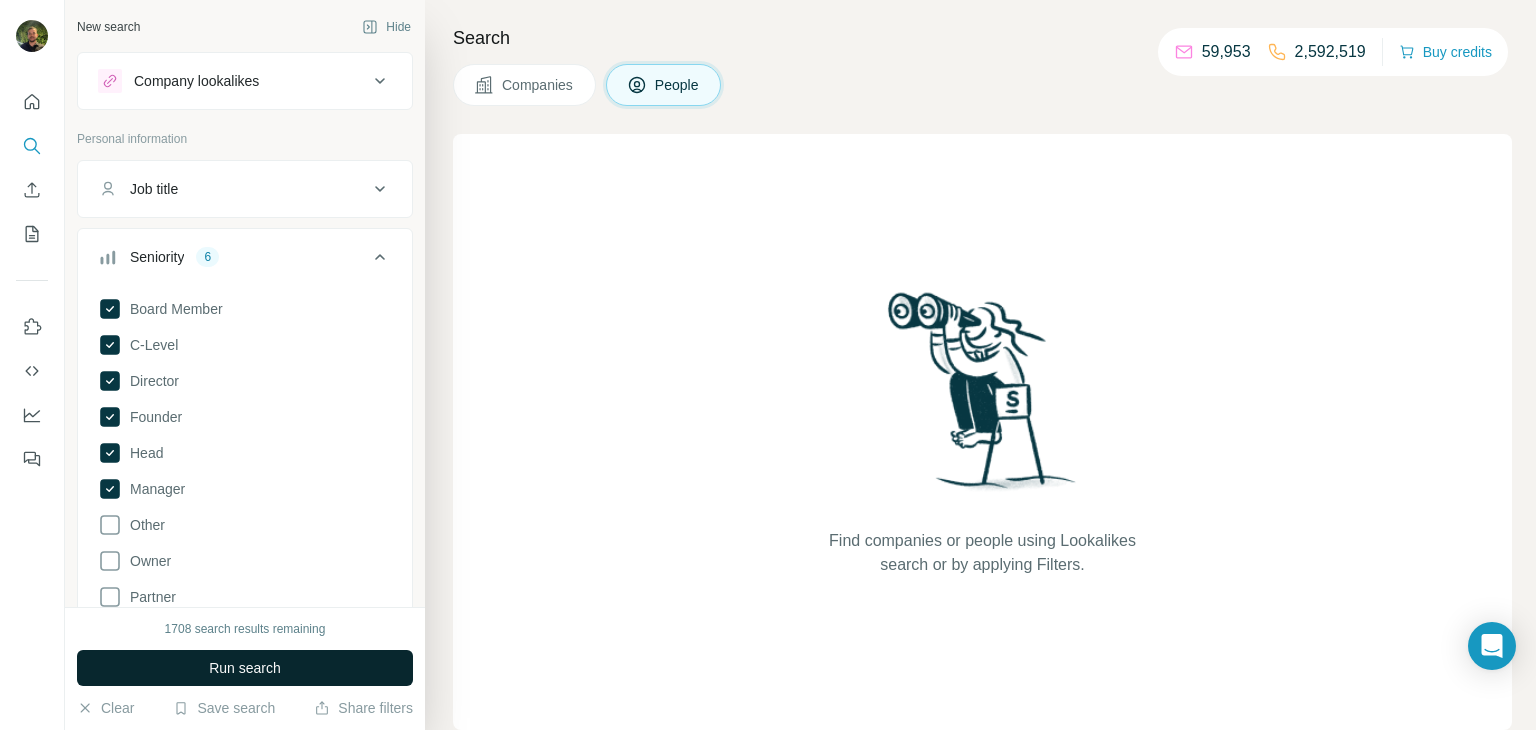 click on "Run search" at bounding box center (245, 668) 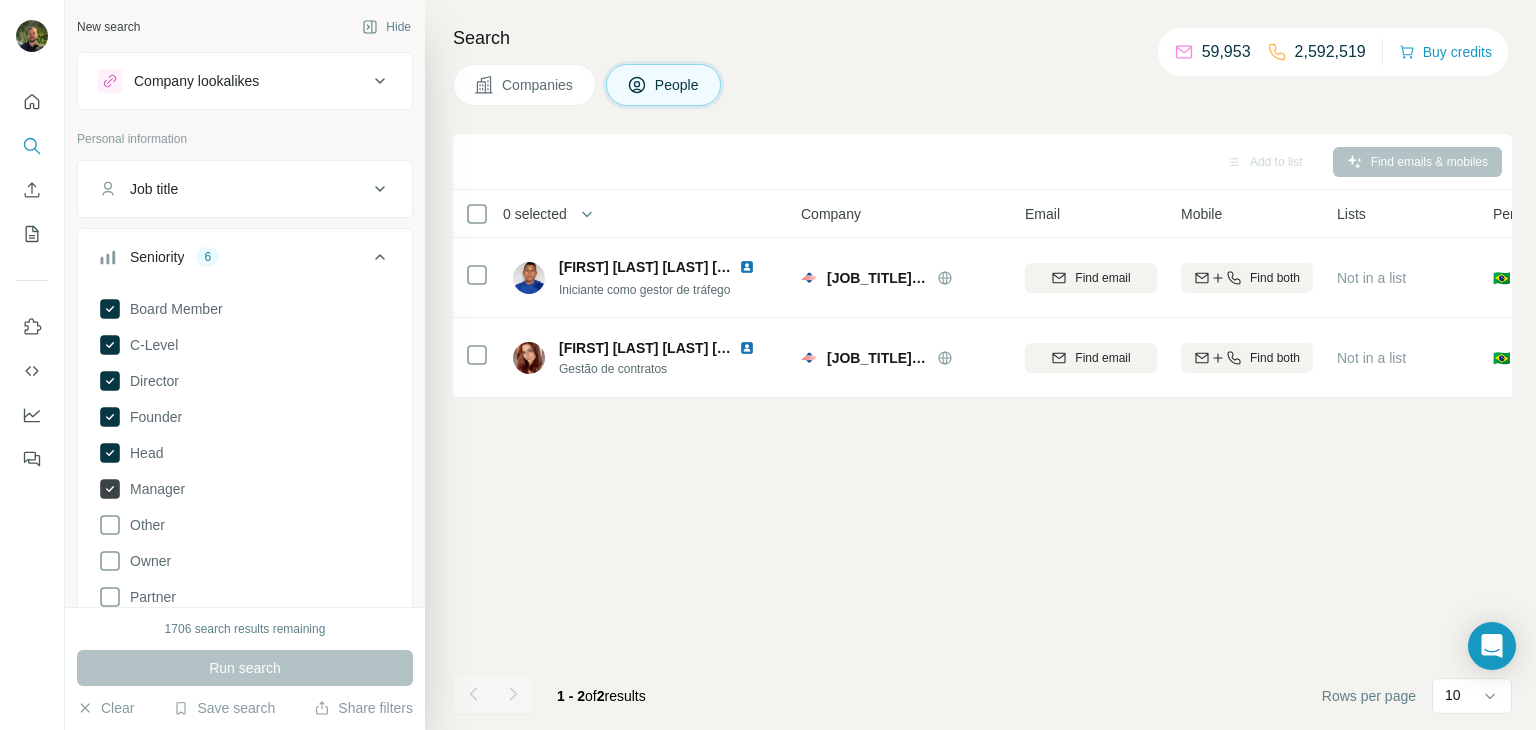 click 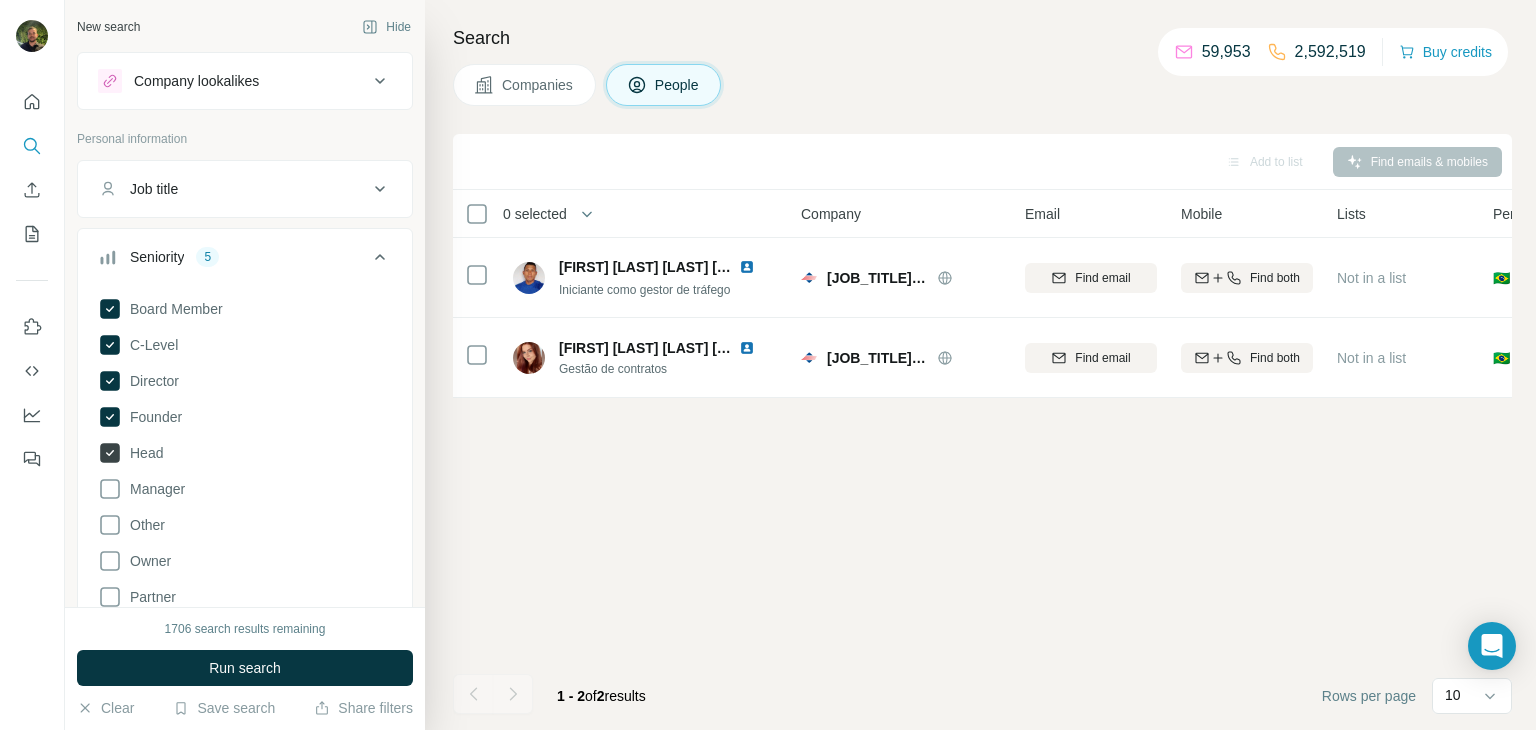 click 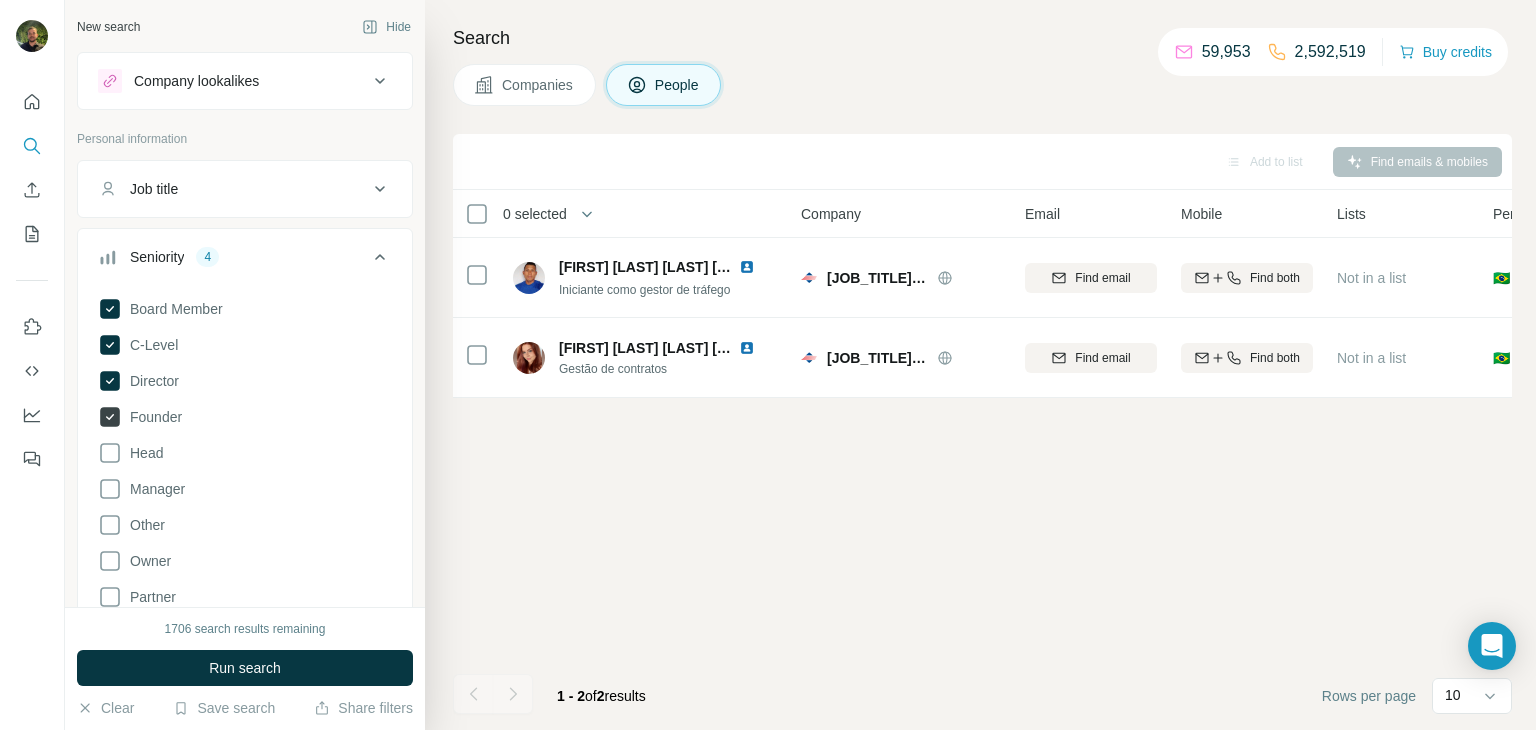 click 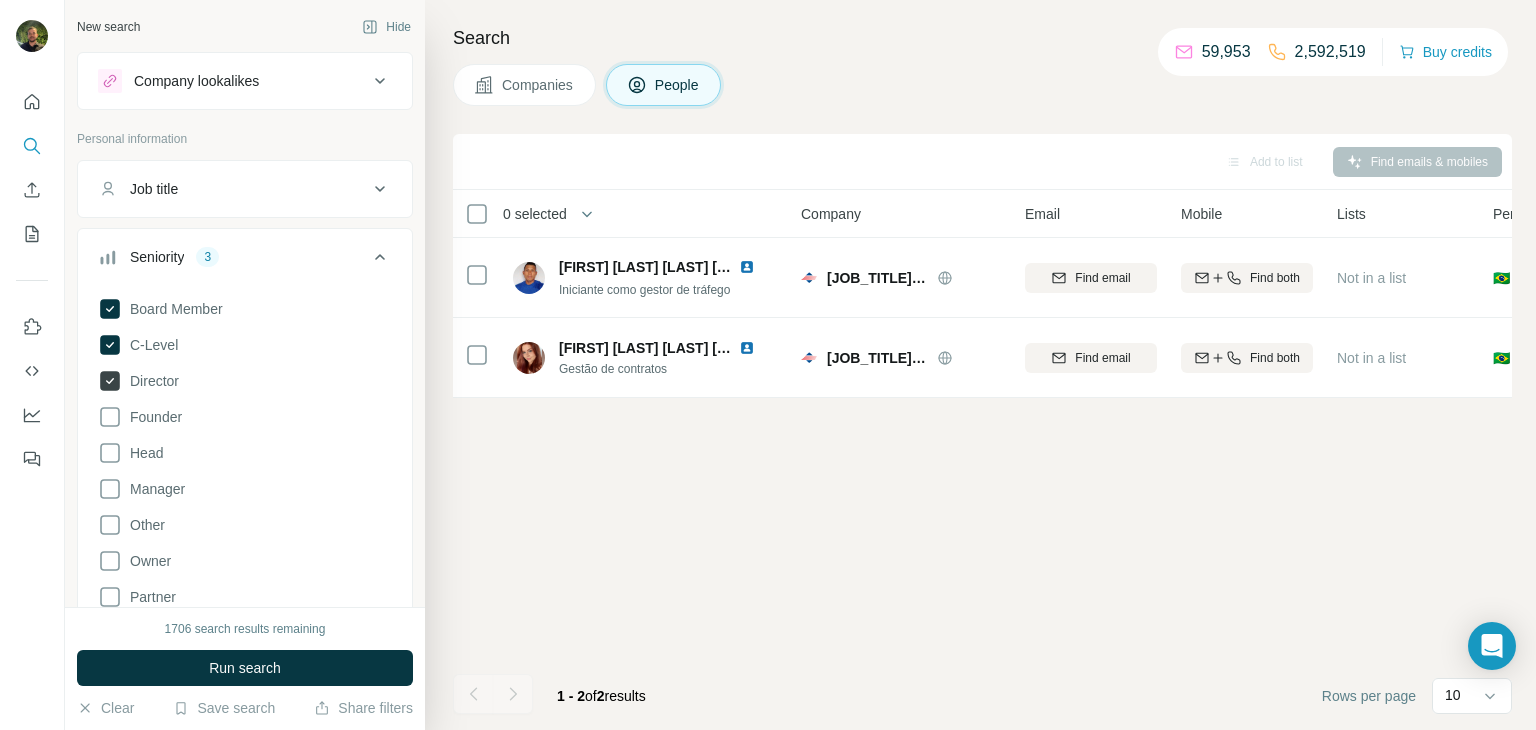 click 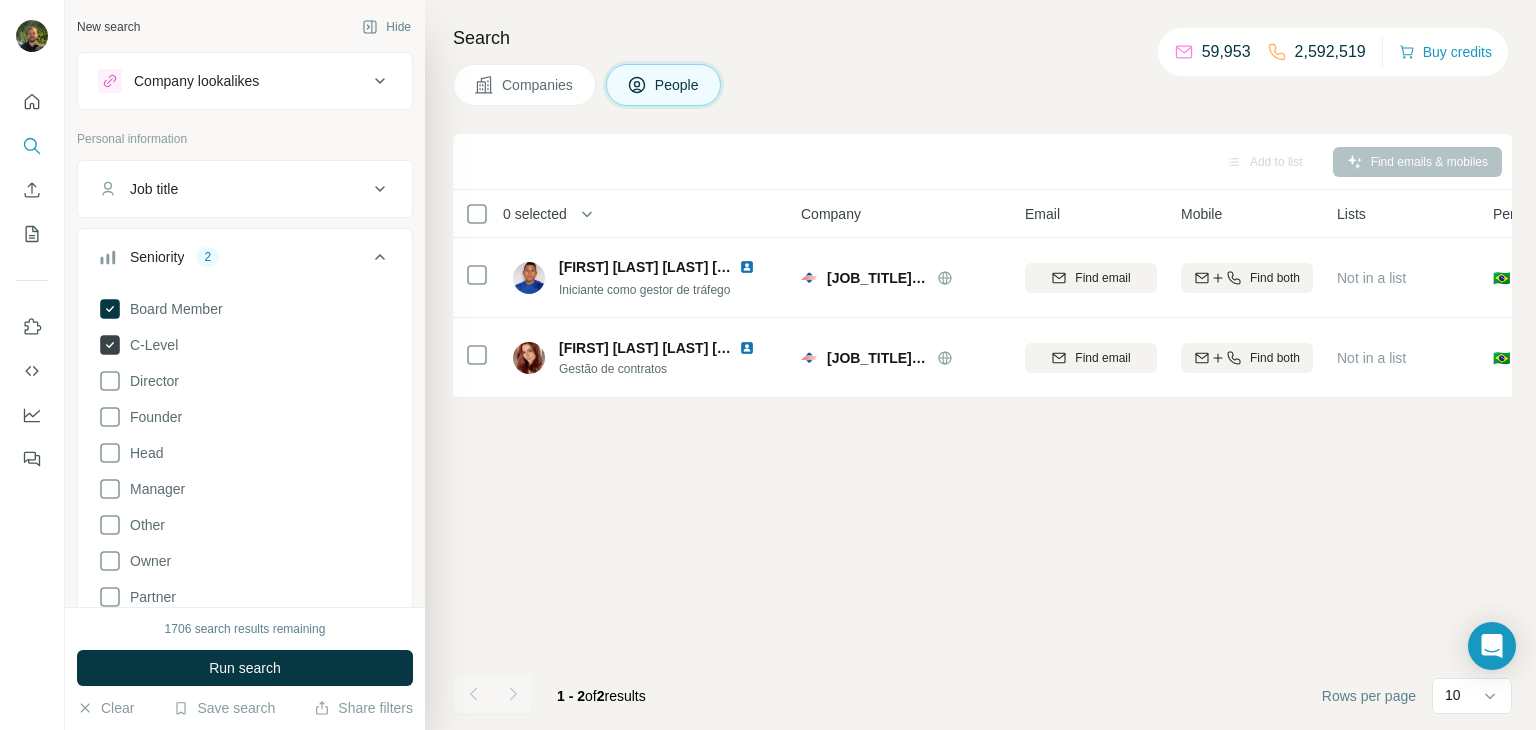 click 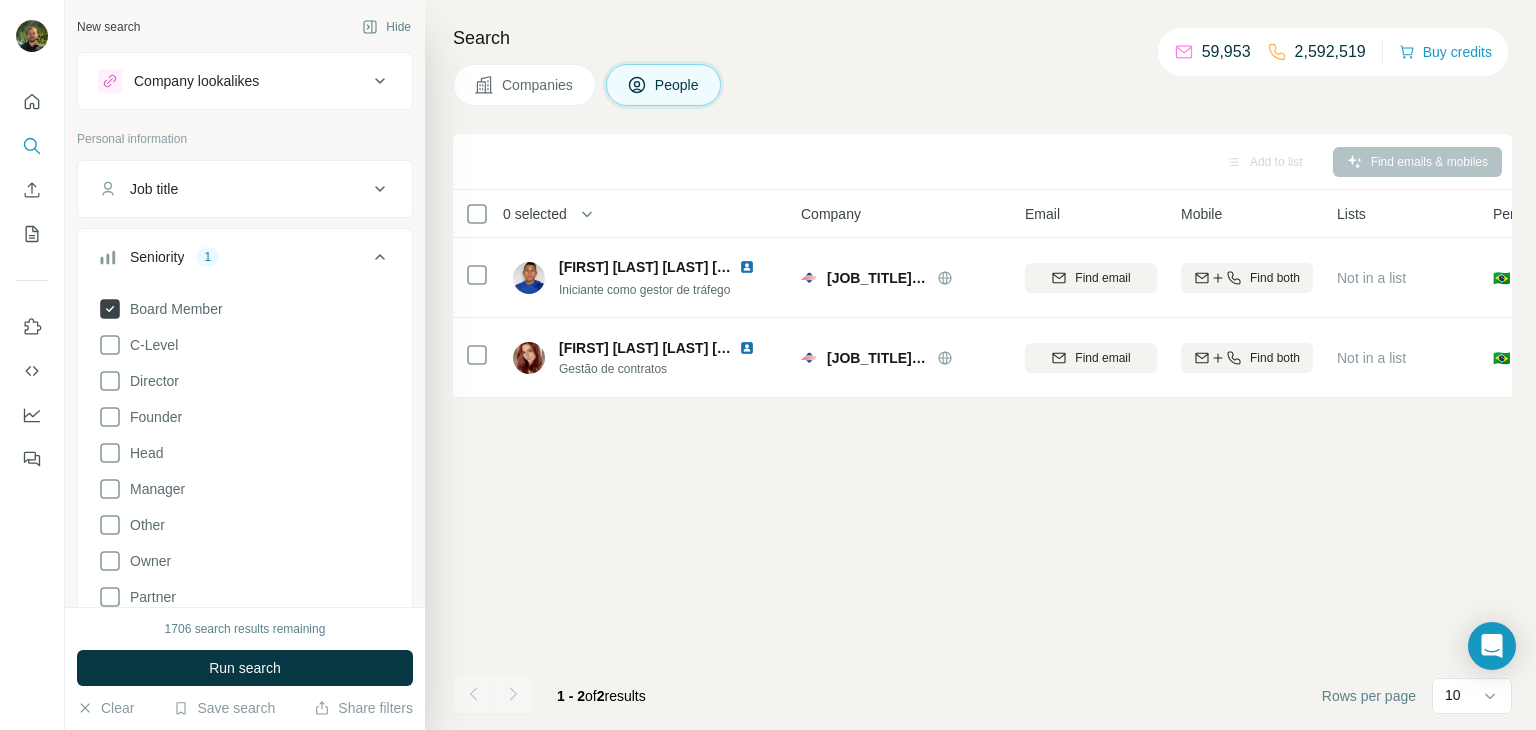 click 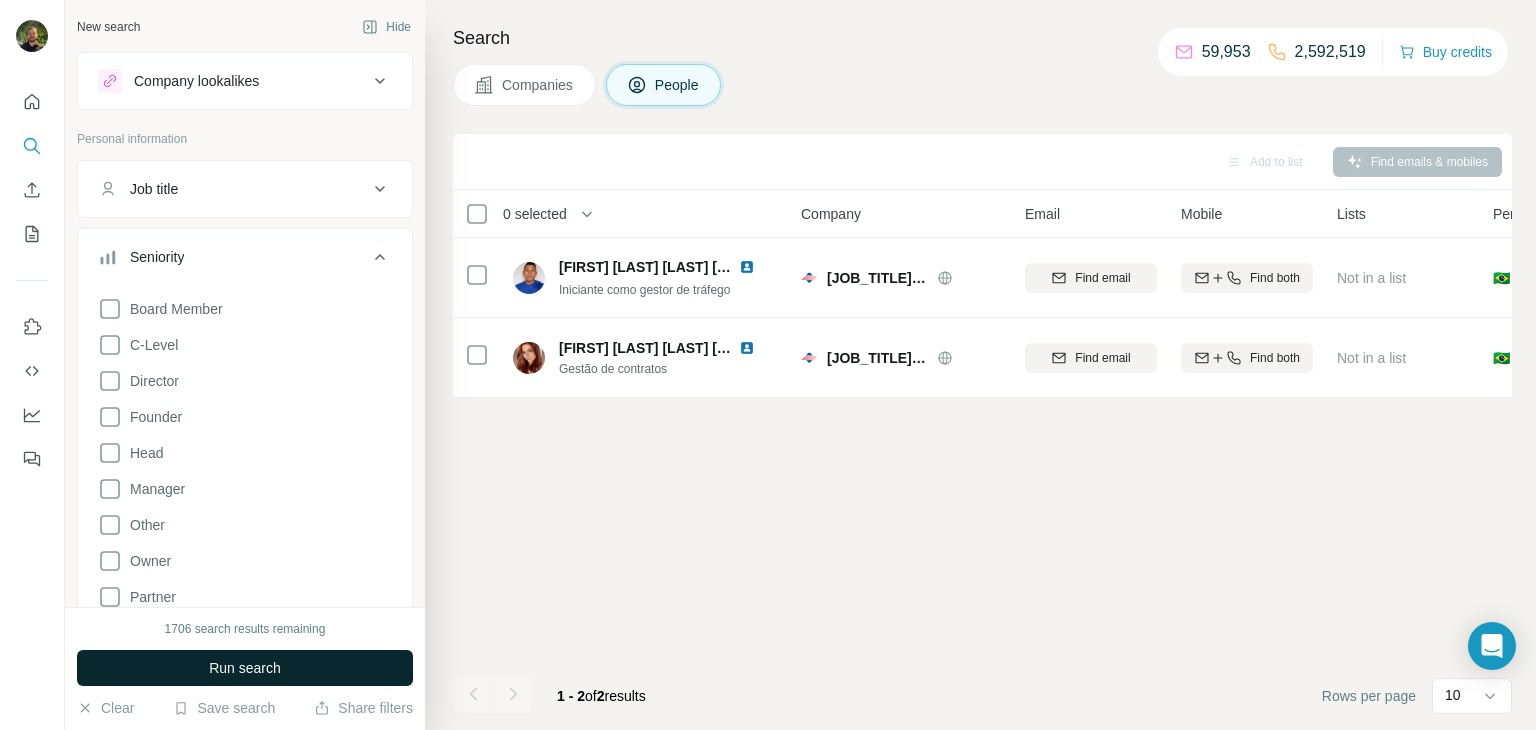 click on "Run search" at bounding box center [245, 668] 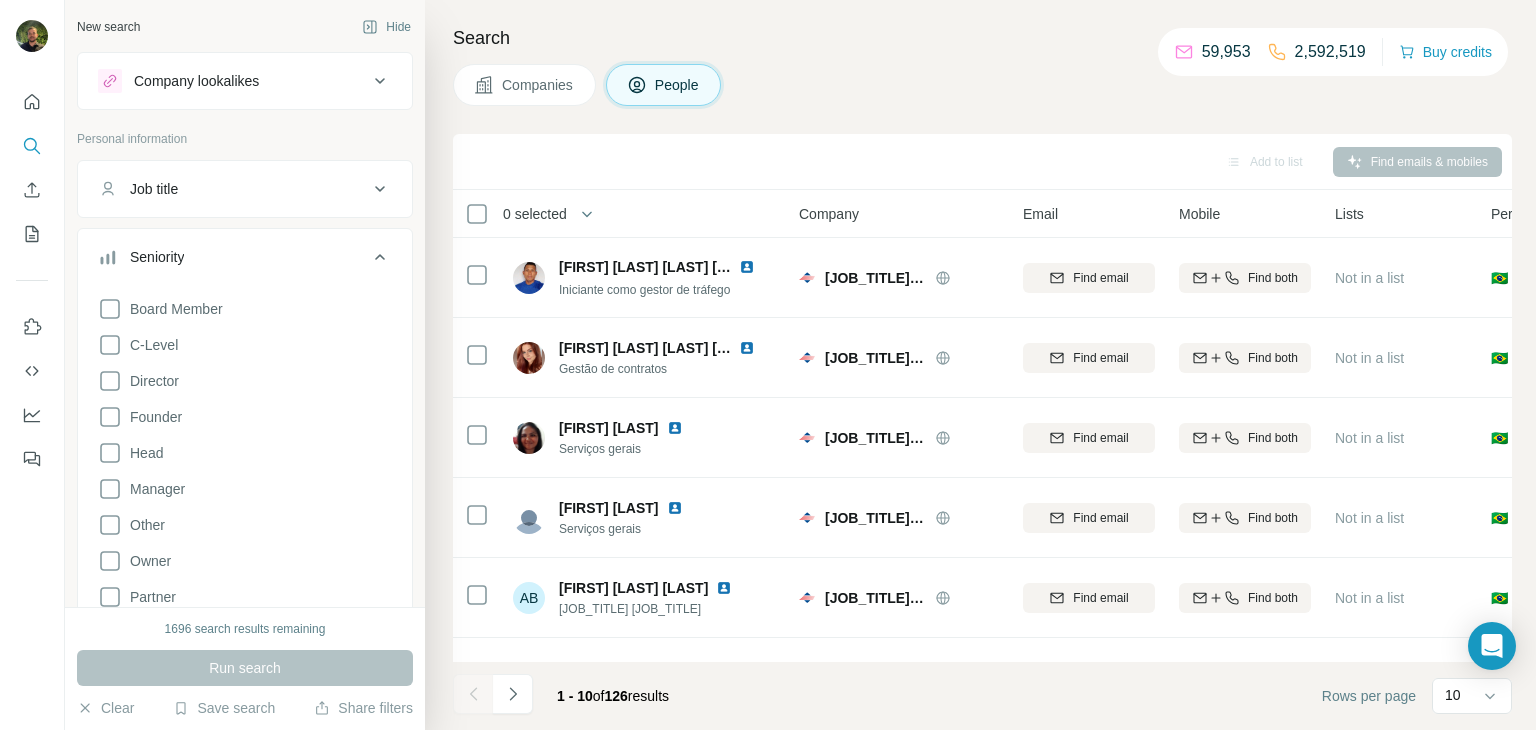 scroll, scrollTop: 0, scrollLeft: 1, axis: horizontal 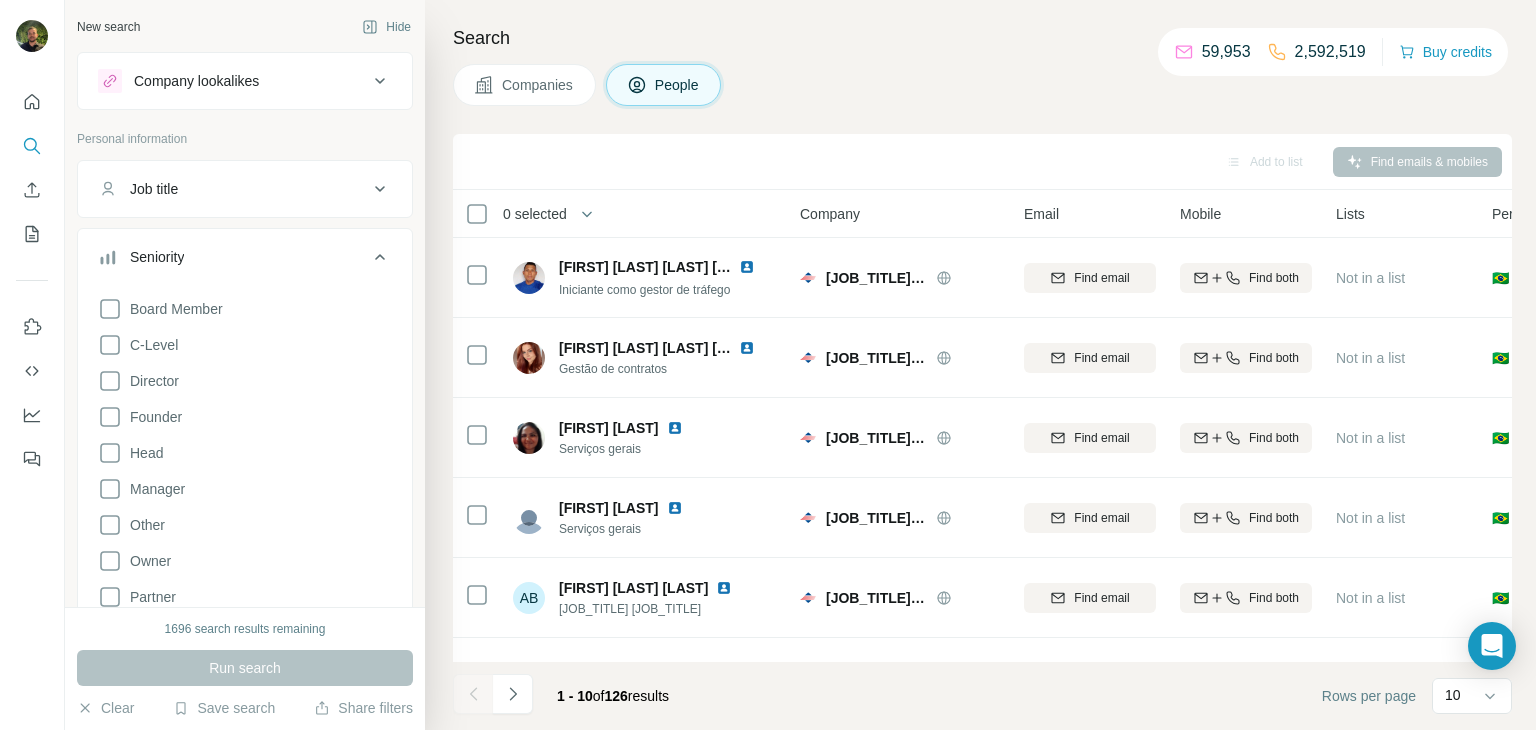 click on "Companies" at bounding box center [538, 85] 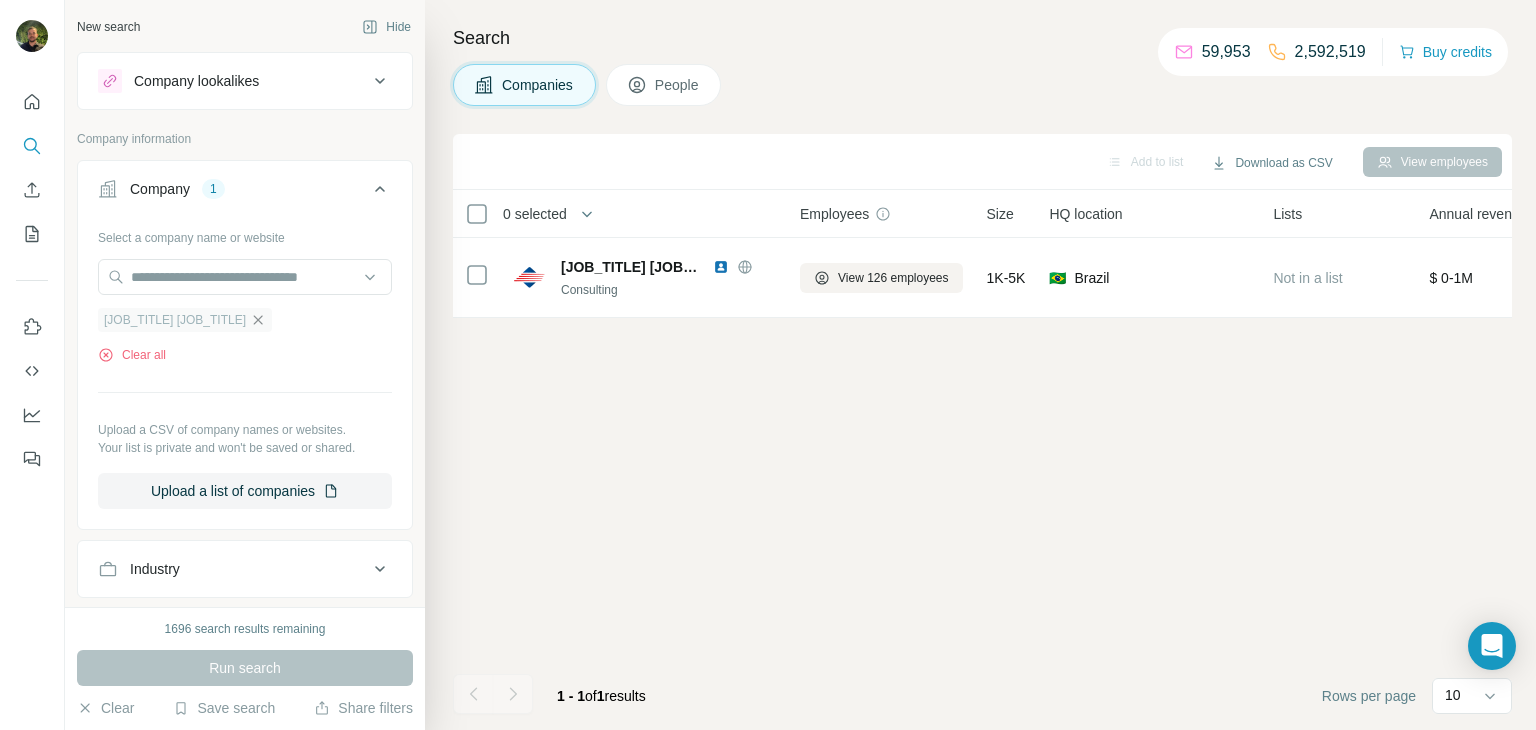 click 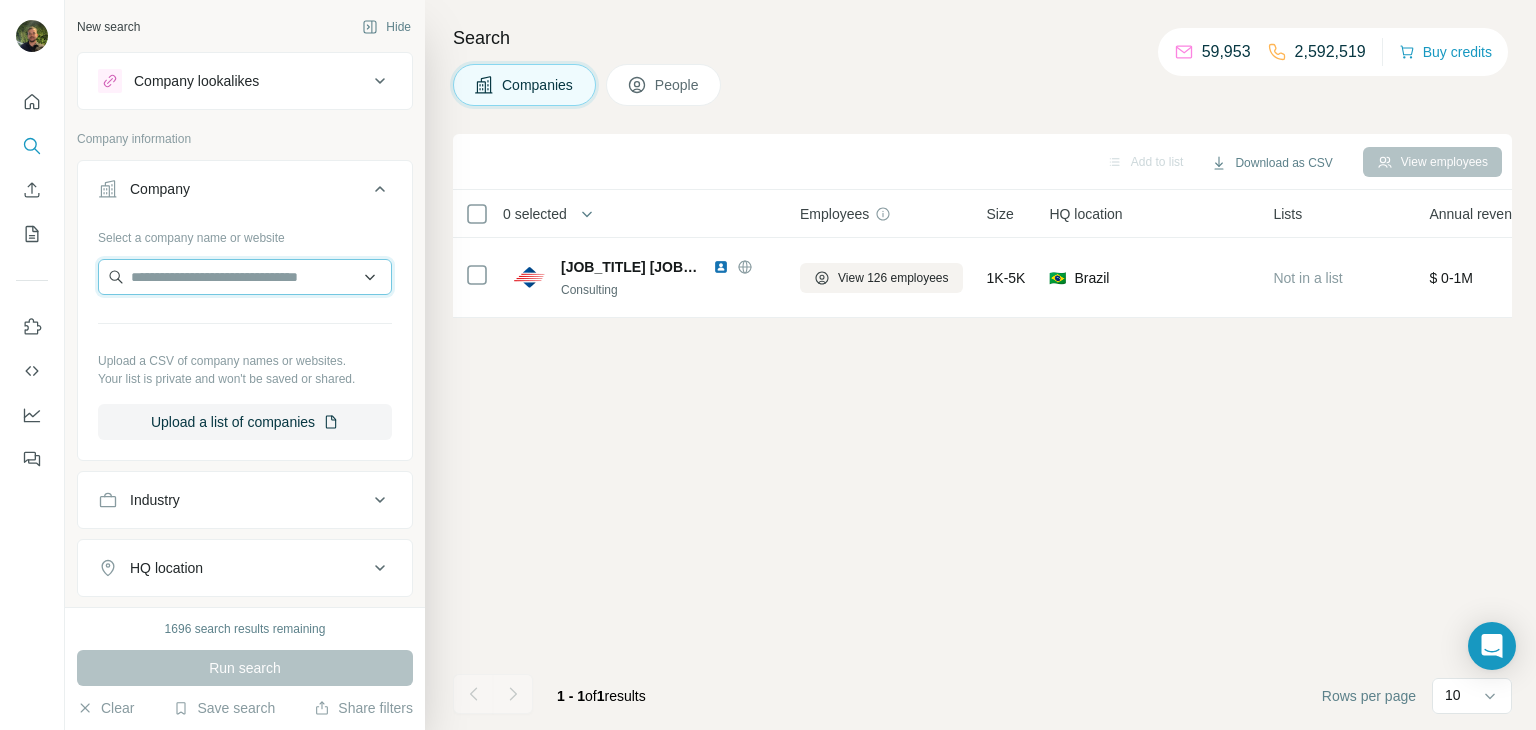 click at bounding box center (245, 277) 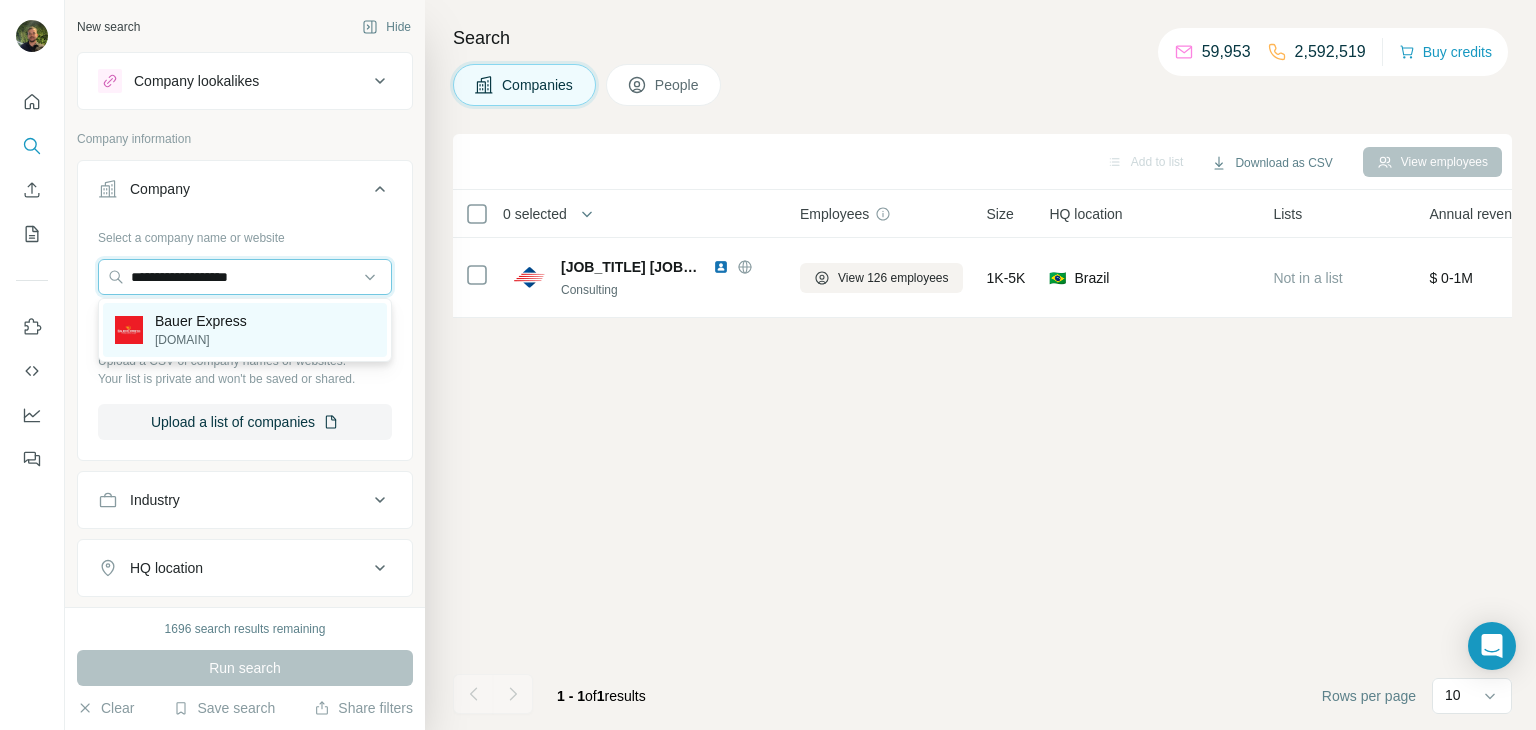 type on "**********" 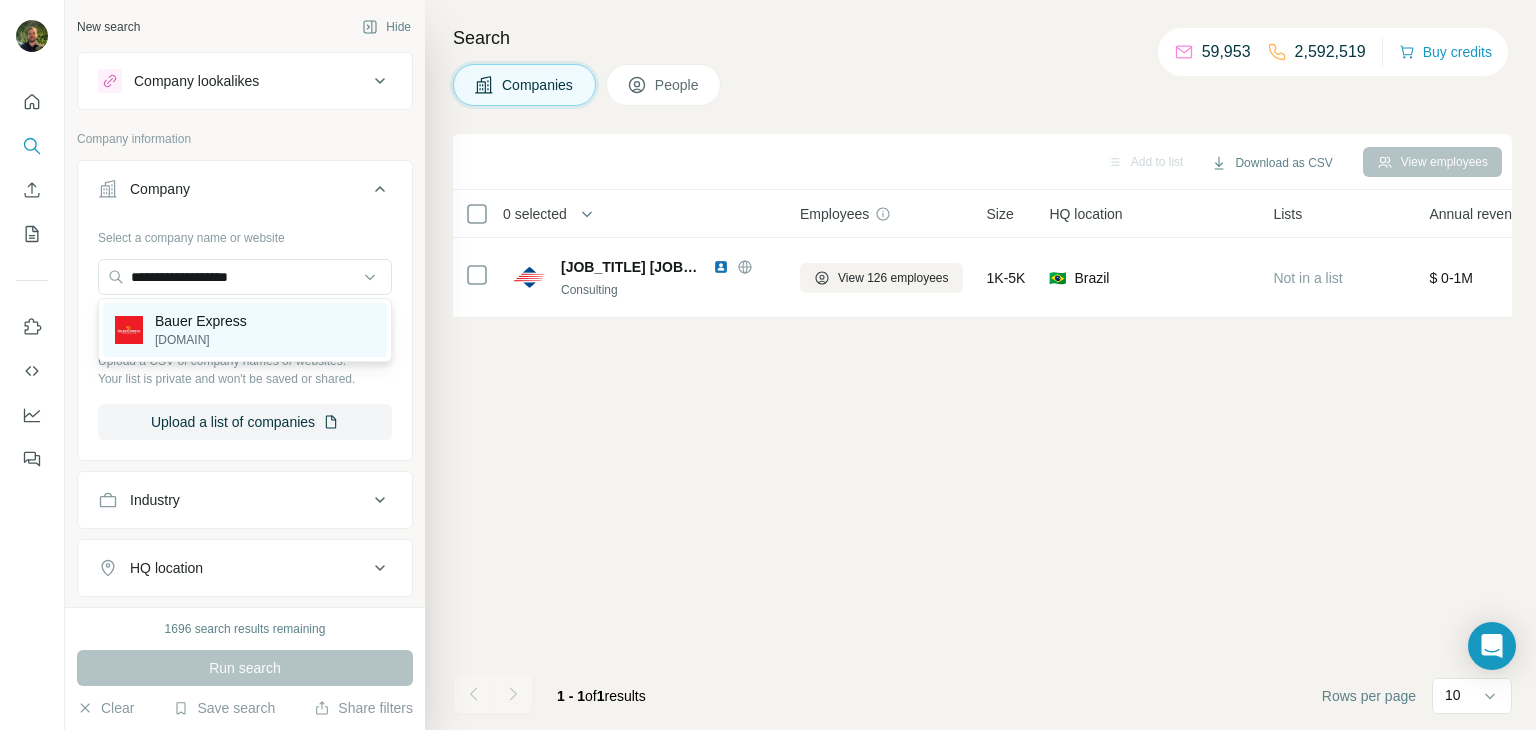 click on "[COMPANY] [COMPANY]" at bounding box center [181, 330] 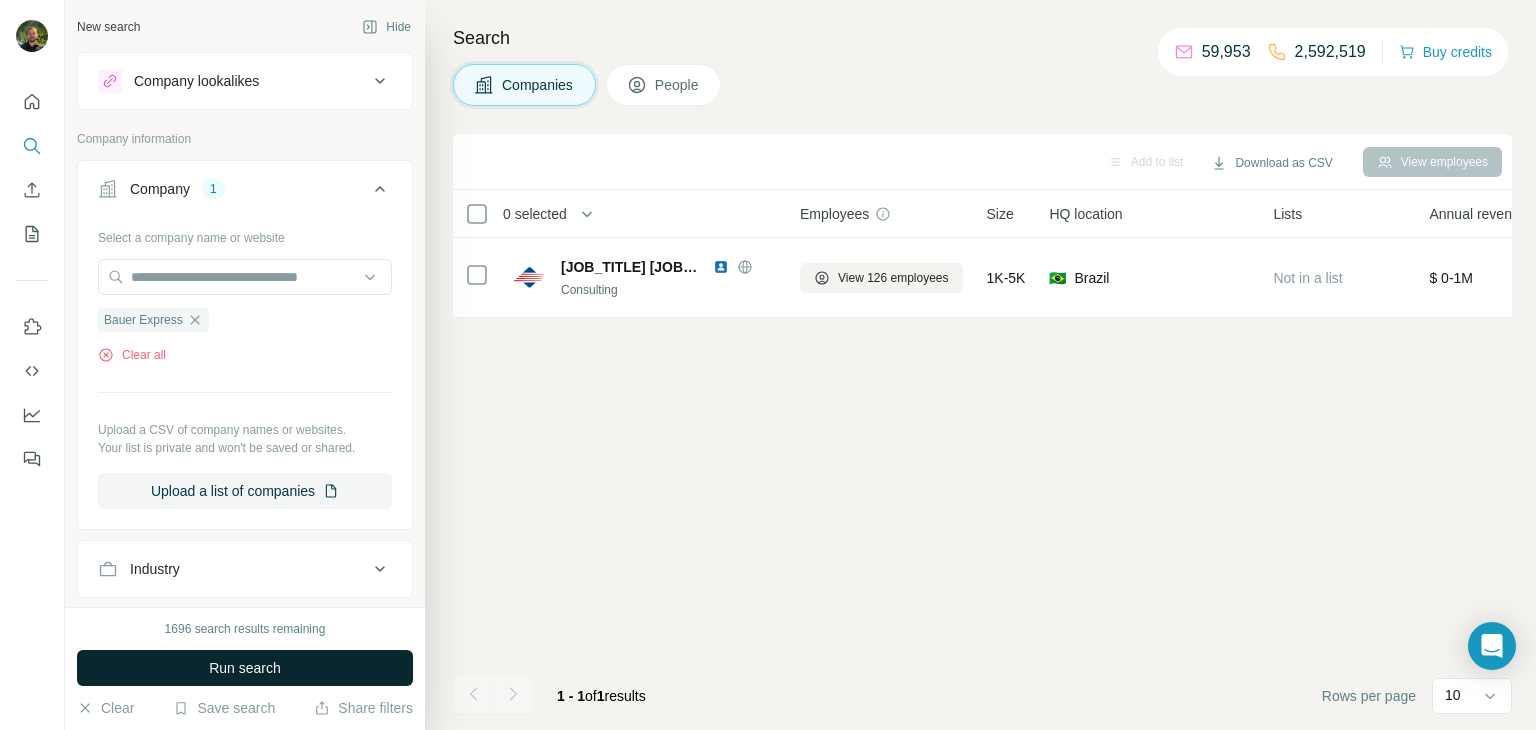 click on "Run search" at bounding box center (245, 668) 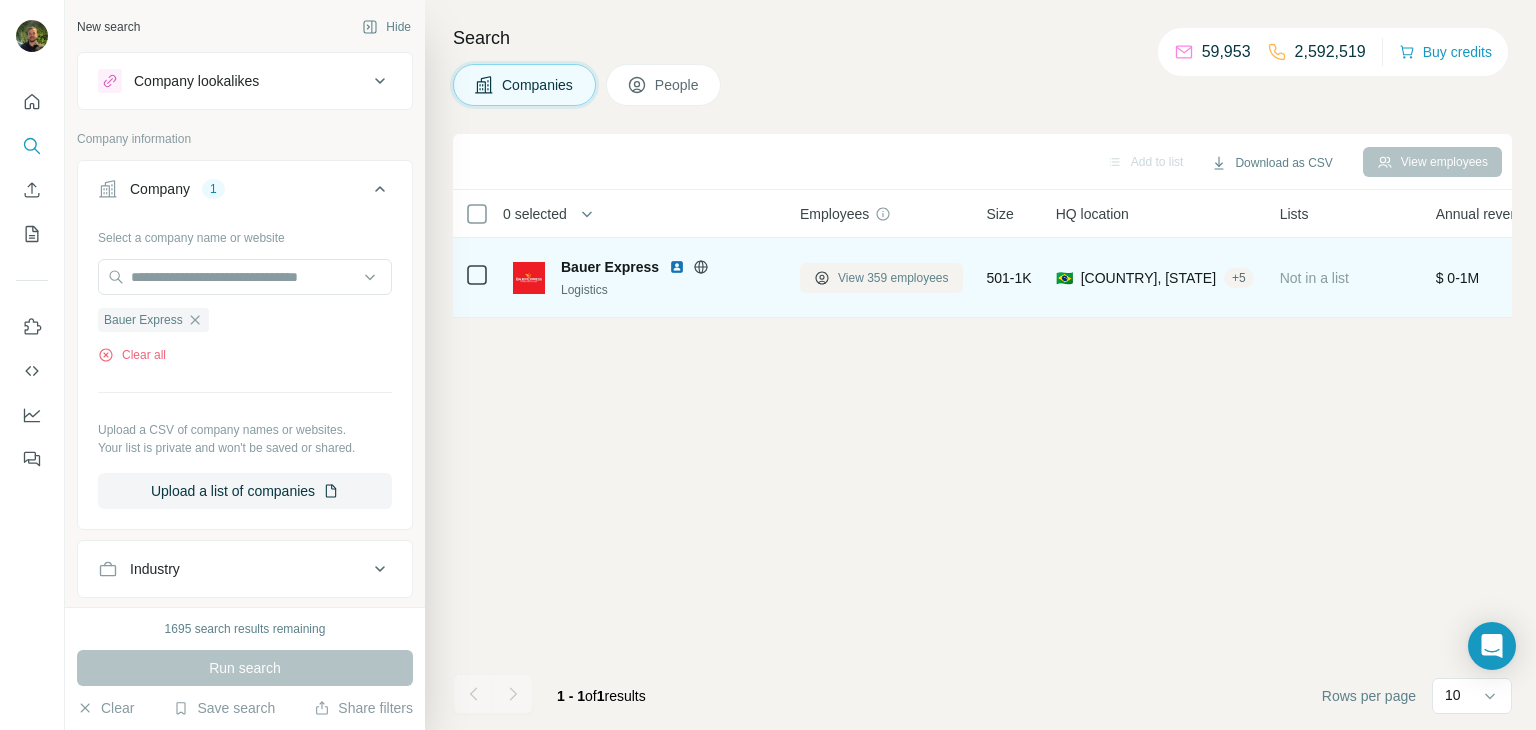 click on "View 359 employees" at bounding box center [893, 278] 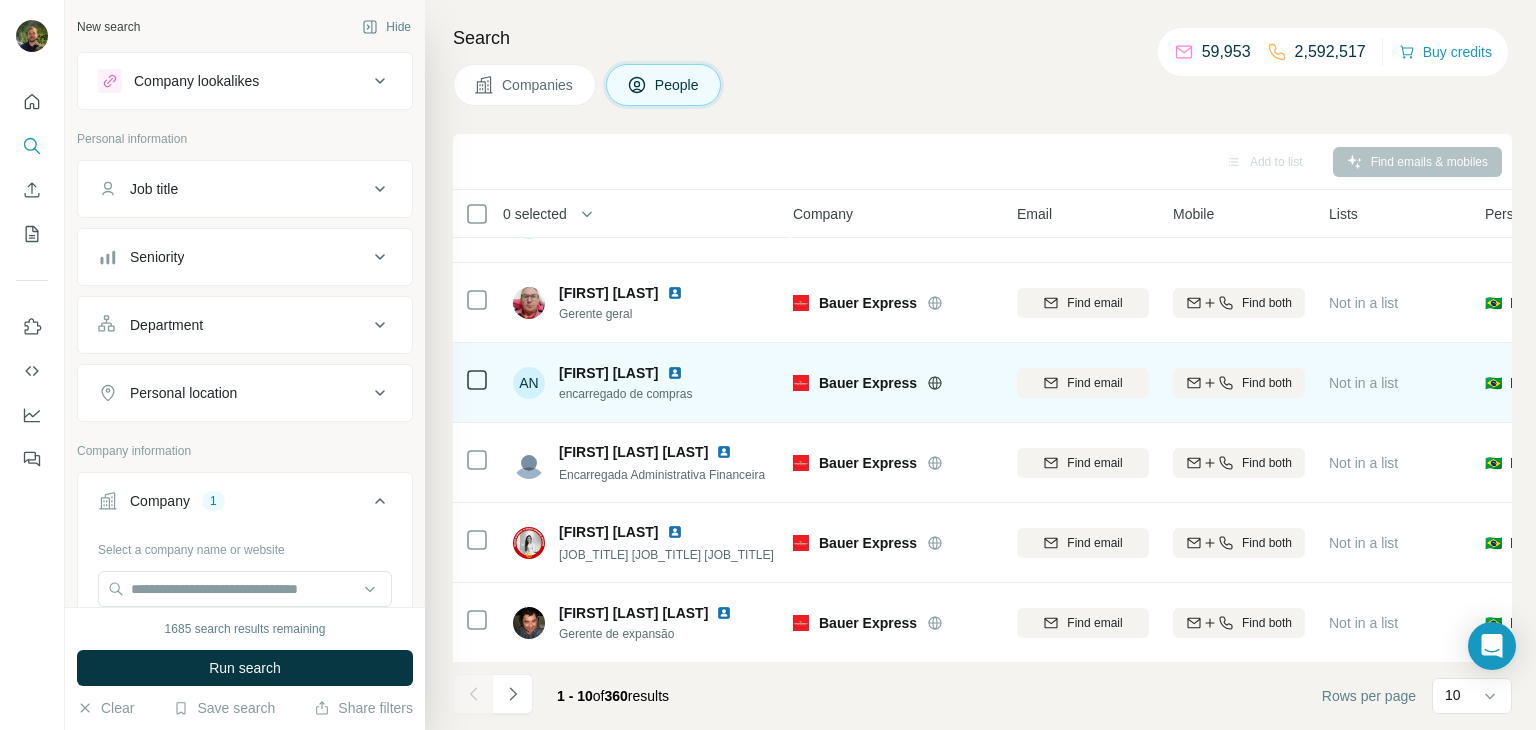 scroll, scrollTop: 376, scrollLeft: 8, axis: both 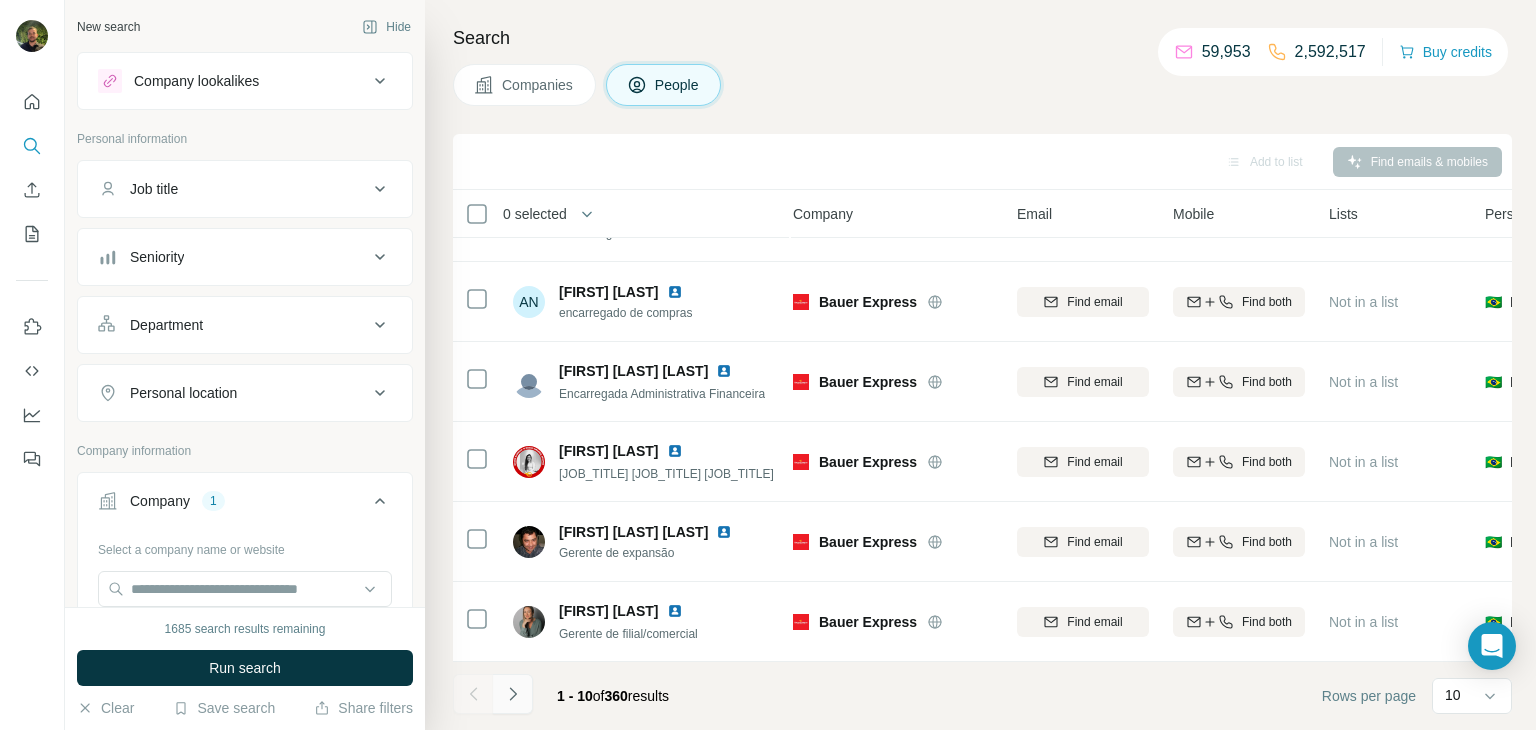 click at bounding box center (513, 694) 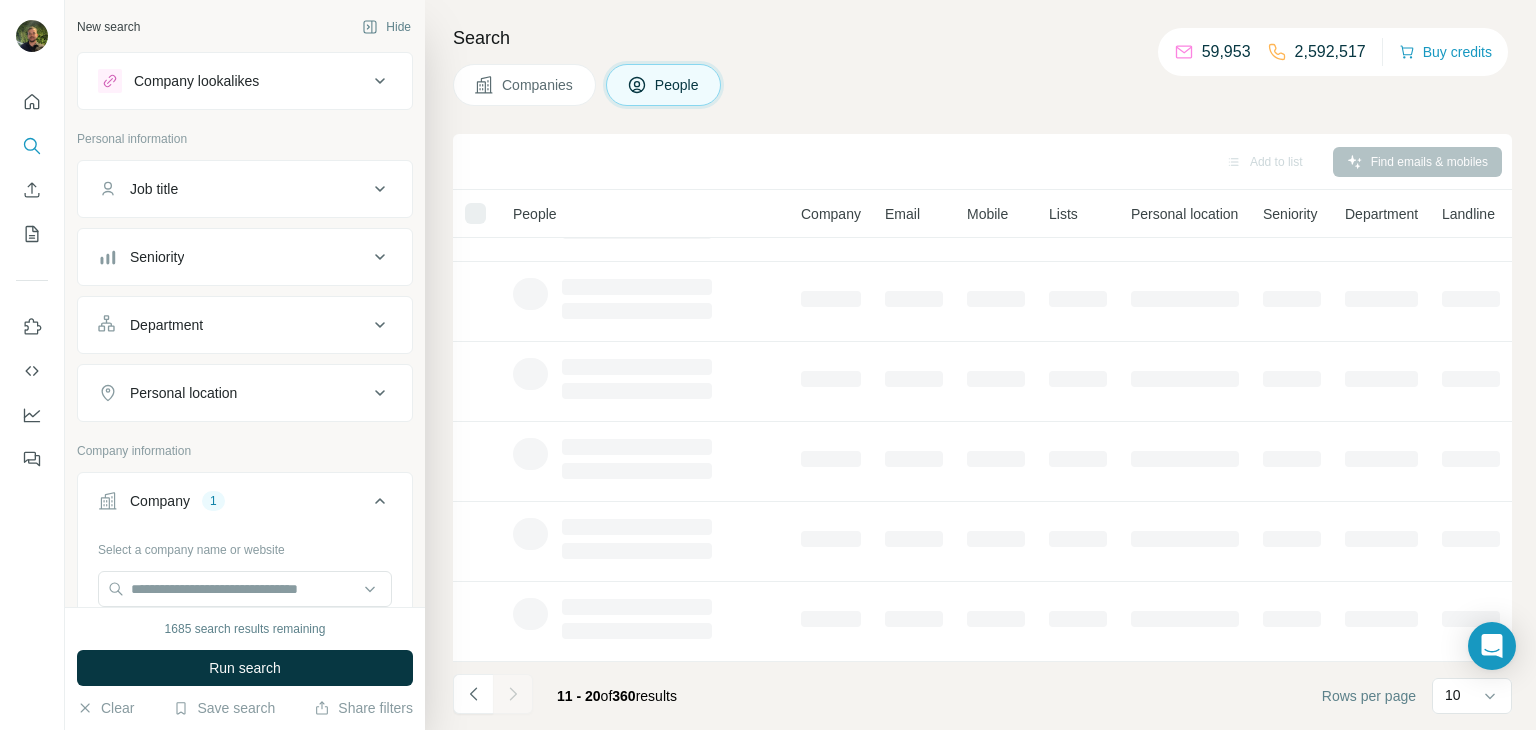 scroll, scrollTop: 376, scrollLeft: 0, axis: vertical 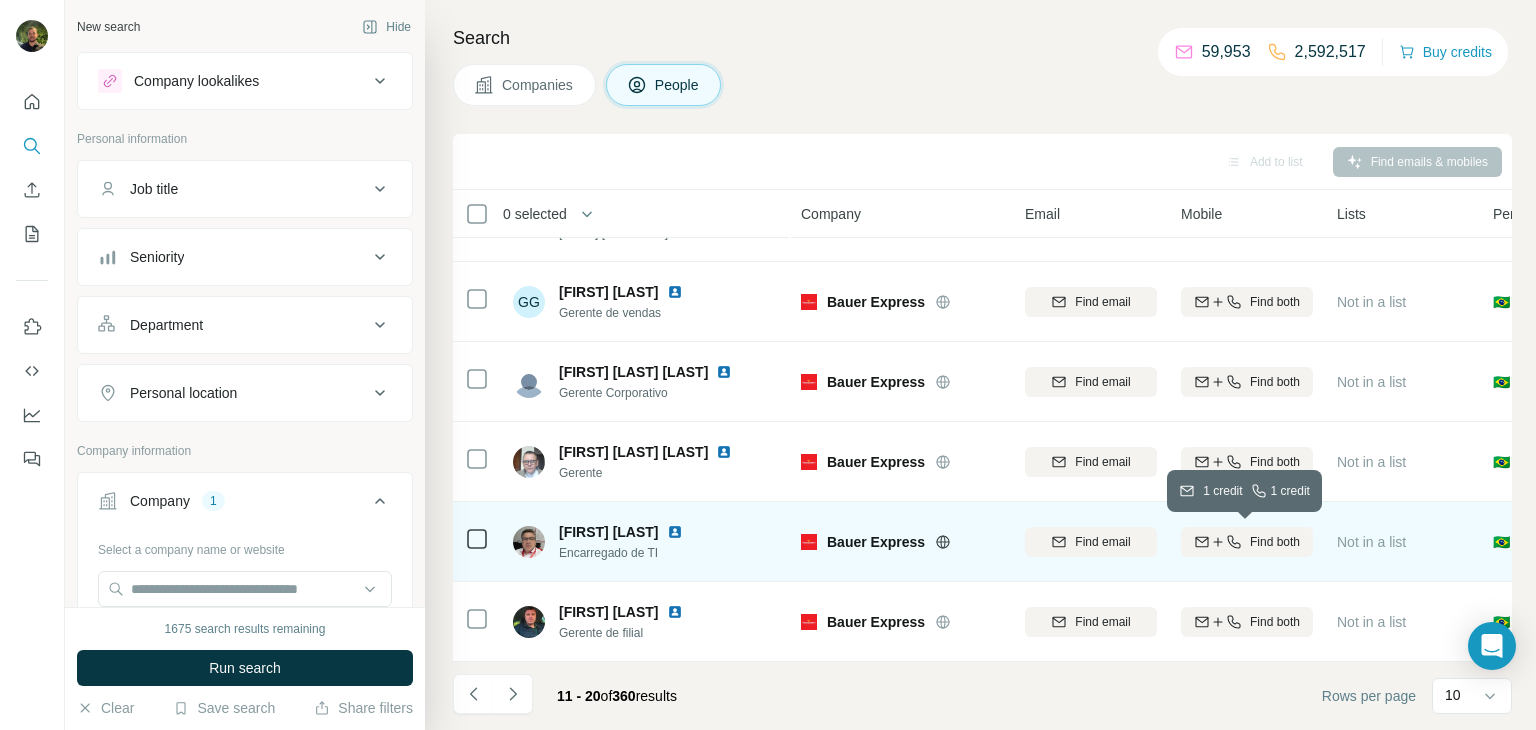 click 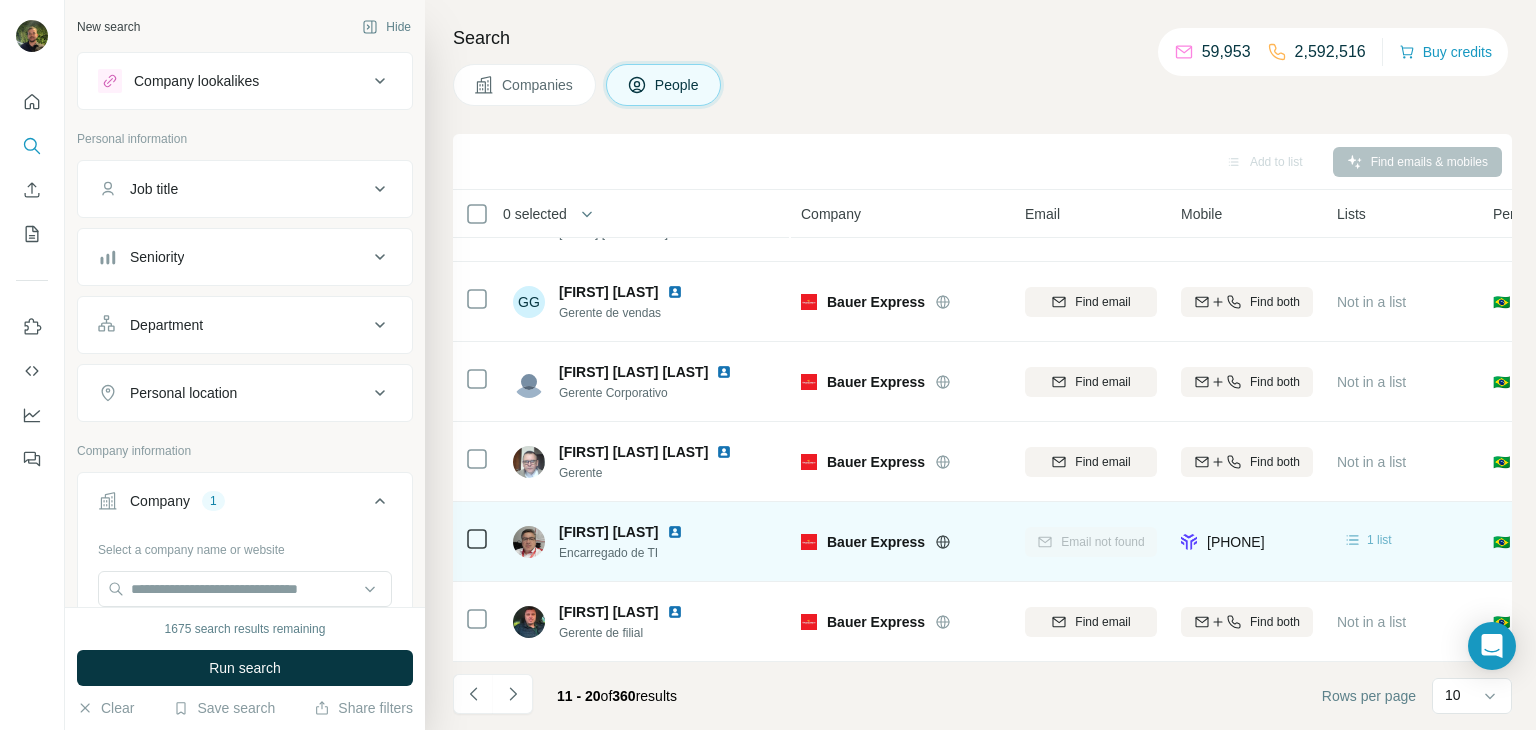 click 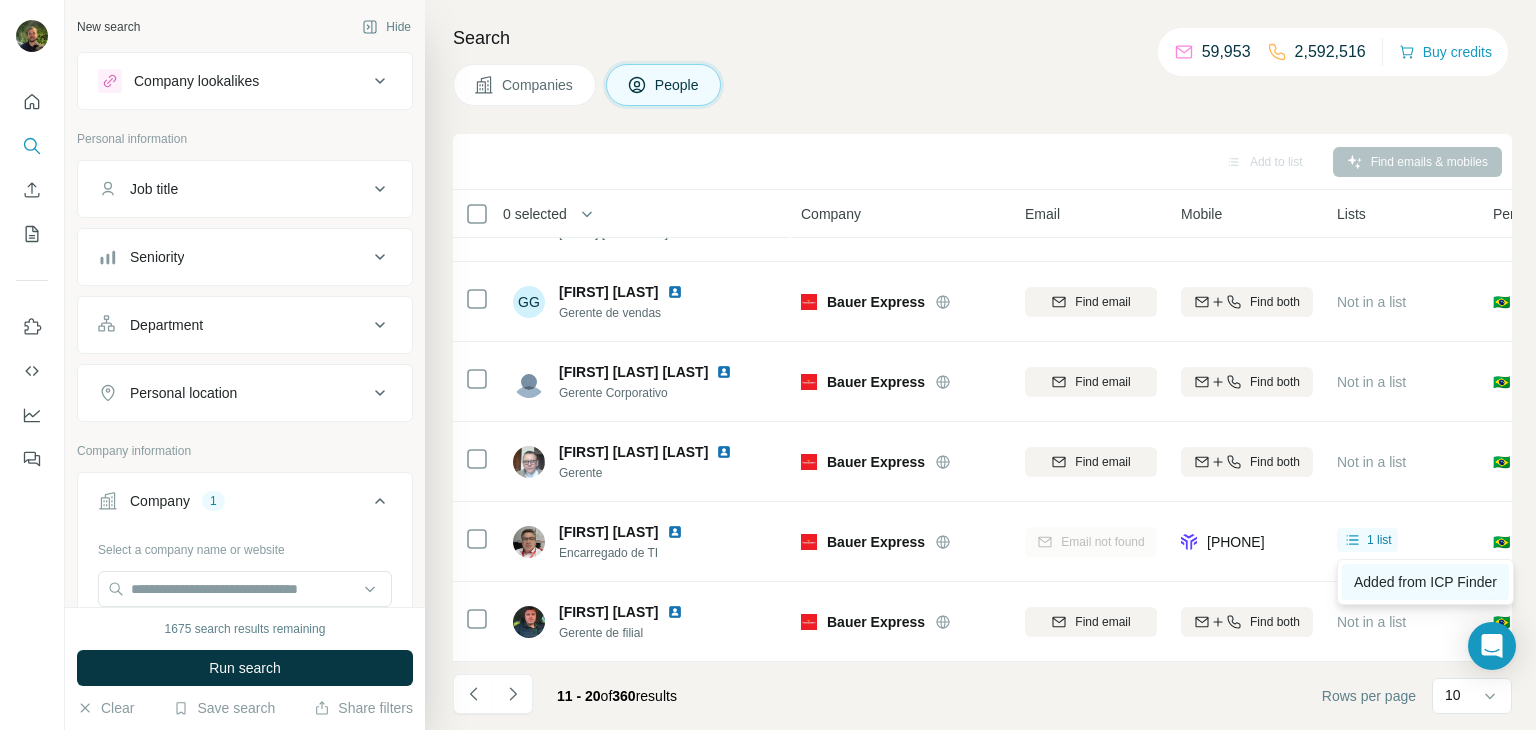 click on "Added from ICP Finder" at bounding box center [1425, 582] 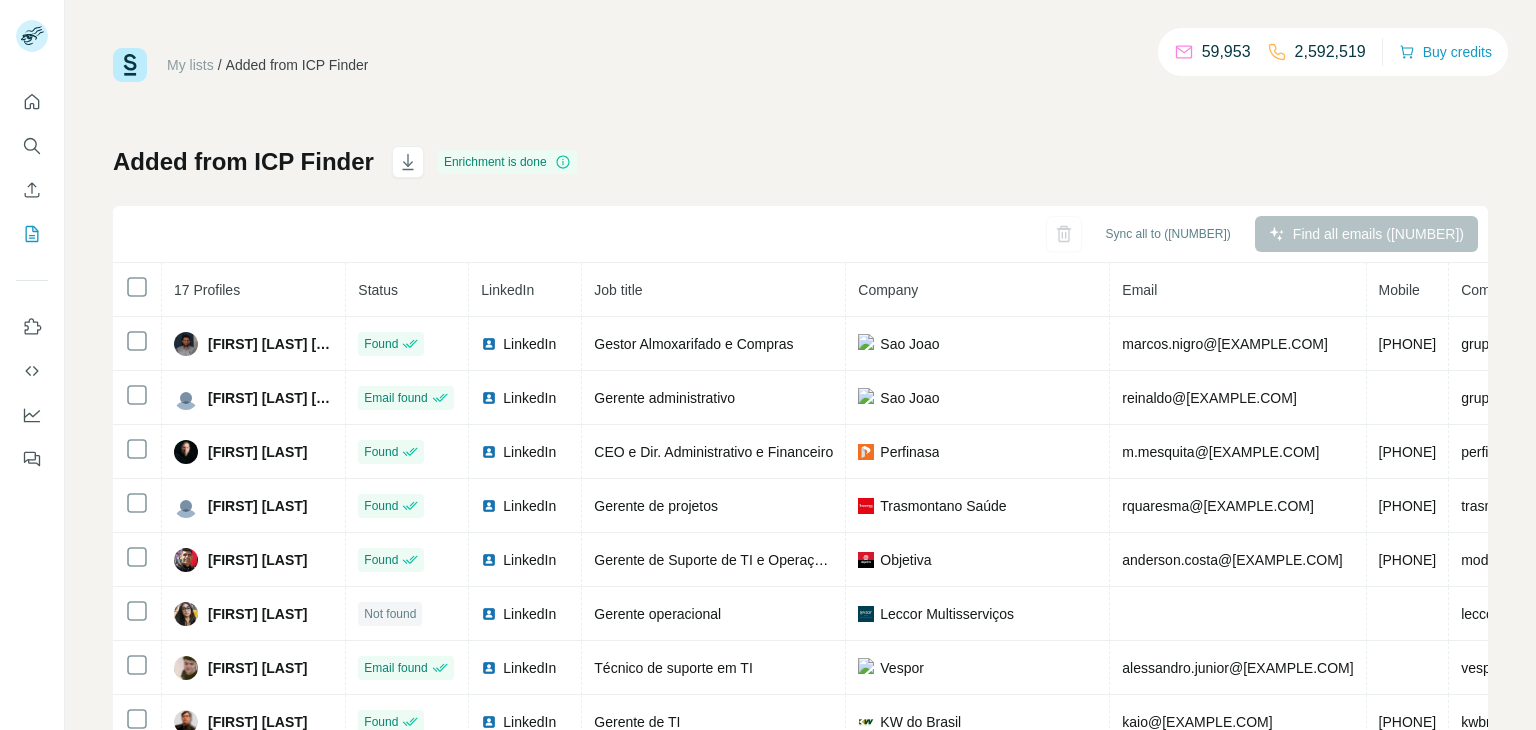 scroll, scrollTop: 0, scrollLeft: 0, axis: both 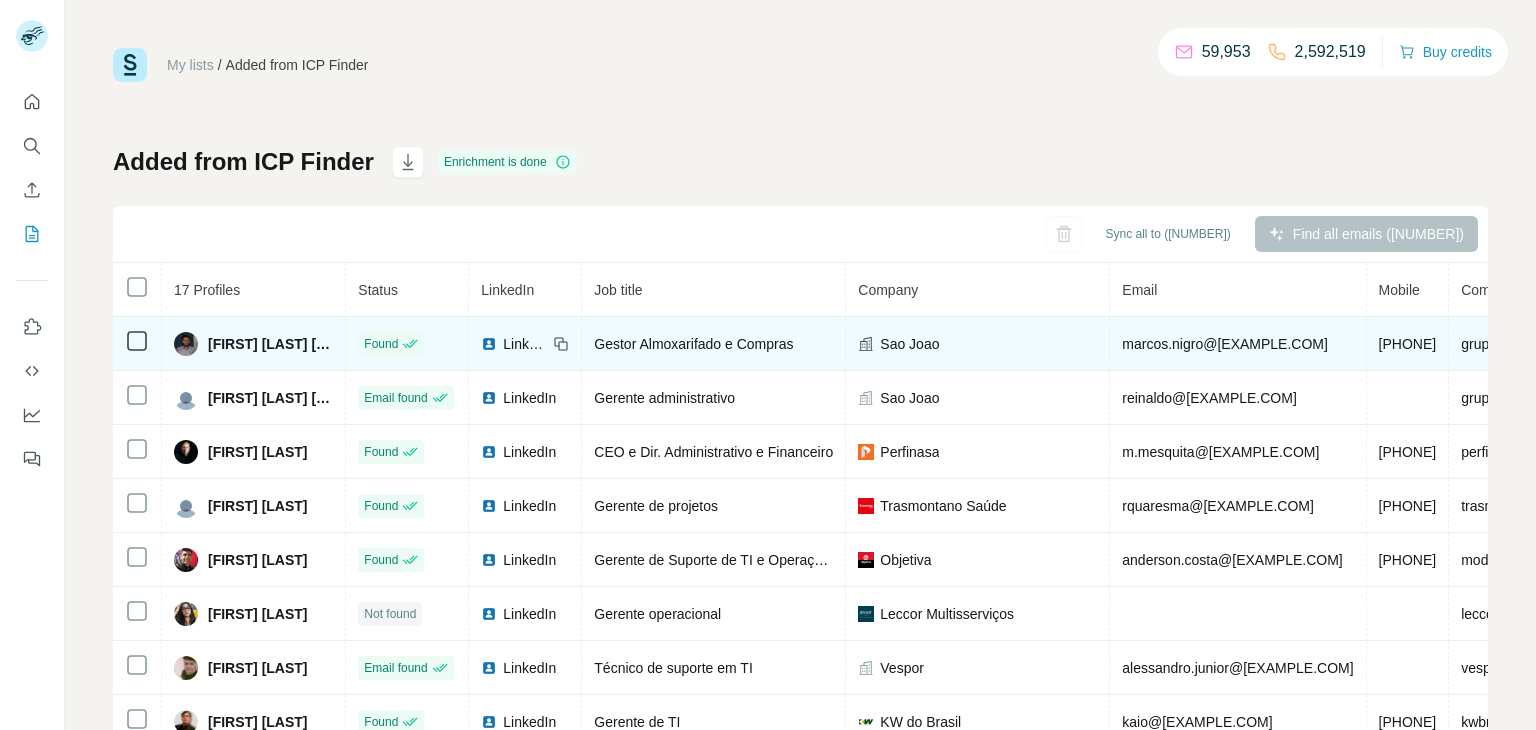 click on "[PHONE]" at bounding box center (1408, 344) 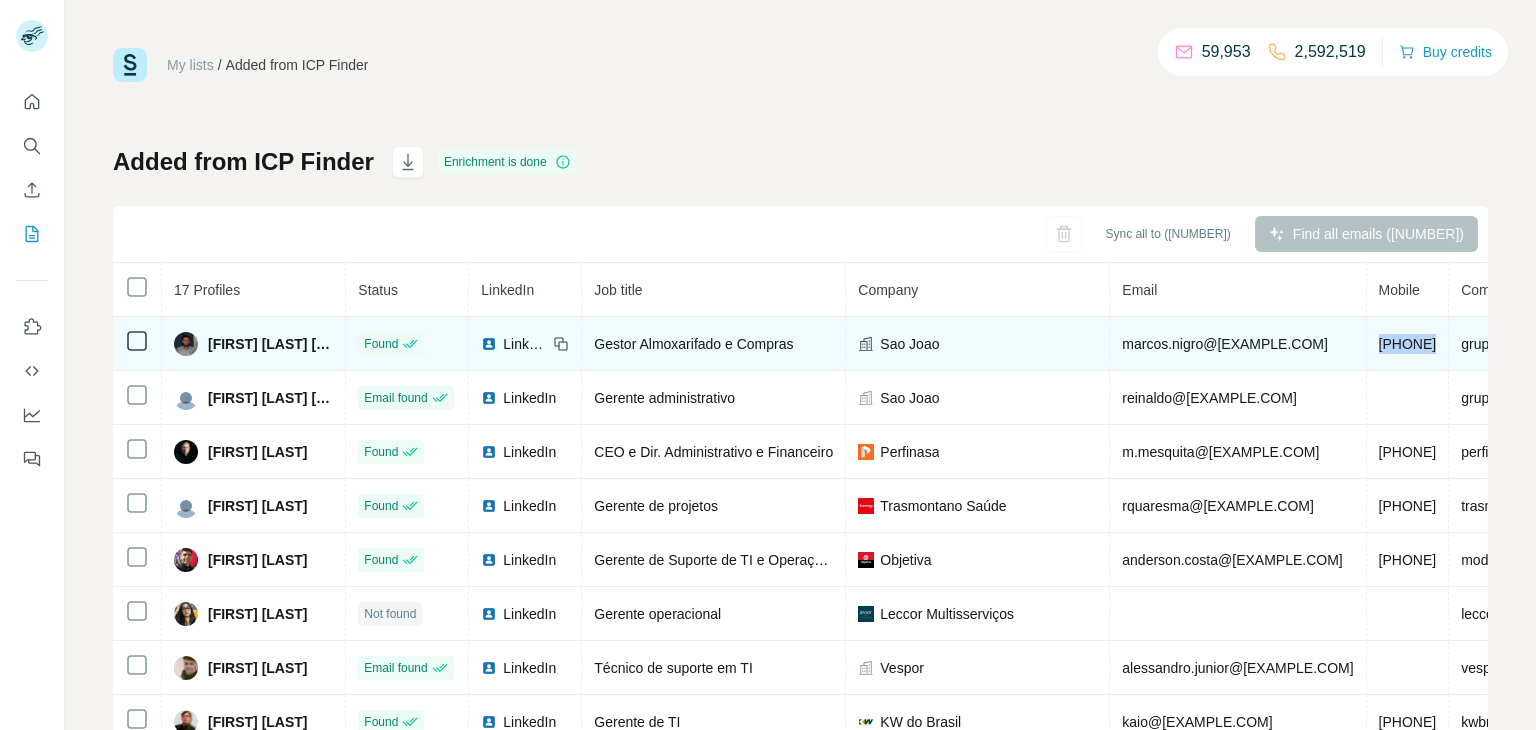 copy on "[PHONE]" 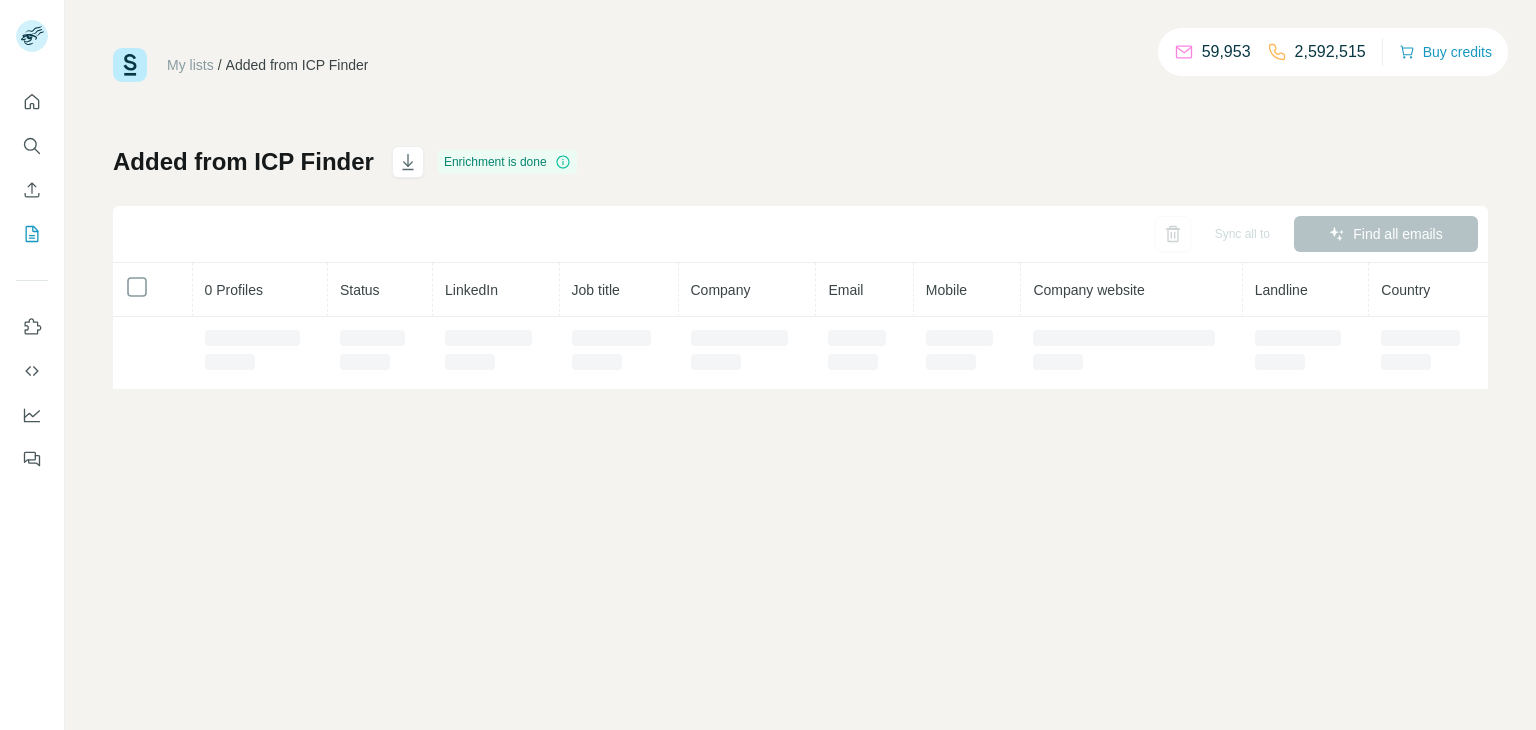 scroll, scrollTop: 0, scrollLeft: 0, axis: both 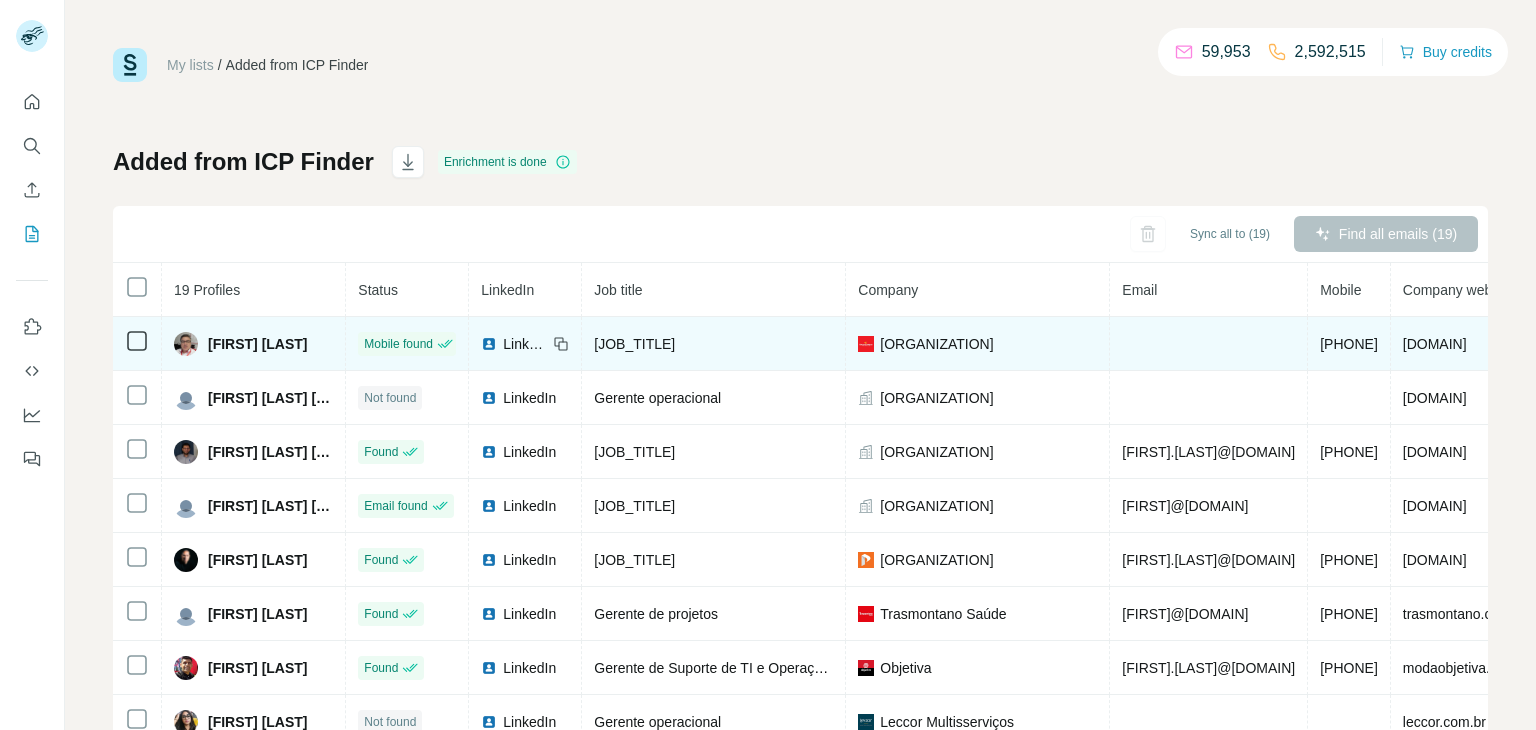 click on "+5549991378747" at bounding box center (1349, 344) 